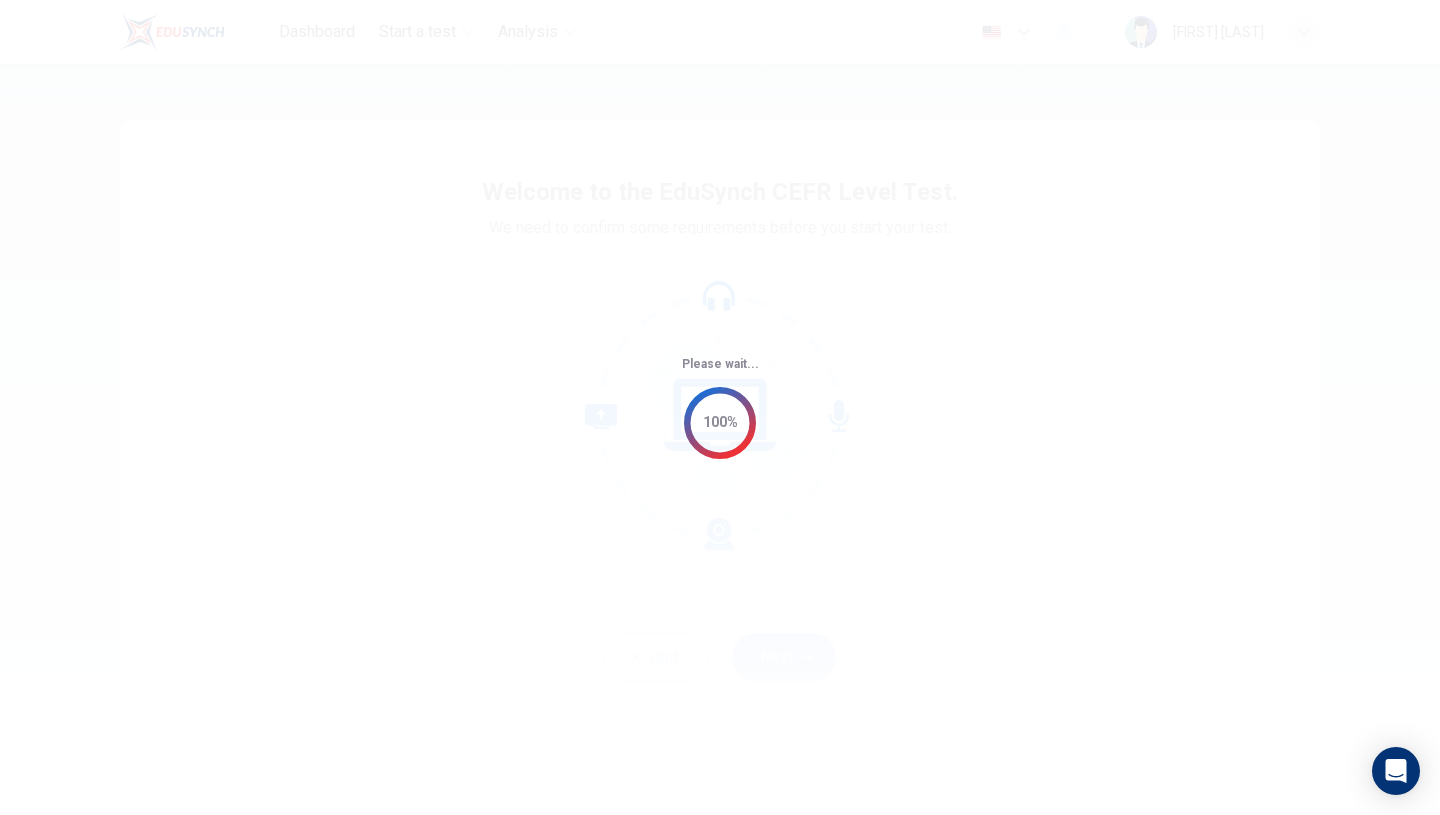 scroll, scrollTop: 0, scrollLeft: 0, axis: both 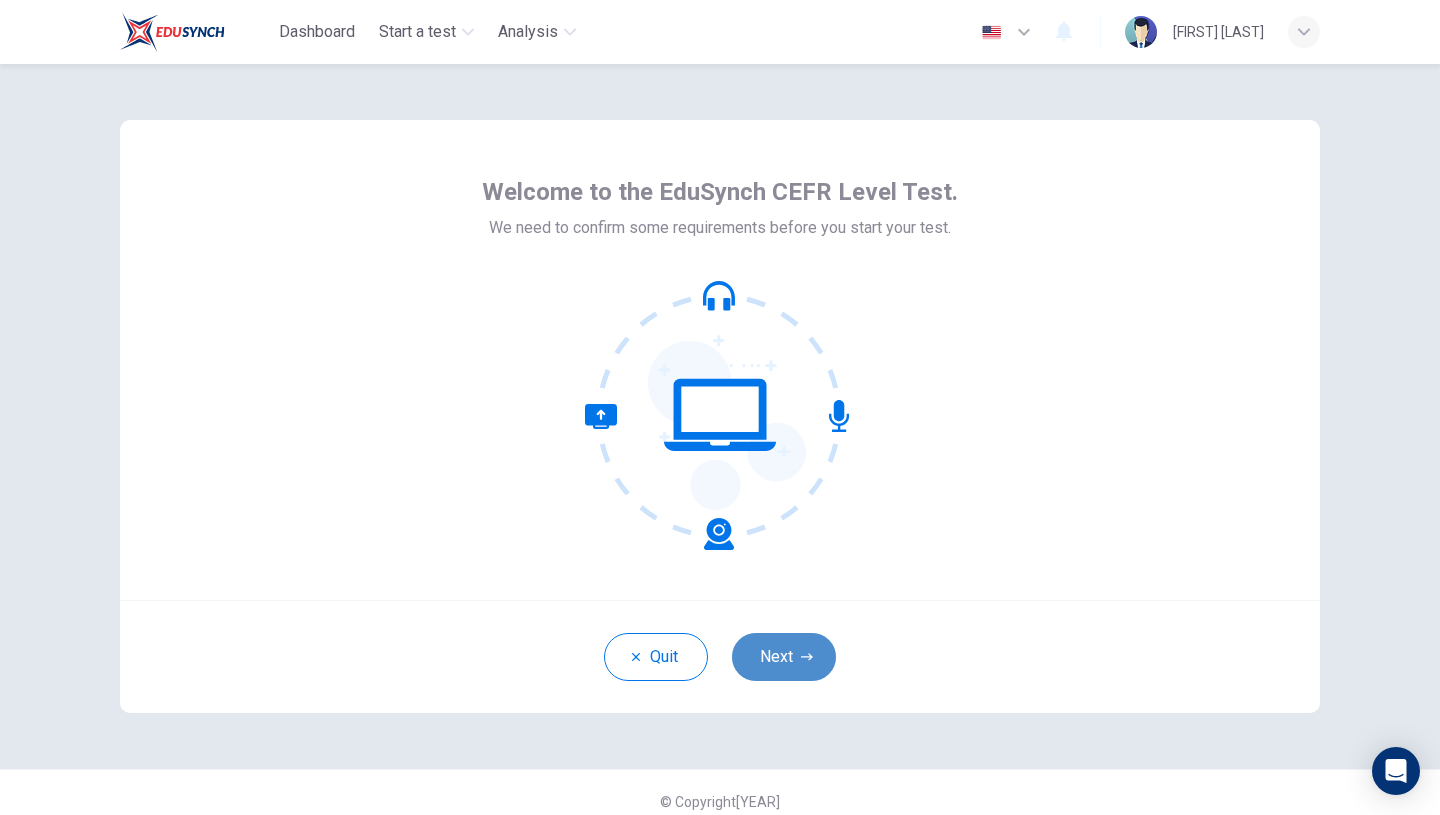 click on "Next" at bounding box center [784, 657] 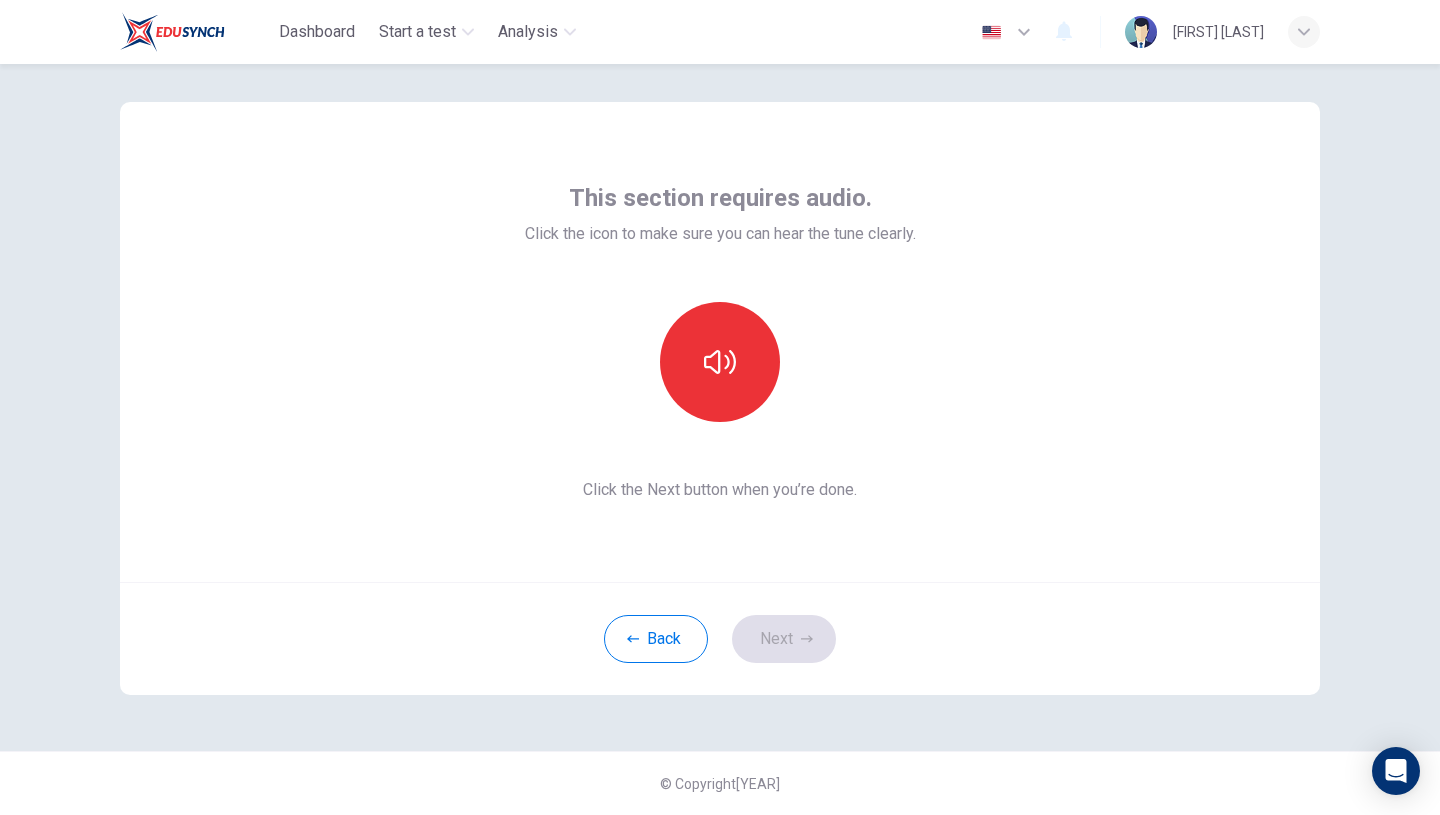 scroll, scrollTop: 0, scrollLeft: 0, axis: both 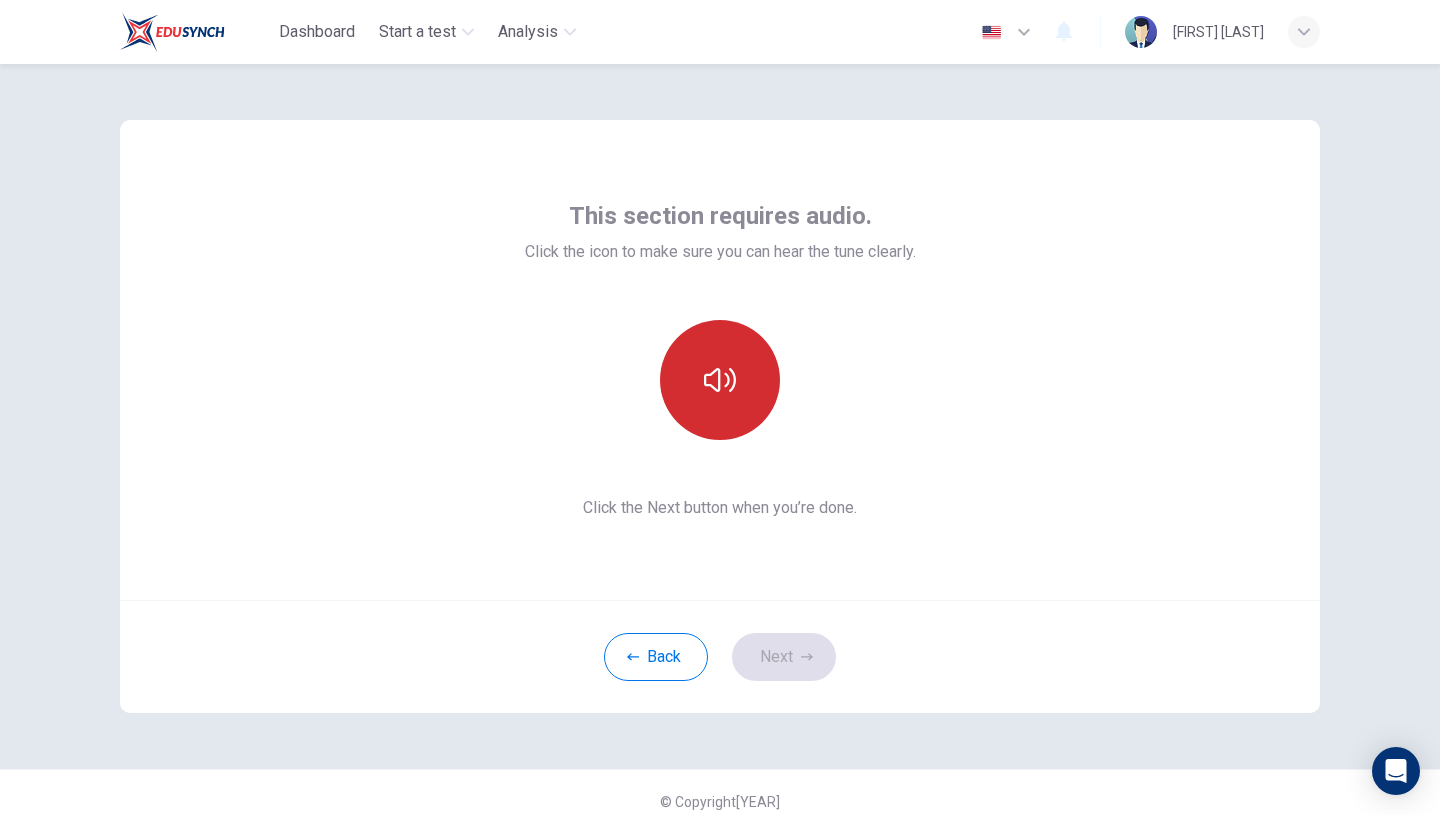 click at bounding box center (720, 380) 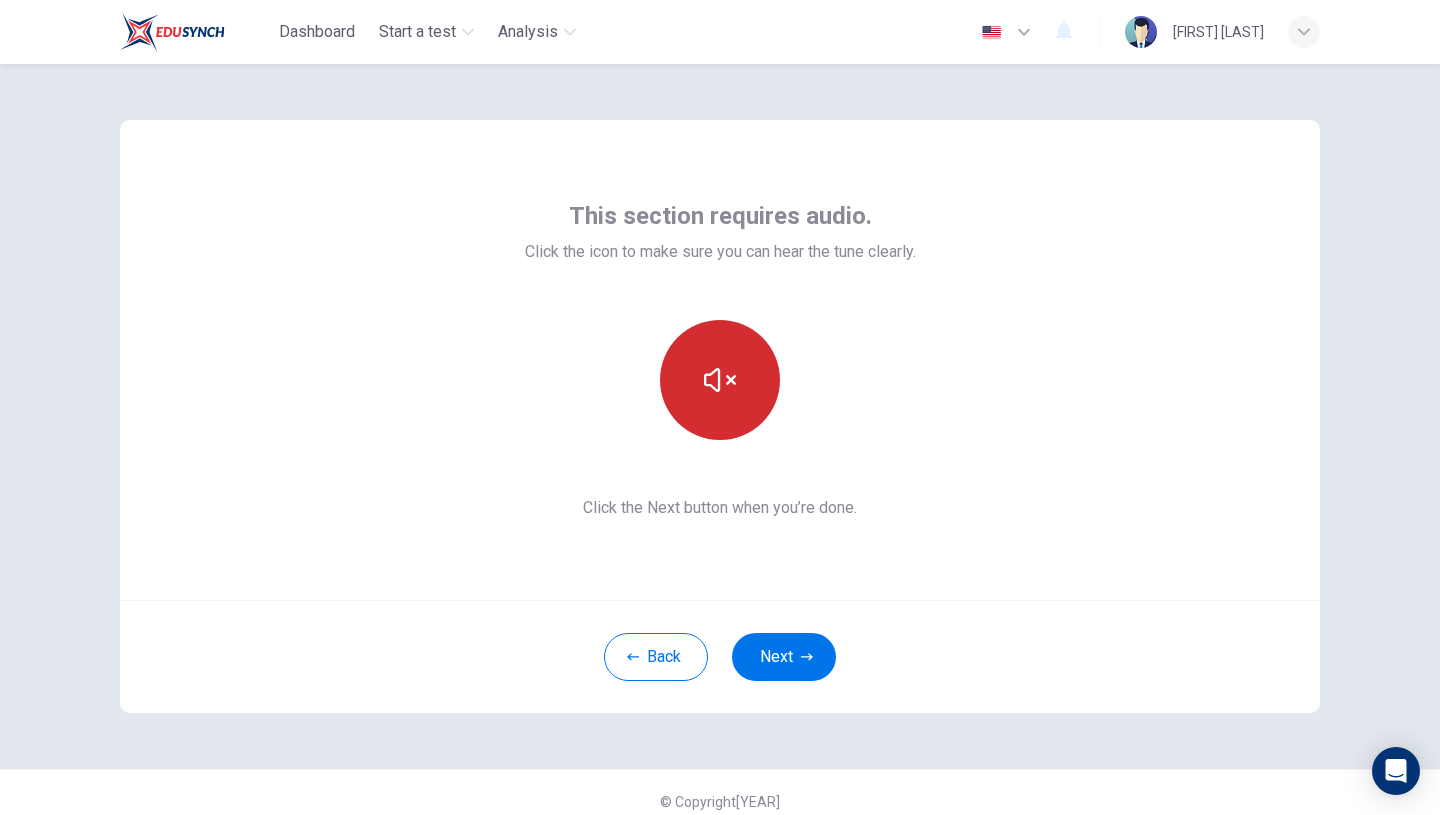 click at bounding box center [720, 380] 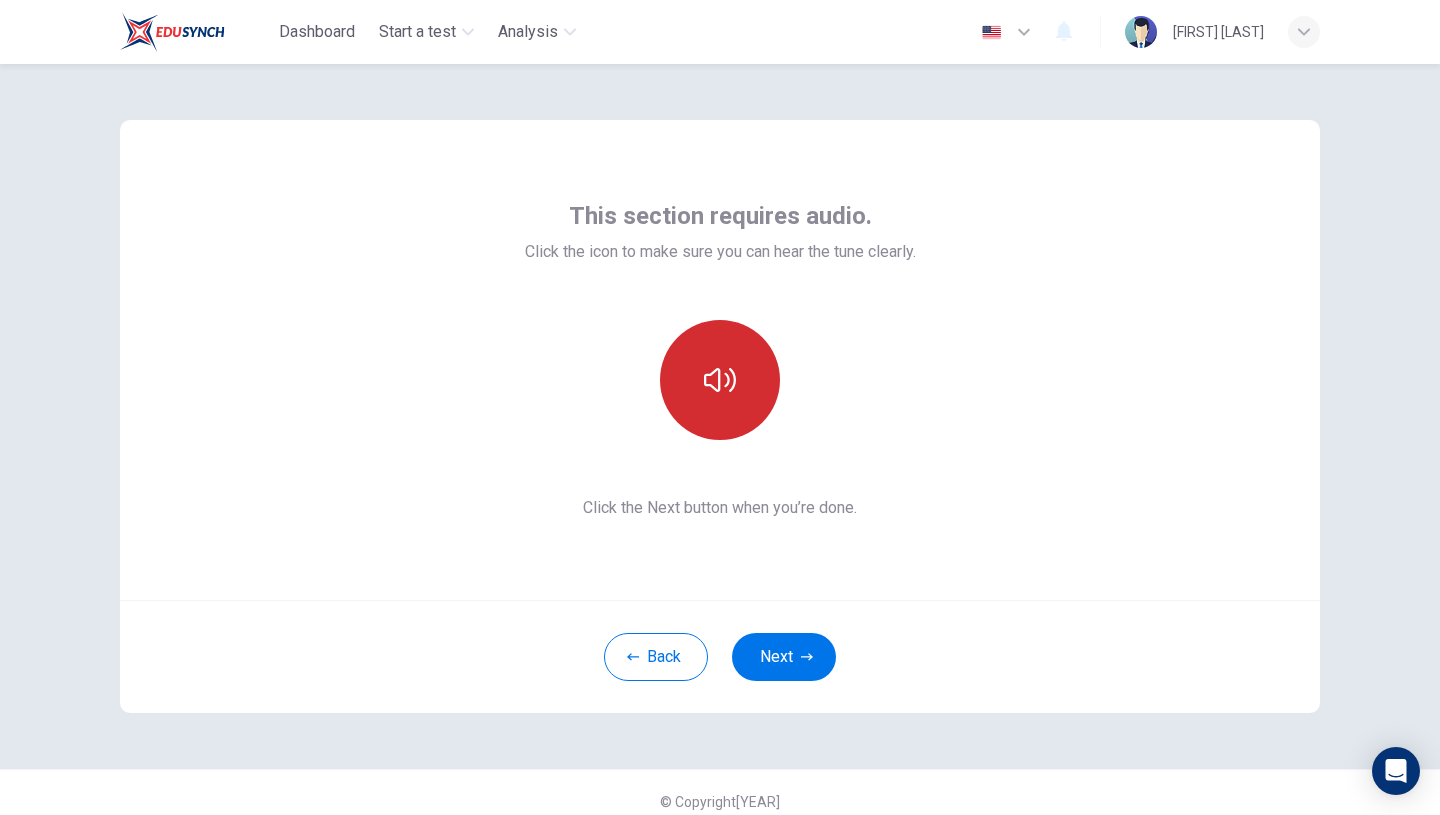 click at bounding box center (720, 380) 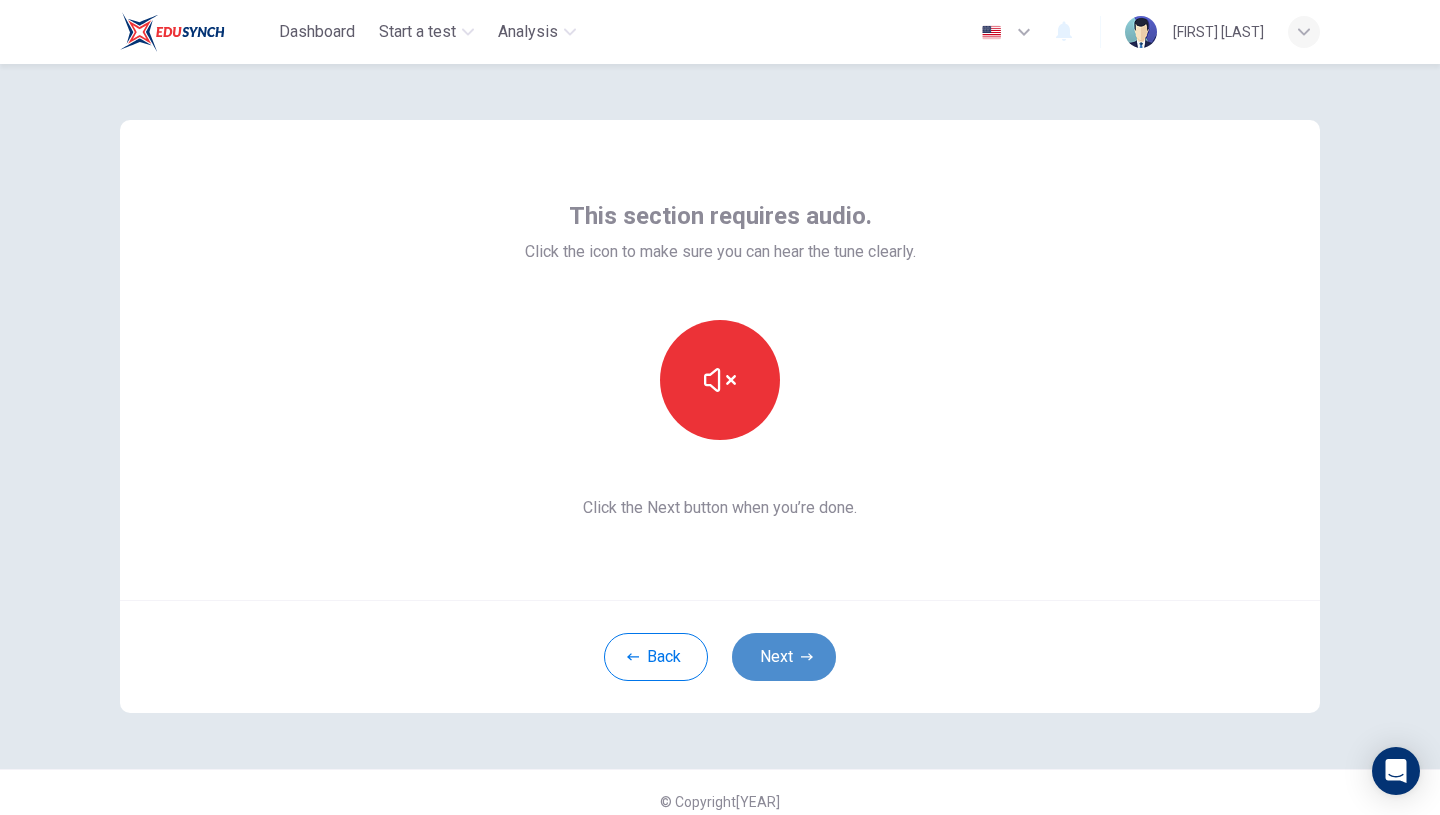 click on "Next" at bounding box center (784, 657) 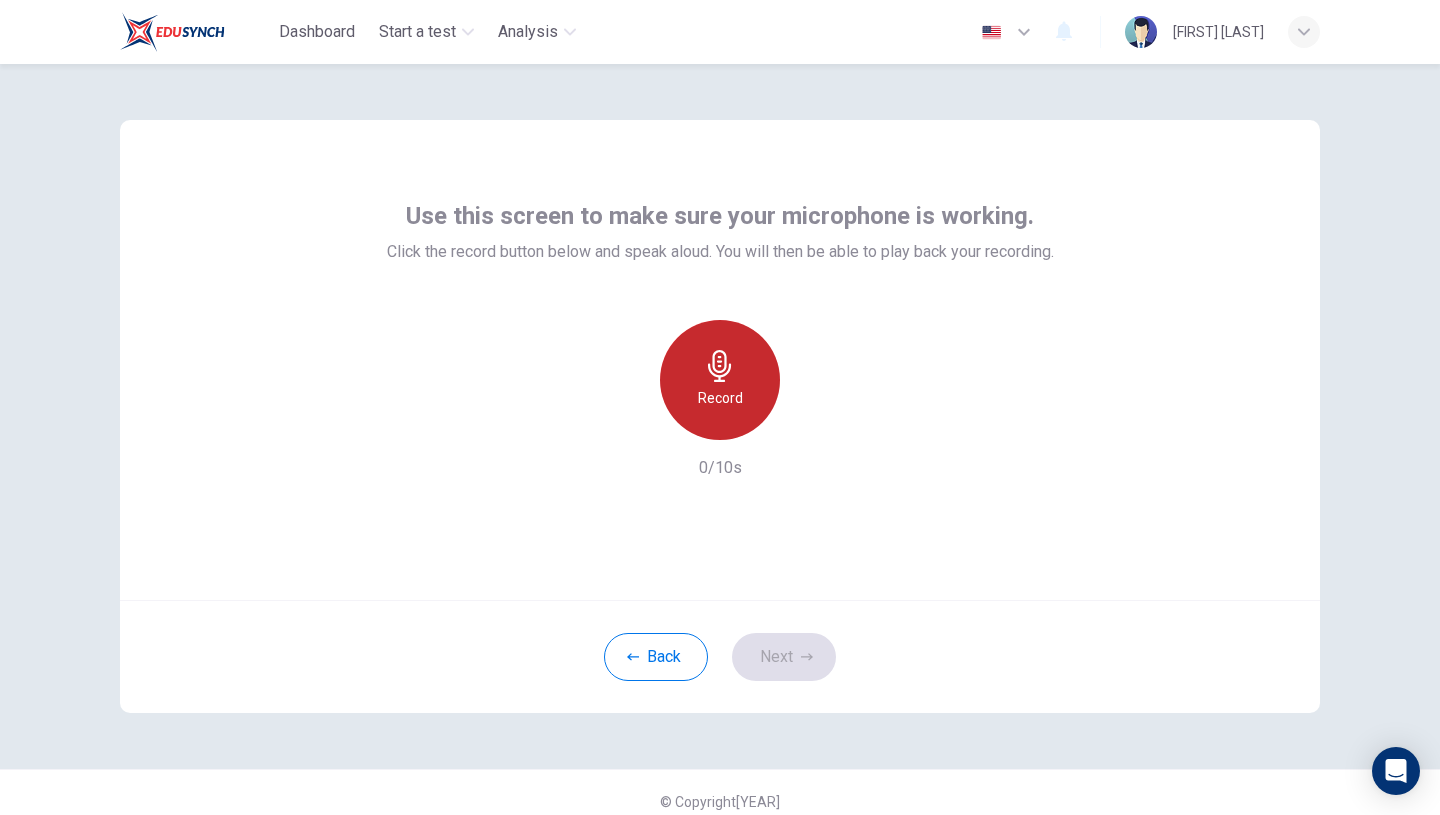 click at bounding box center (719, 366) 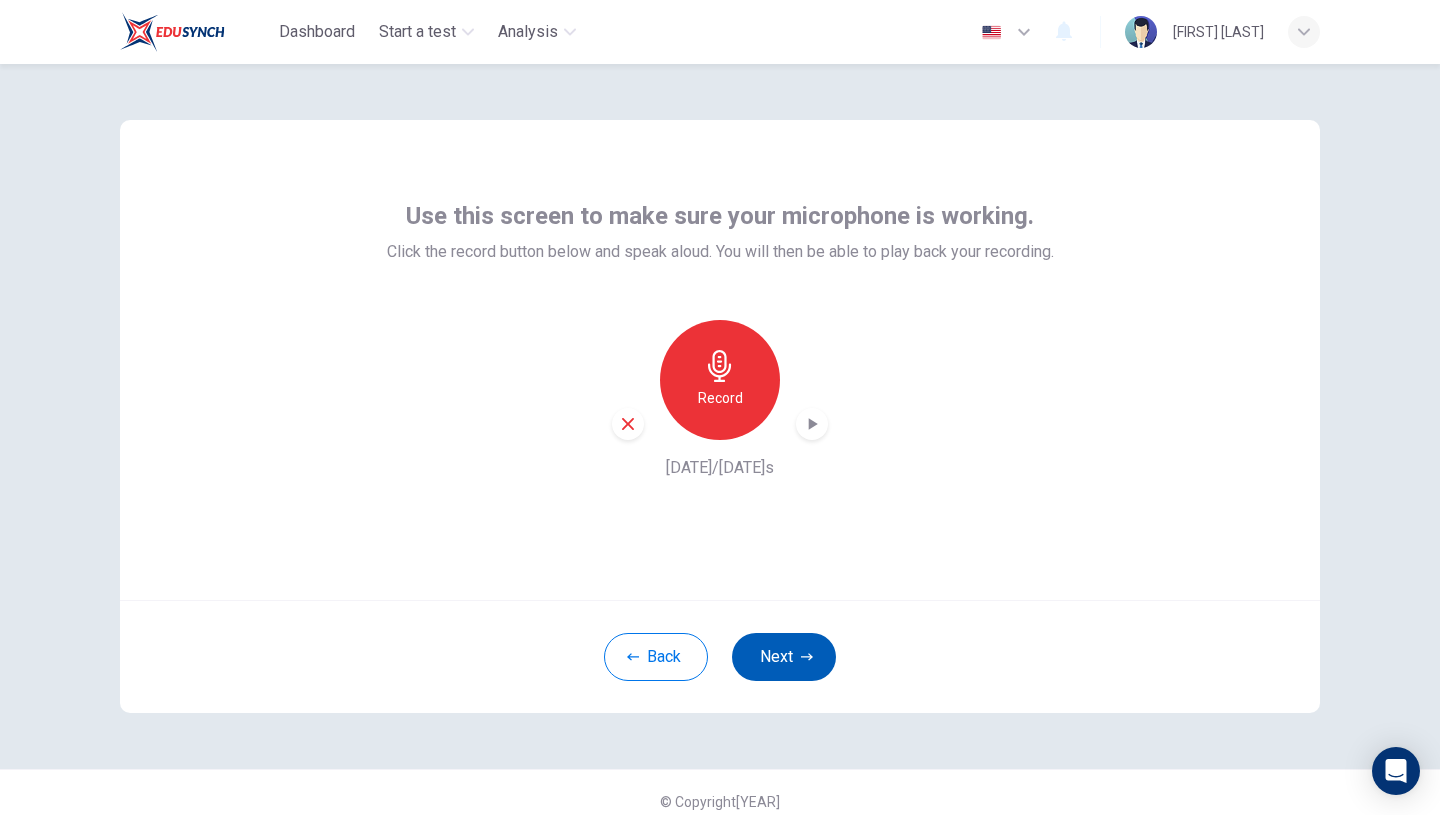 click on "Next" at bounding box center (784, 657) 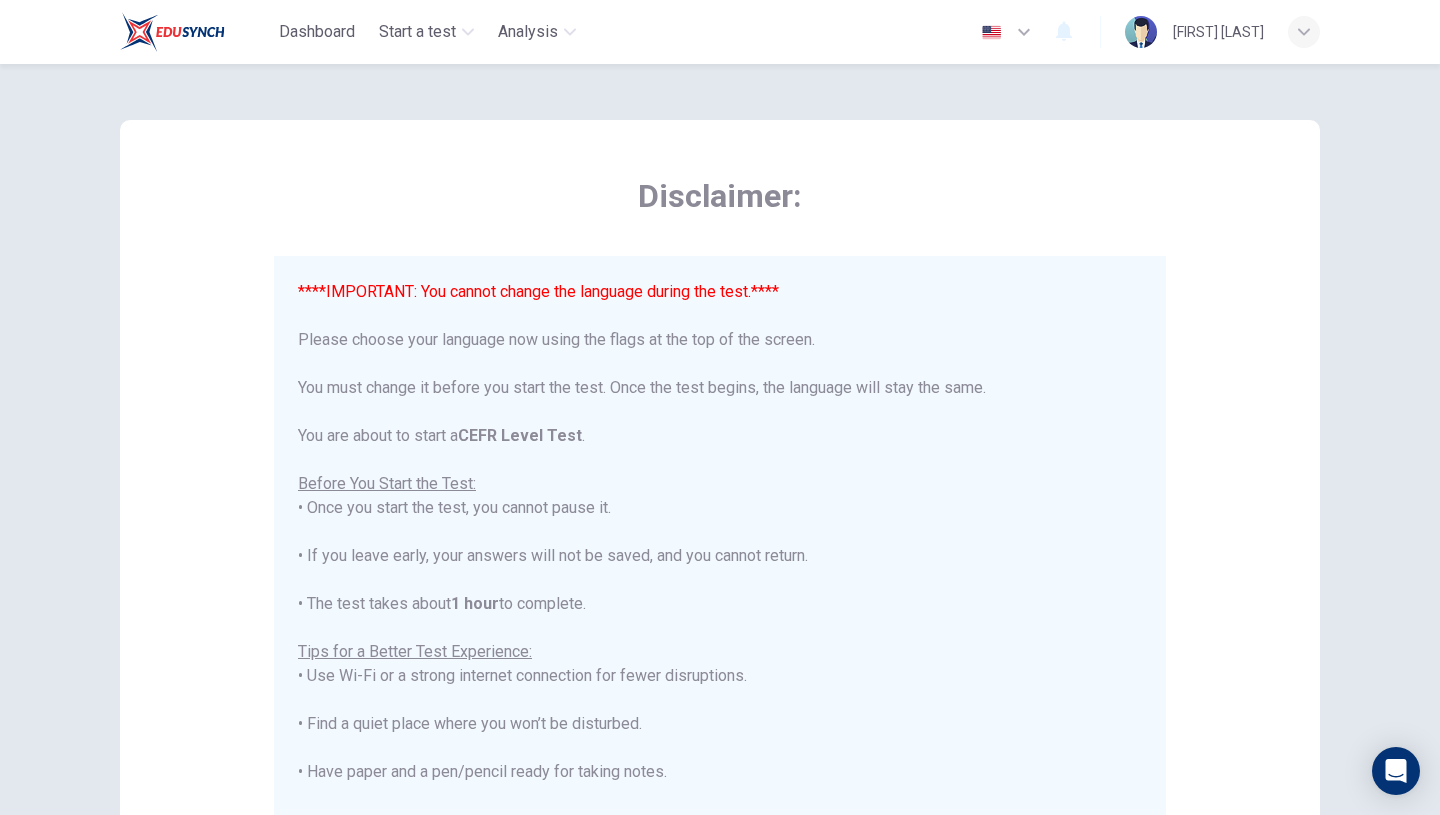 click at bounding box center (1024, 32) 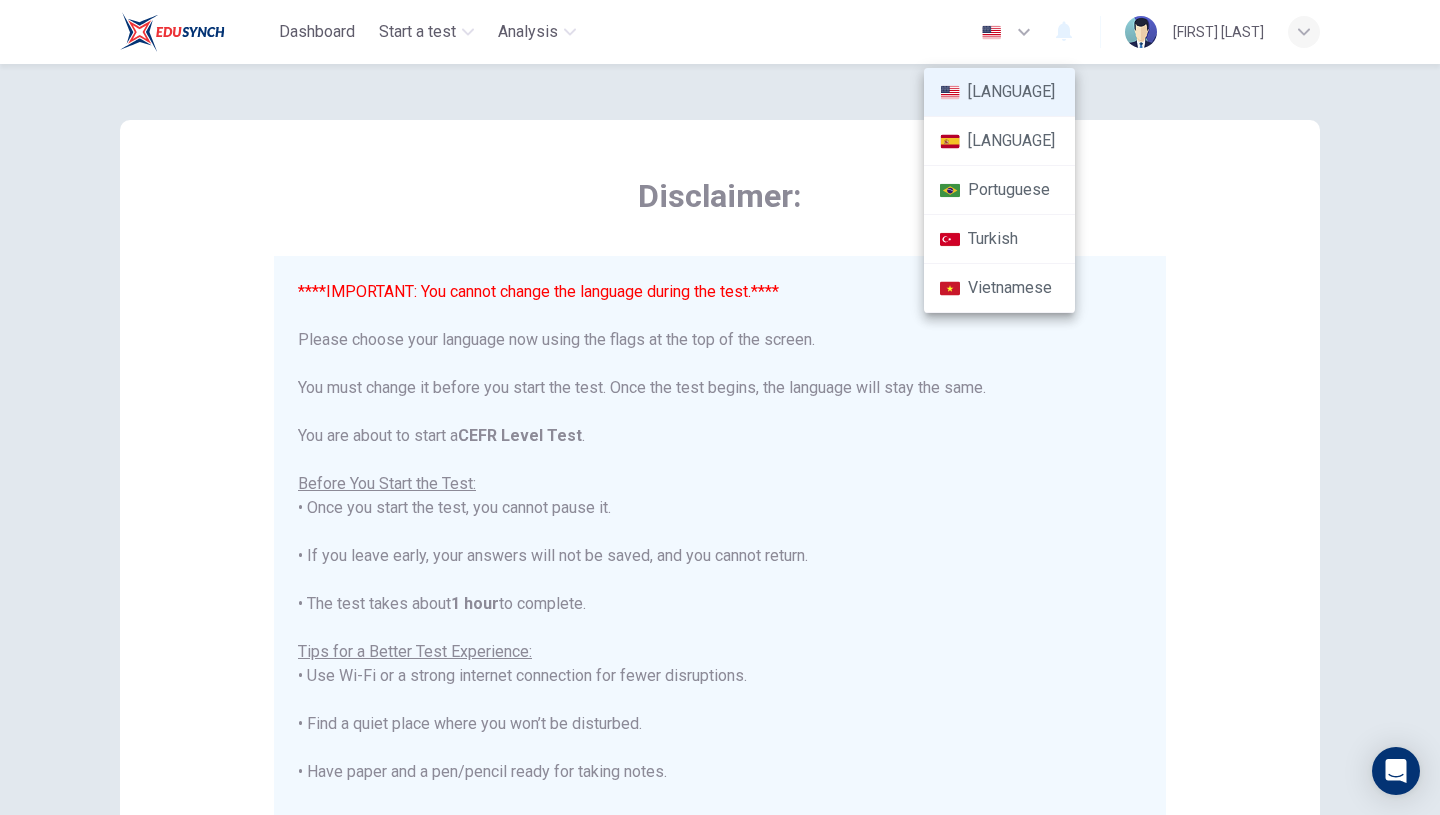 click at bounding box center [720, 407] 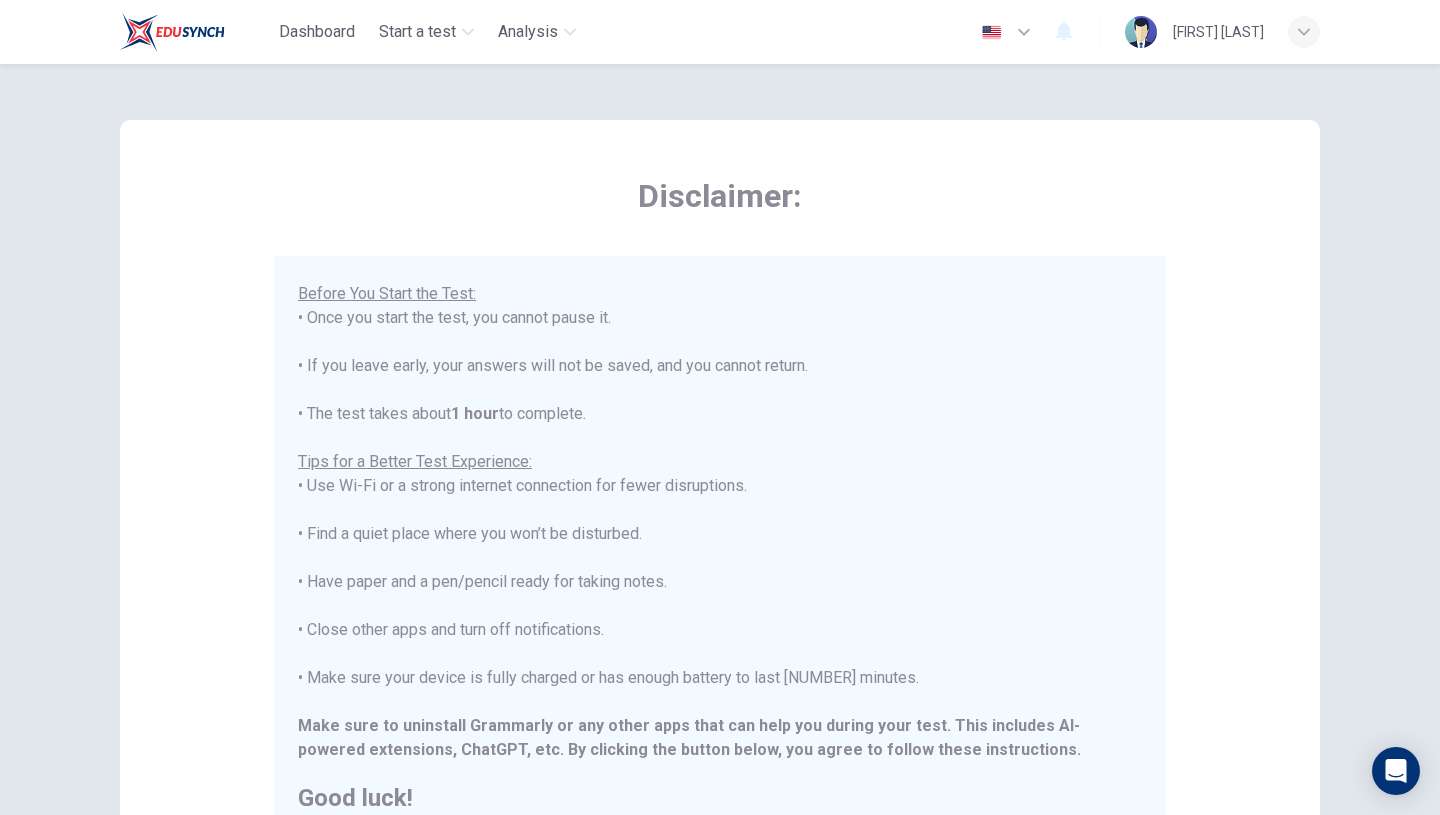scroll, scrollTop: 191, scrollLeft: 0, axis: vertical 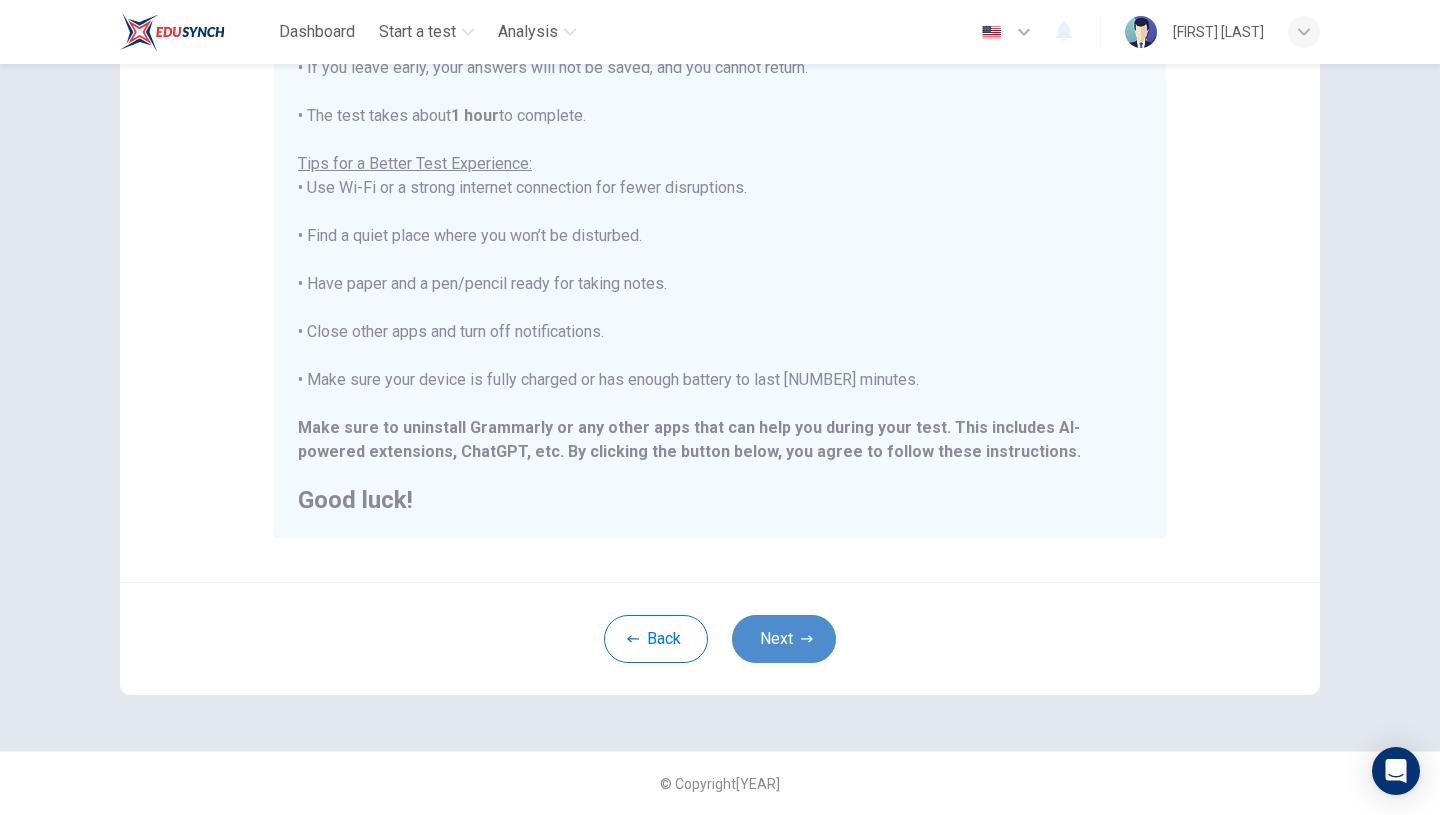 click on "Next" at bounding box center (784, 639) 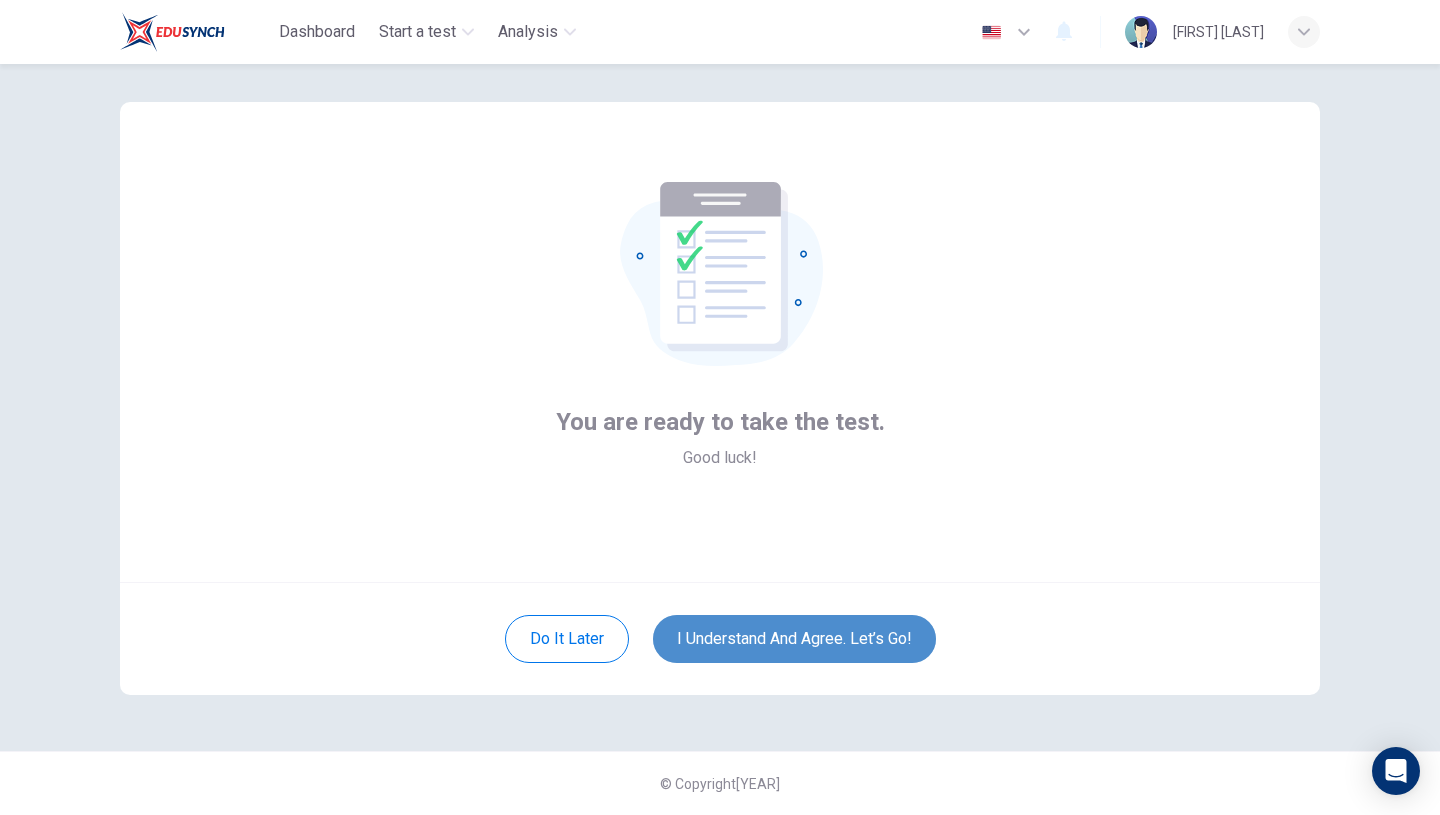 click on "I understand and agree. Let’s go!" at bounding box center (794, 639) 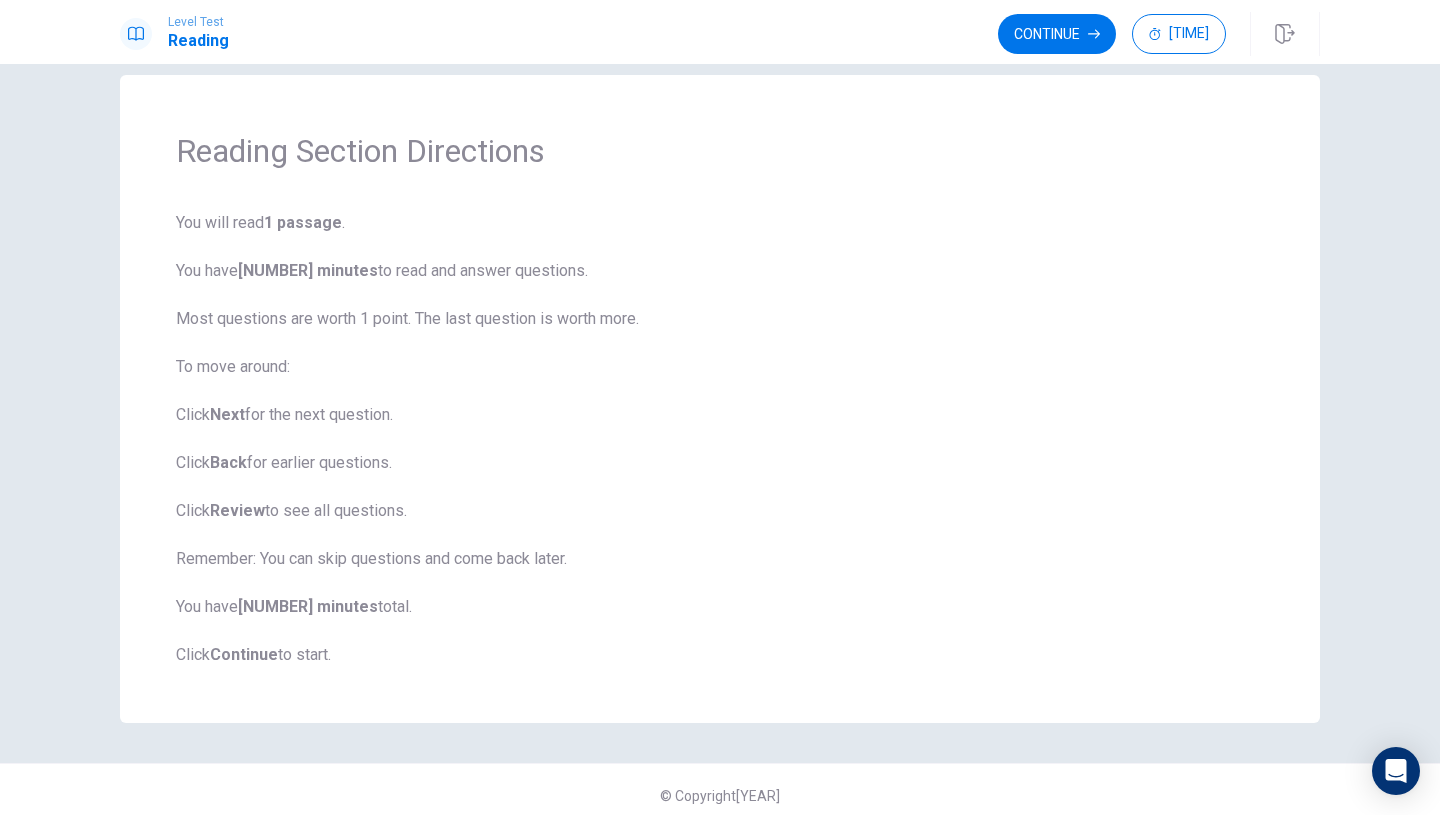 scroll, scrollTop: 0, scrollLeft: 0, axis: both 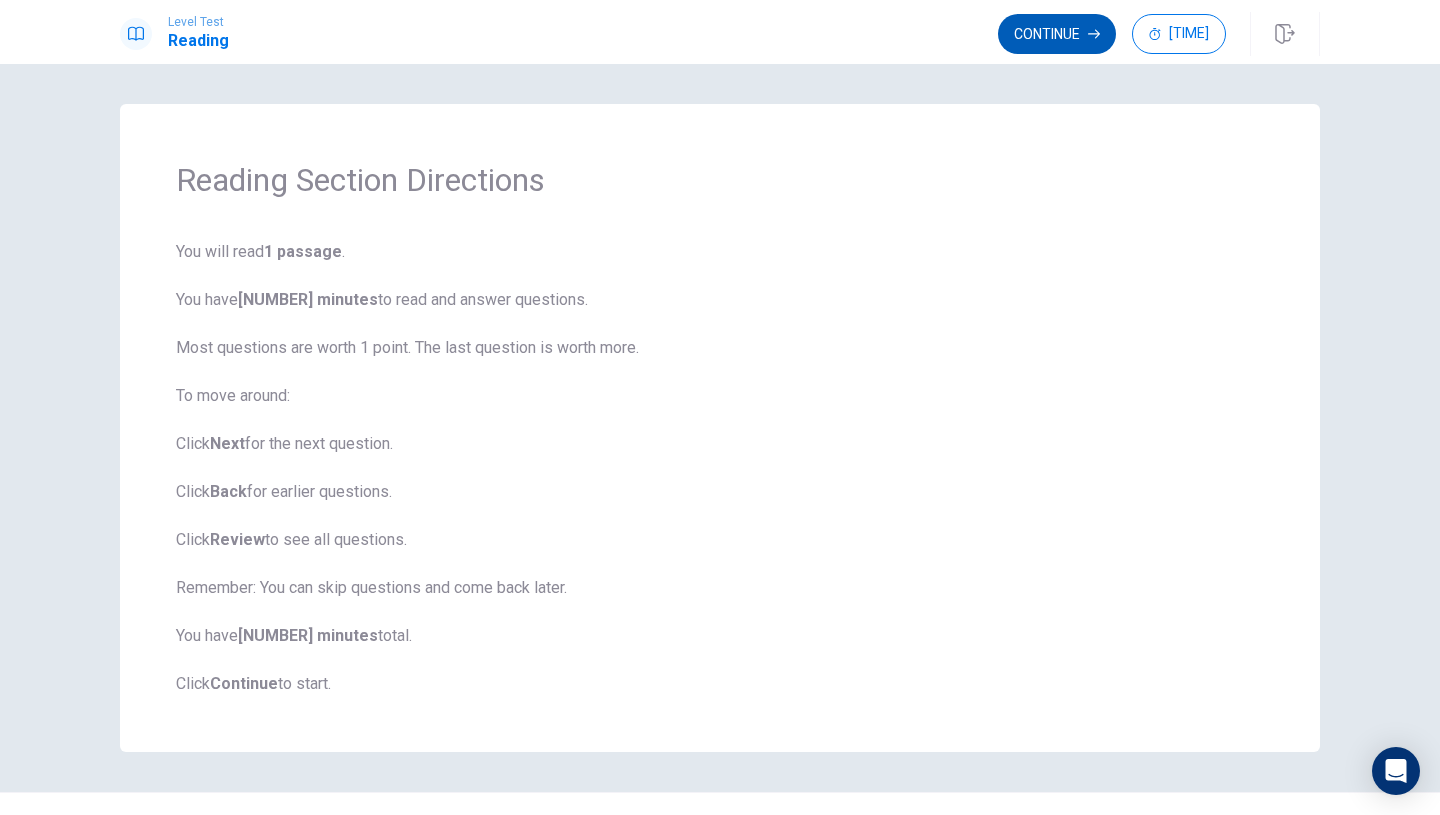 click on "Continue" at bounding box center (1057, 34) 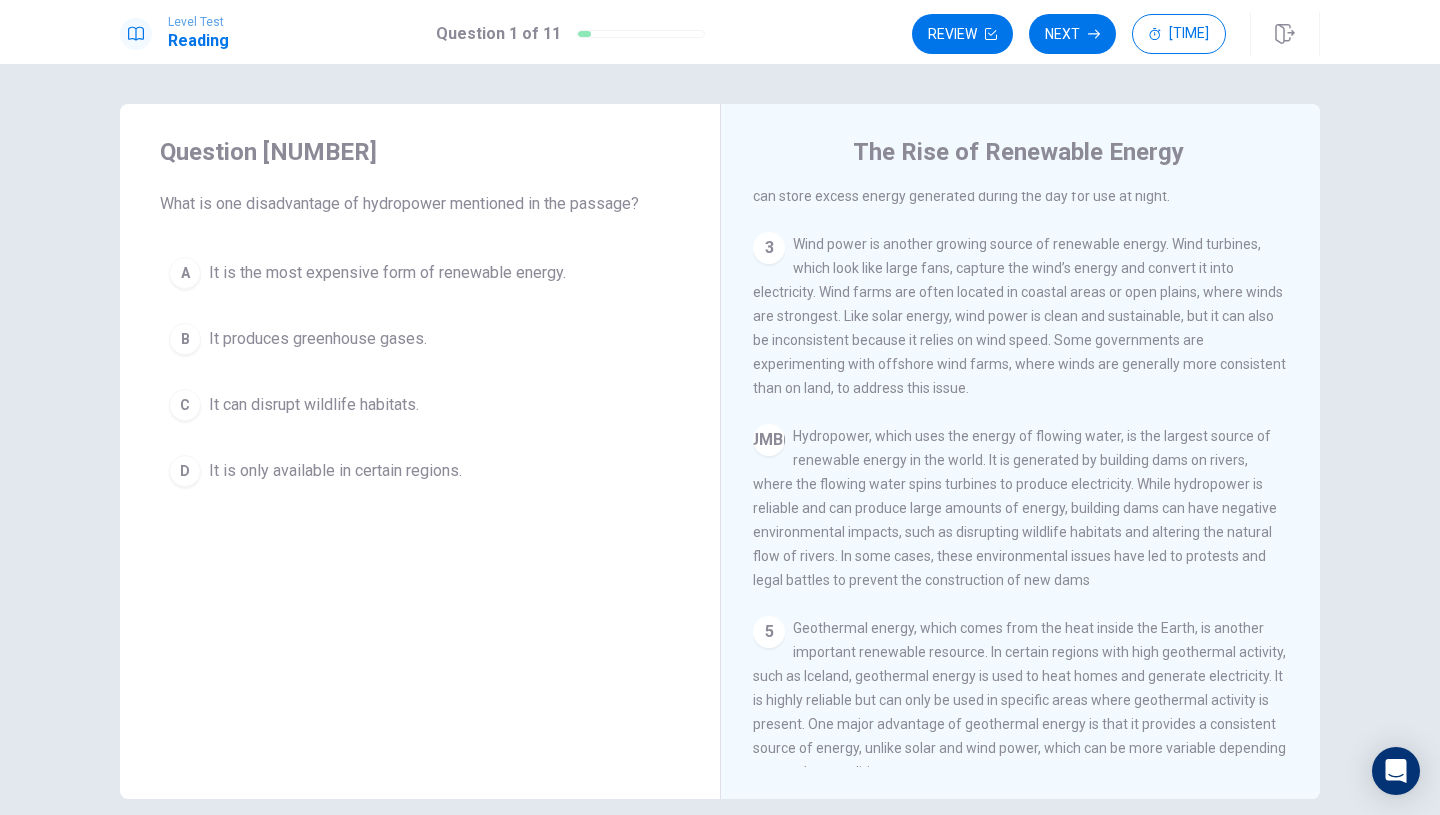 scroll, scrollTop: 649, scrollLeft: 0, axis: vertical 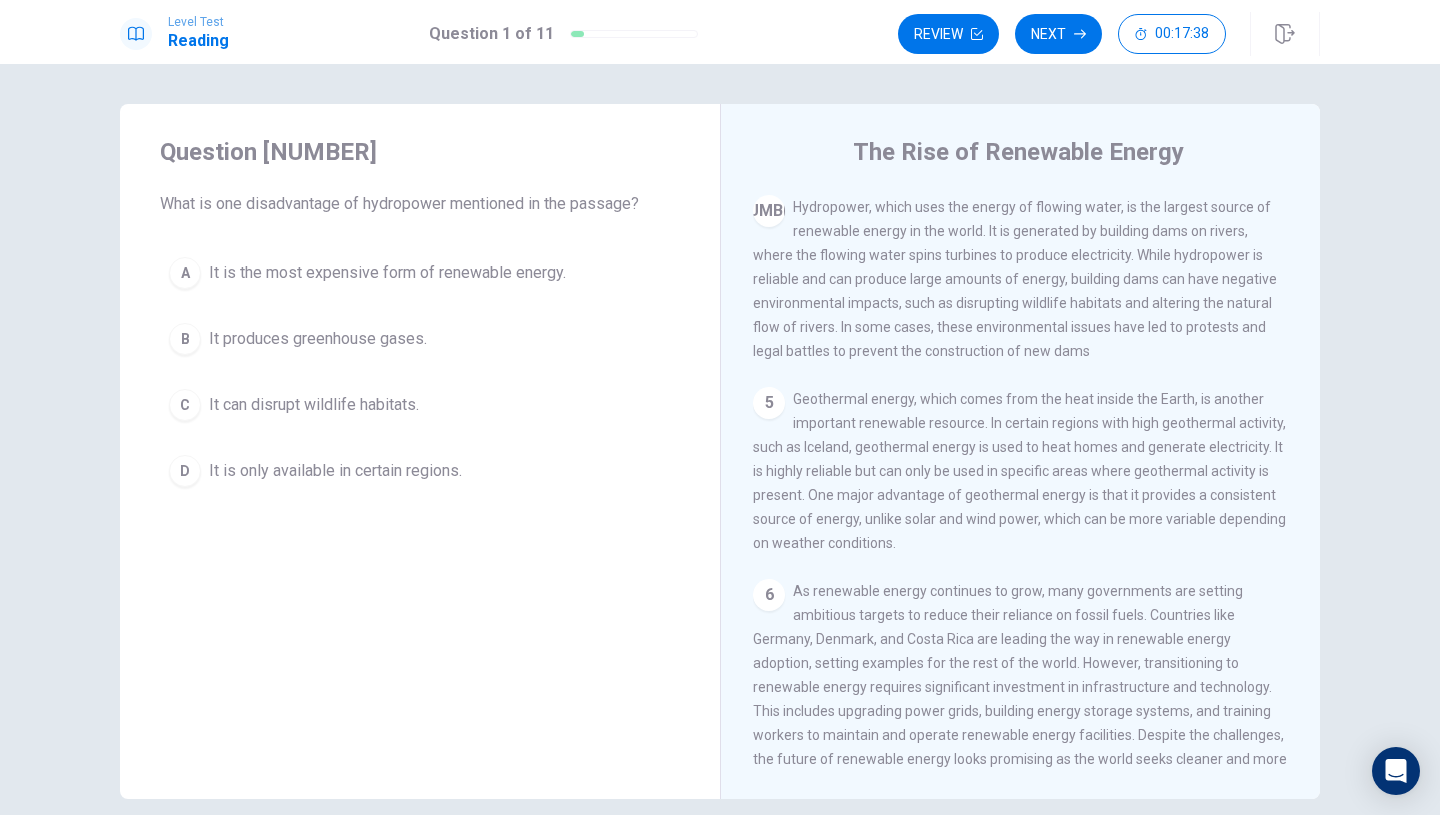click on "C" at bounding box center [185, 273] 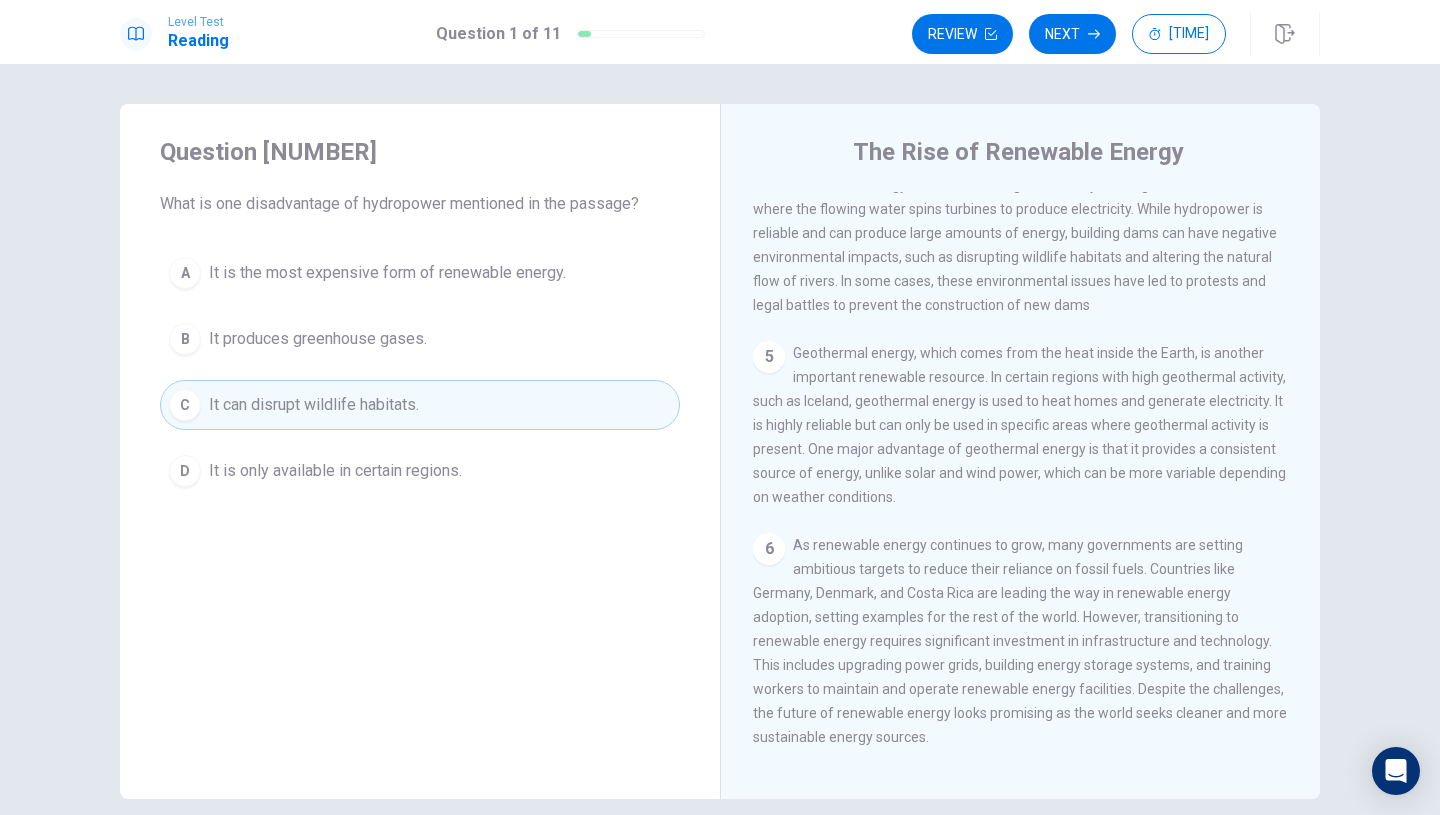 scroll, scrollTop: 649, scrollLeft: 0, axis: vertical 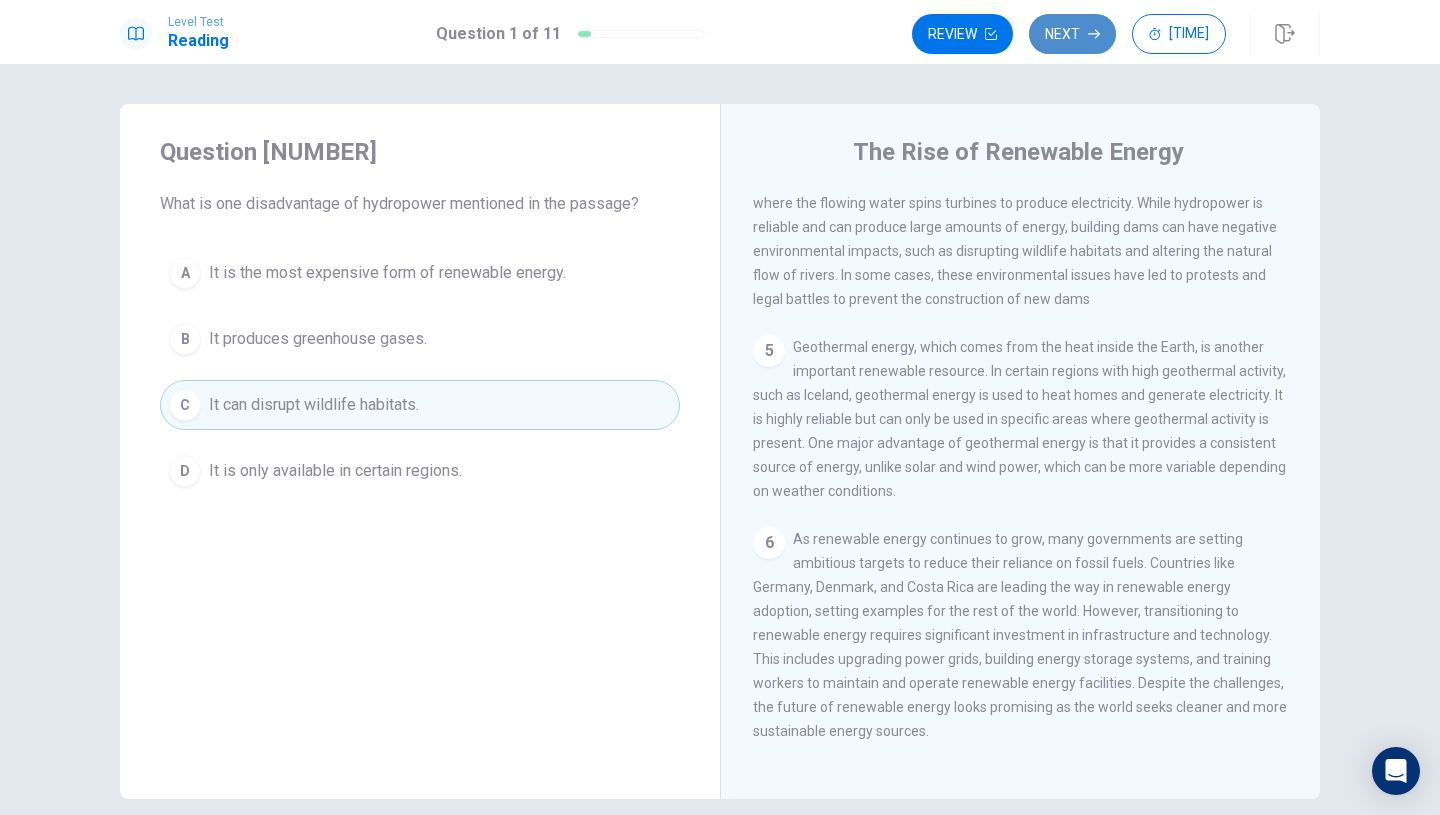 click on "Next" at bounding box center (1072, 34) 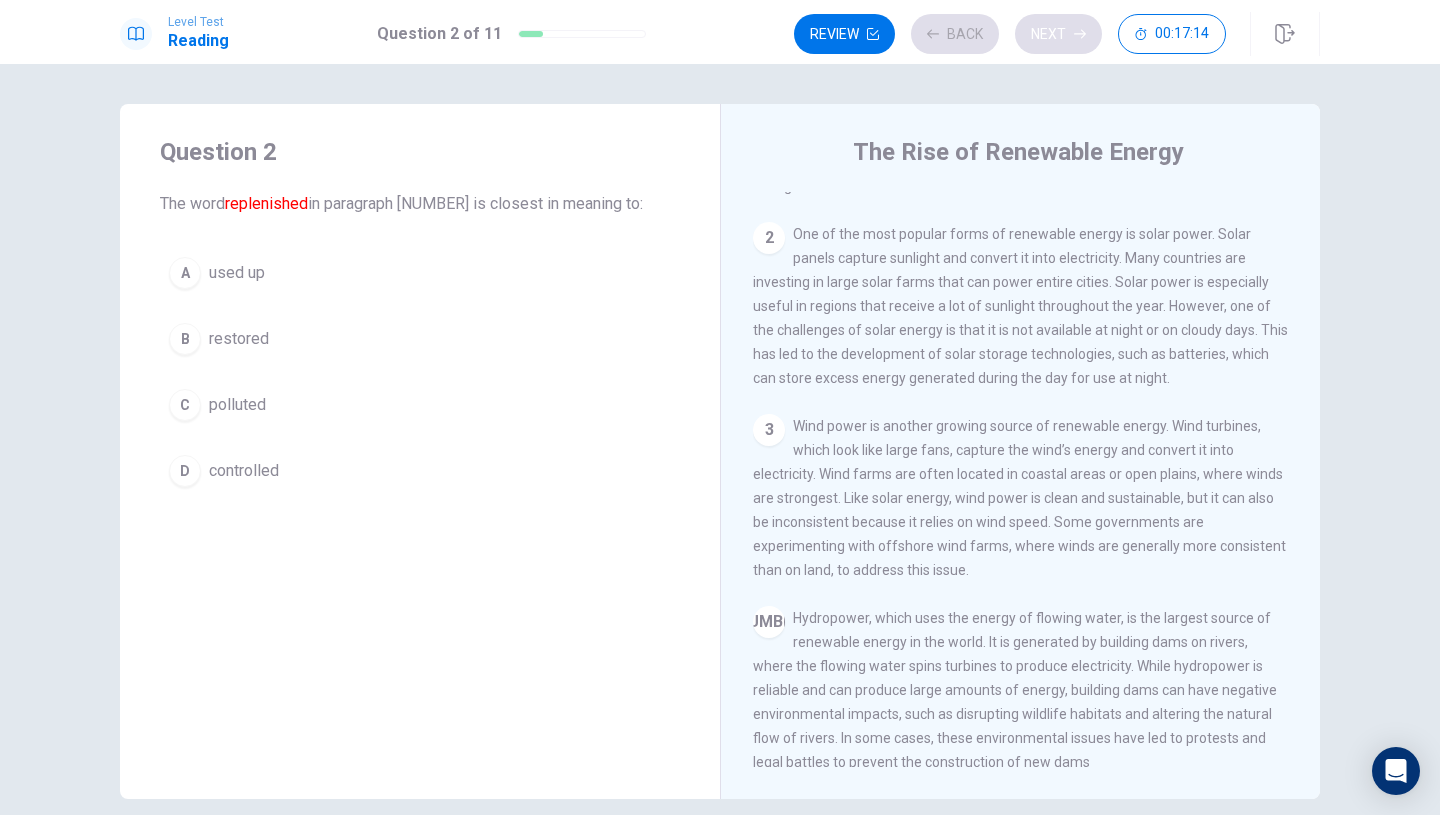 scroll, scrollTop: 0, scrollLeft: 0, axis: both 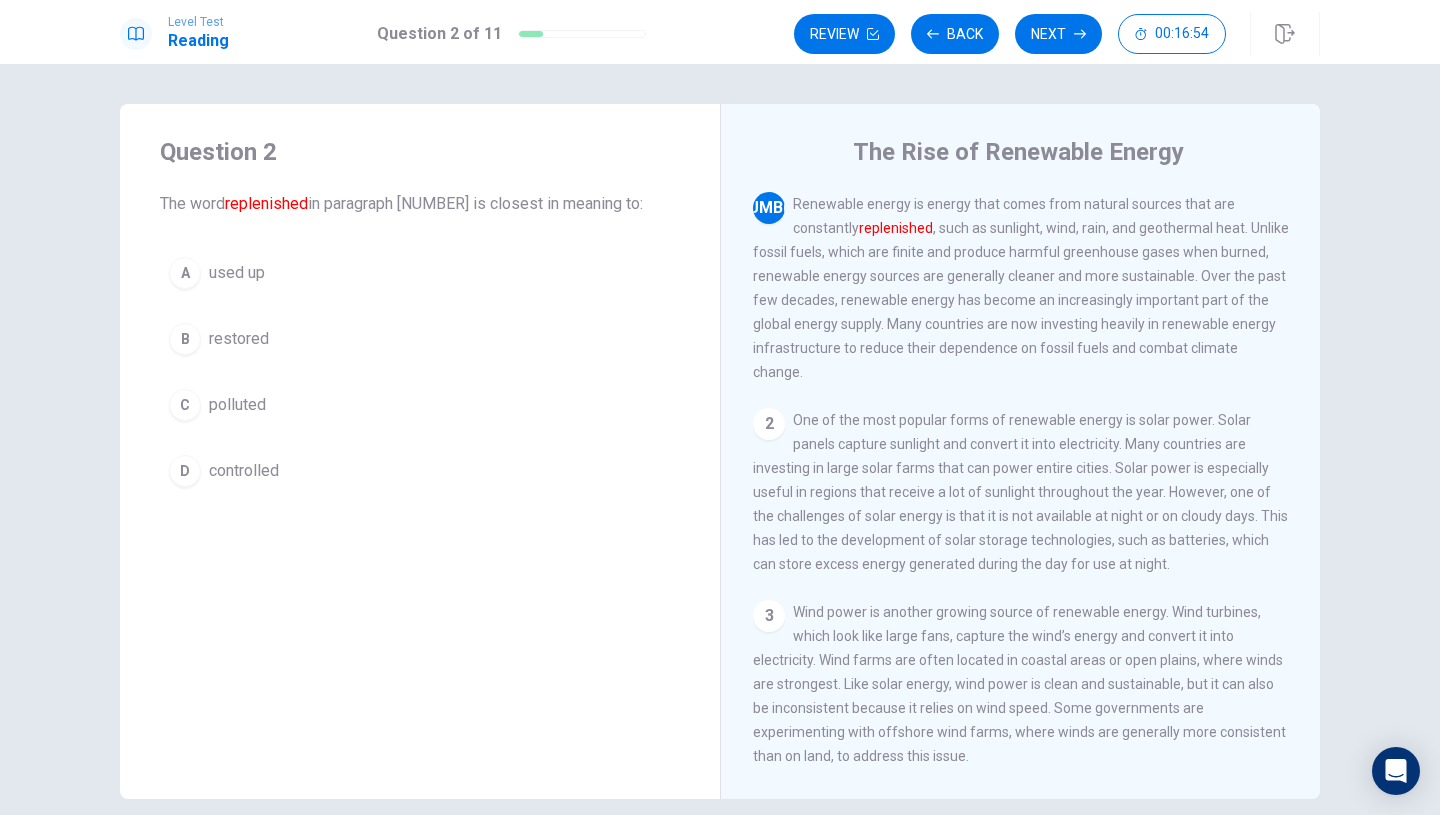click on "B" at bounding box center (185, 273) 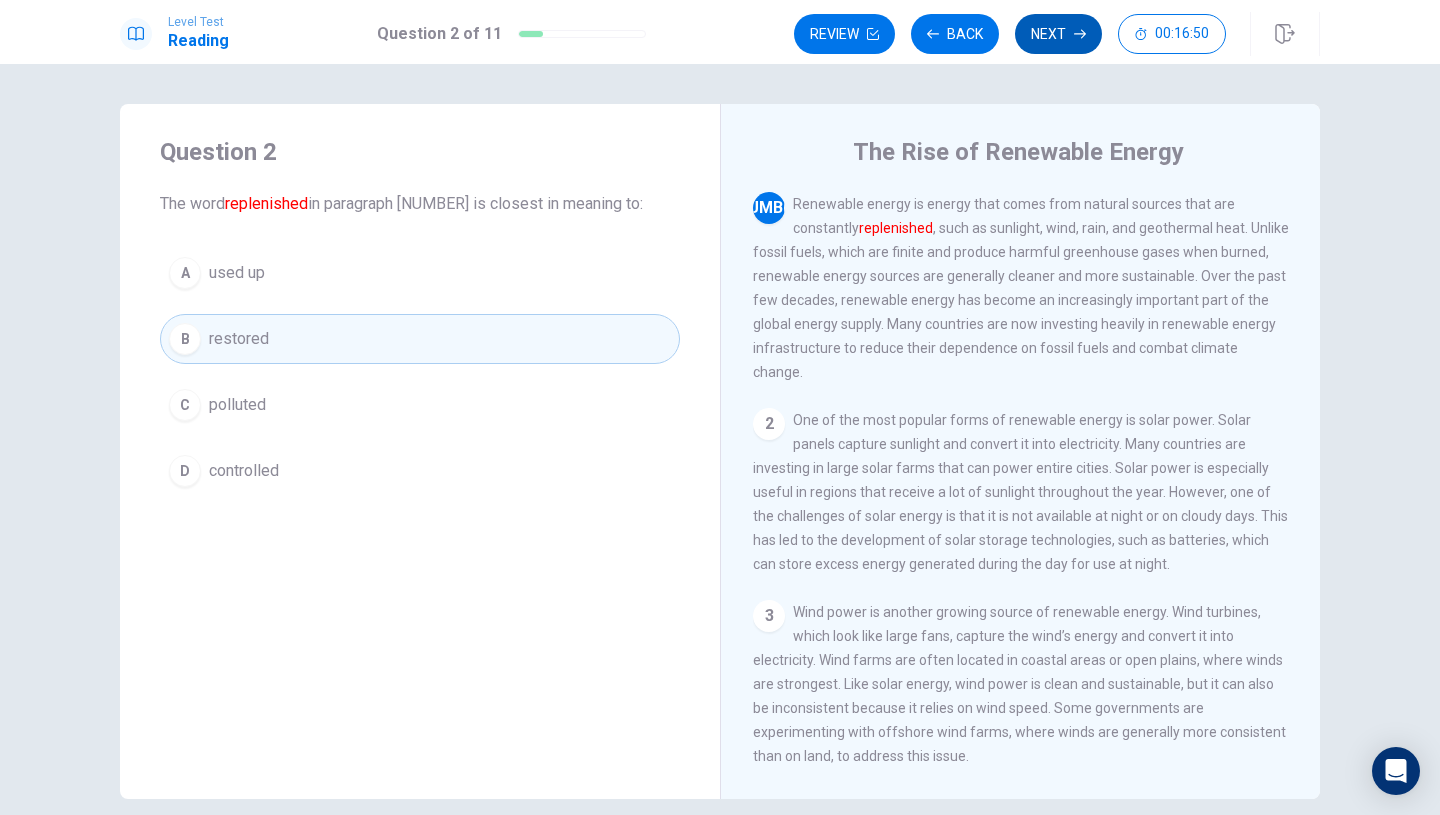 click on "Next" at bounding box center (1058, 34) 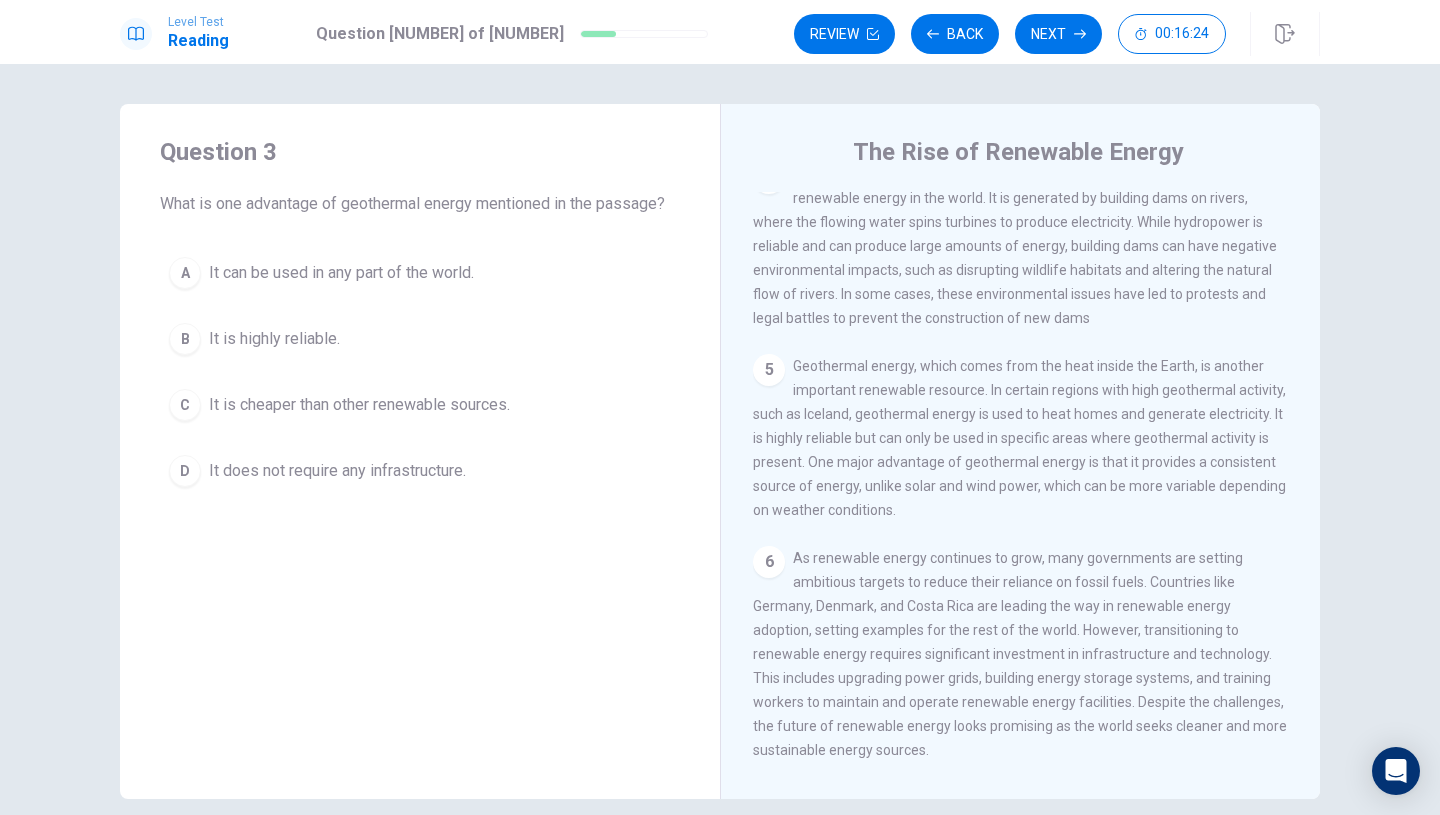 scroll, scrollTop: 649, scrollLeft: 0, axis: vertical 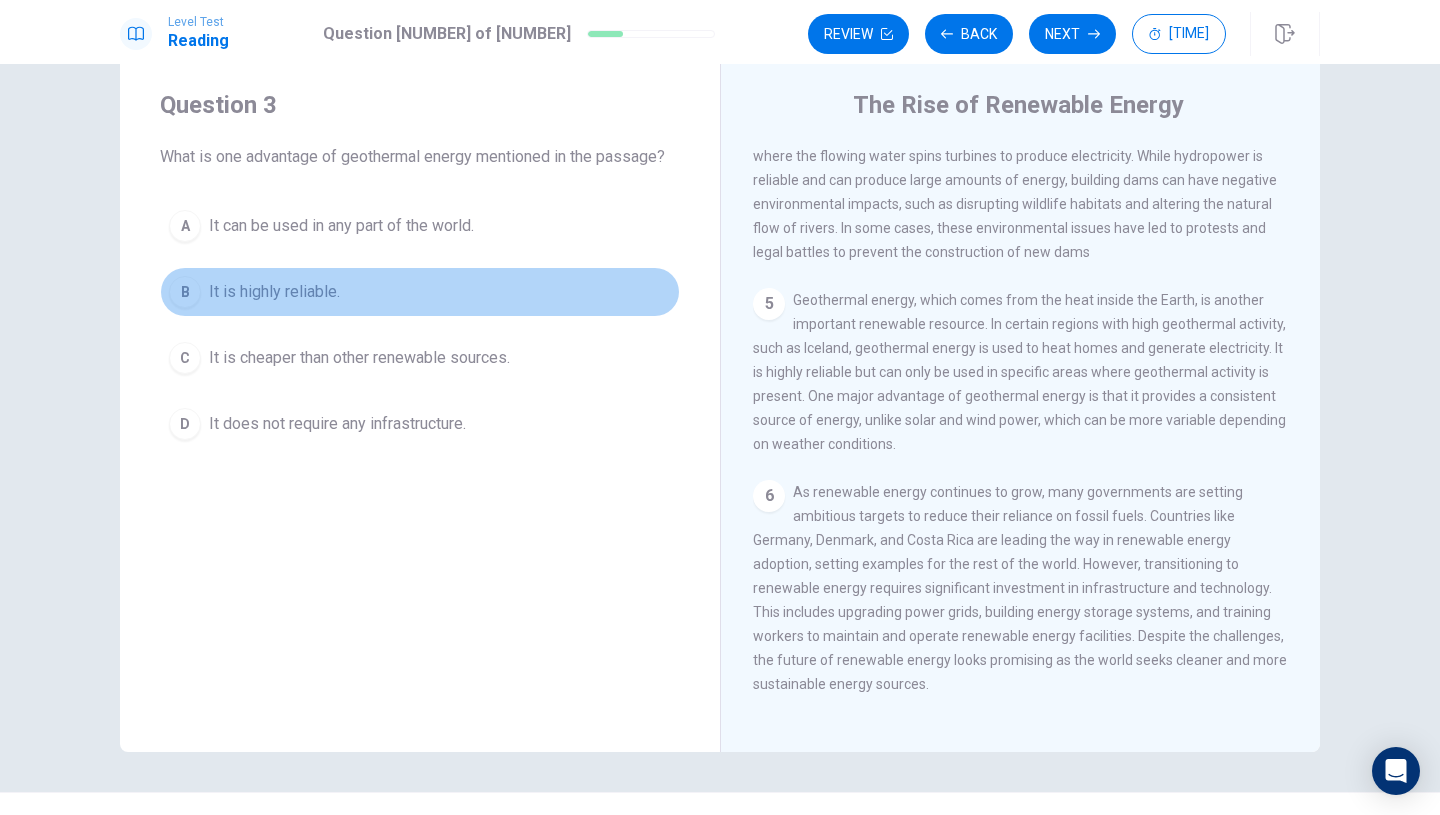 click on "B" at bounding box center [185, 226] 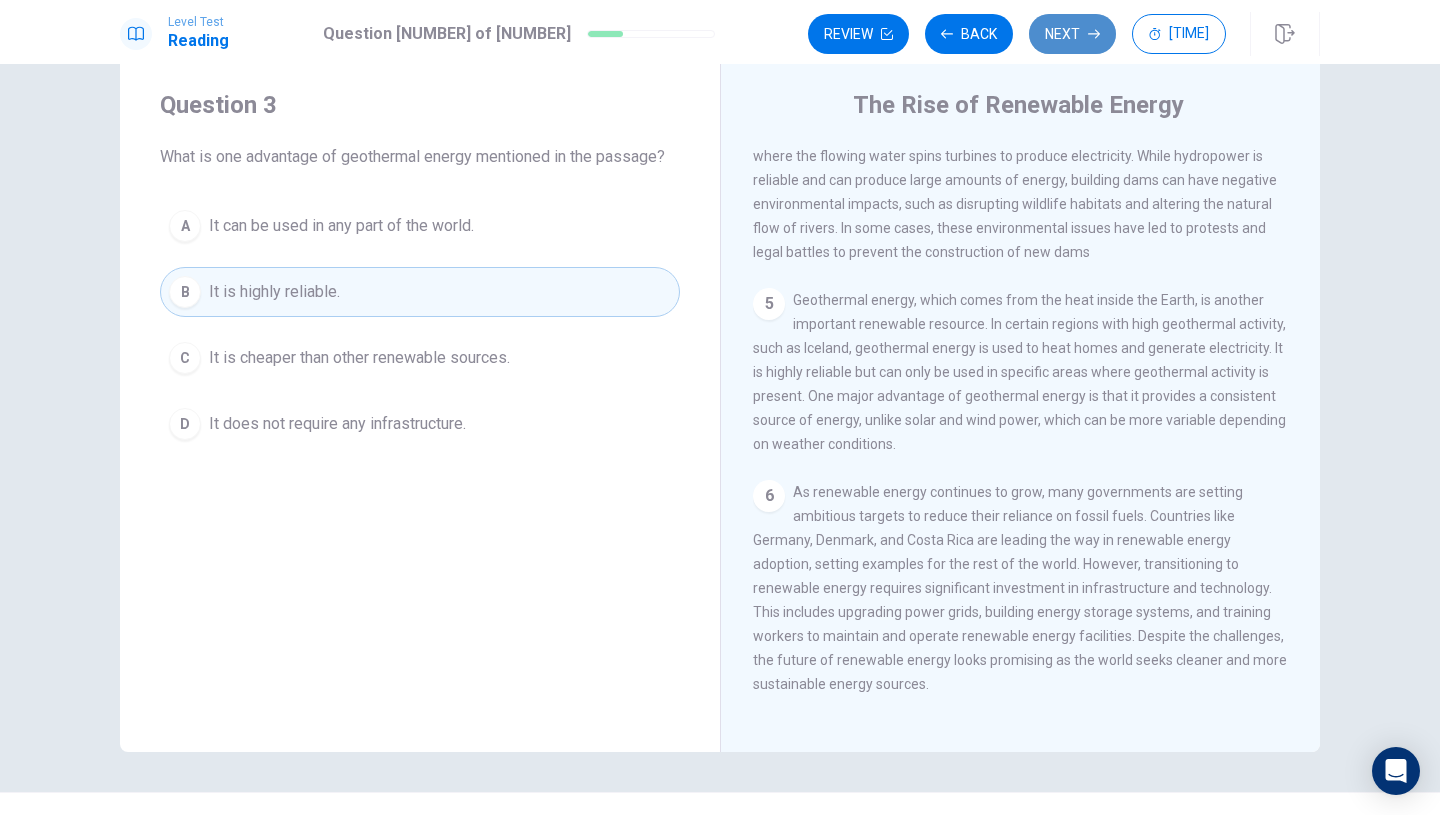 click on "Next" at bounding box center (1072, 34) 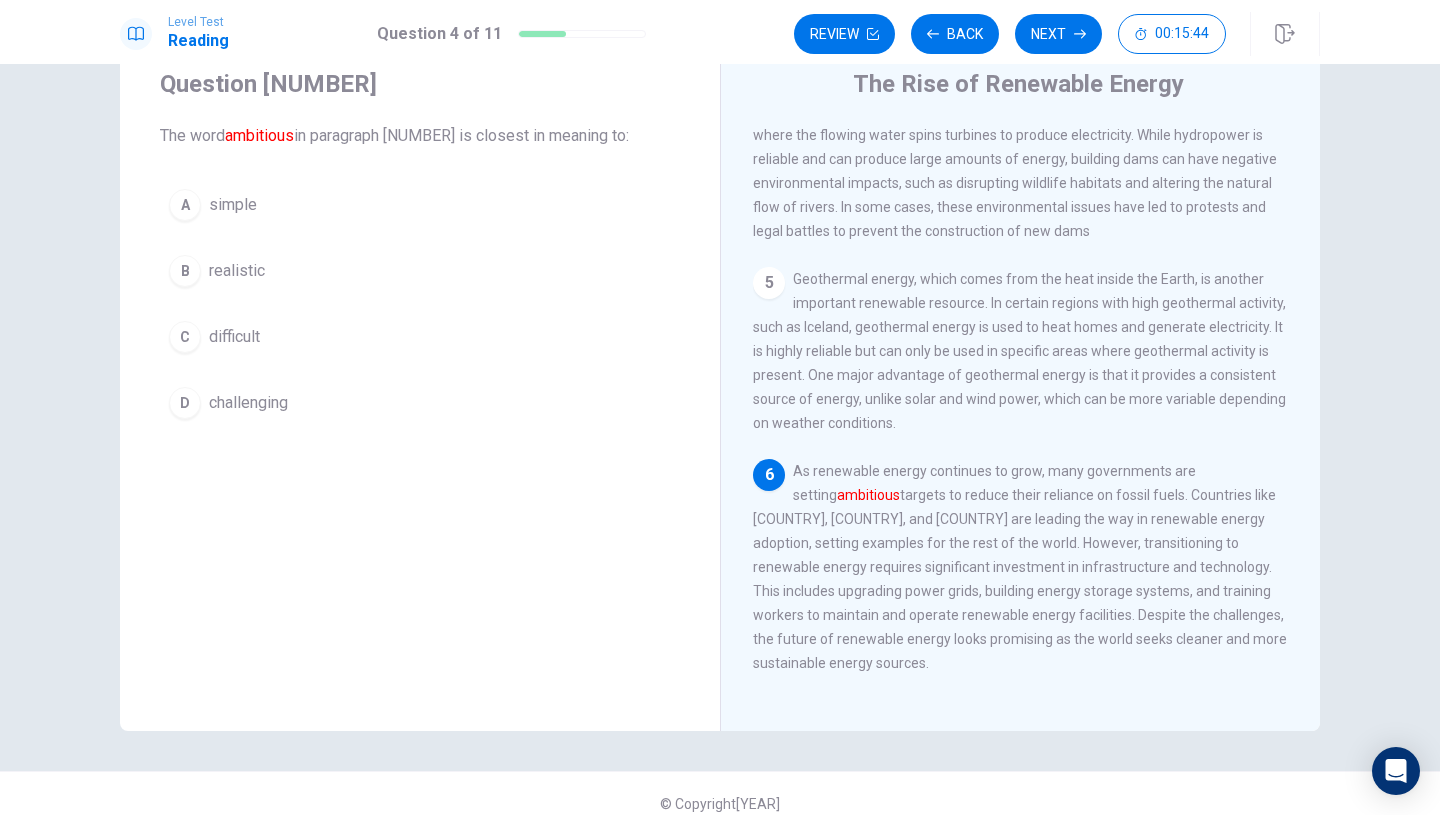 scroll, scrollTop: 83, scrollLeft: 0, axis: vertical 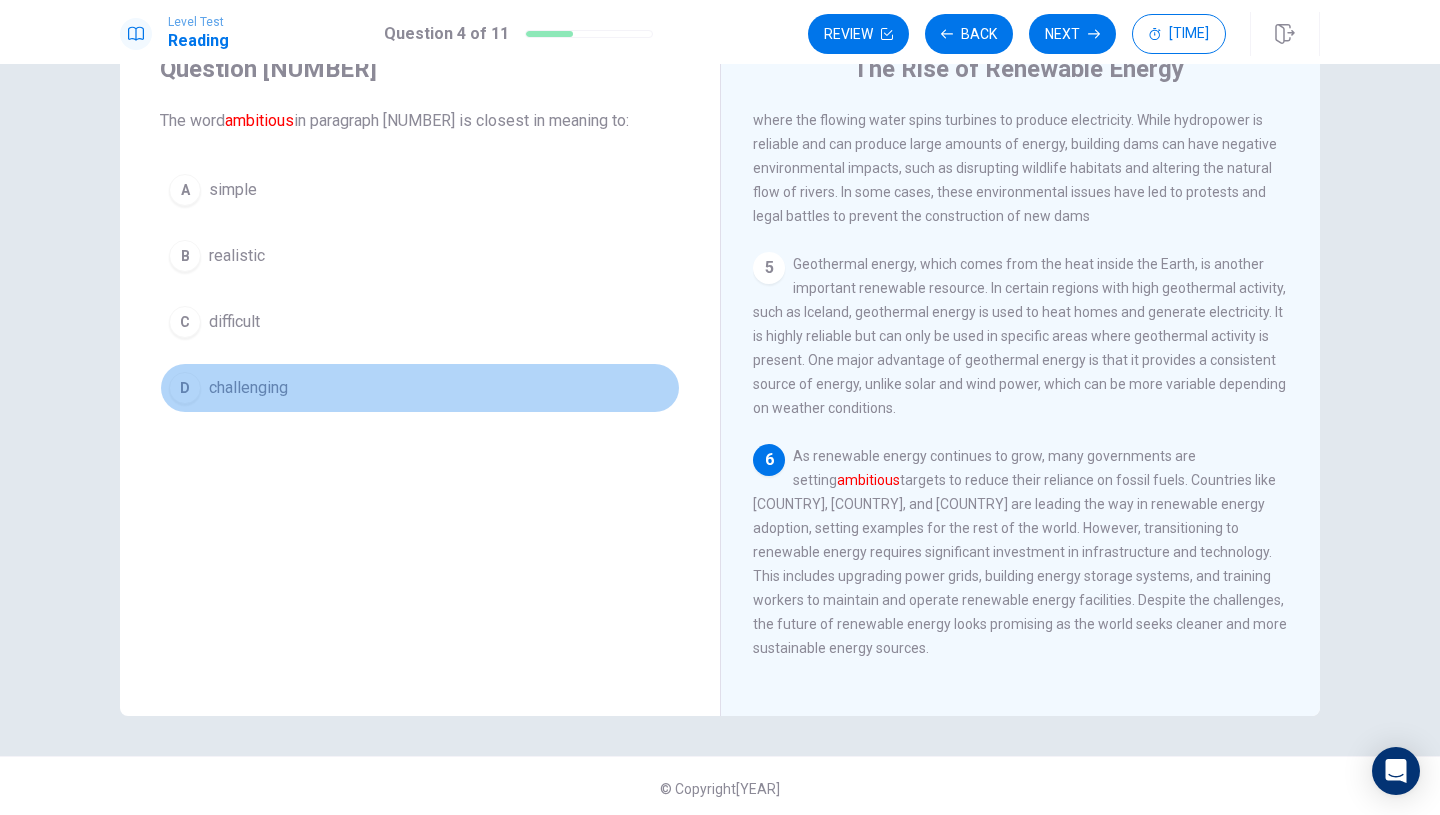 click on "D" at bounding box center (185, 190) 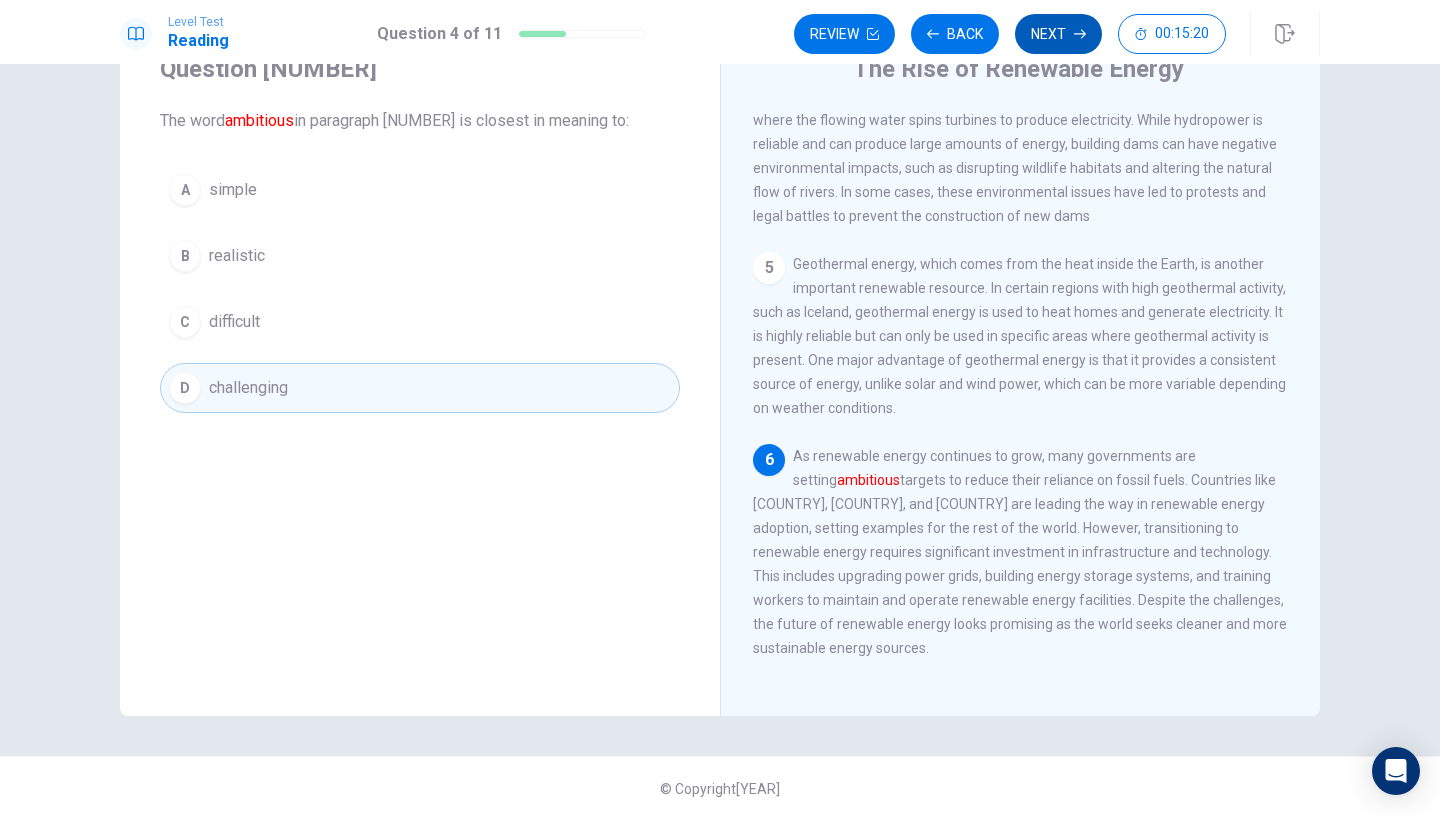 click on "Next" at bounding box center [1058, 34] 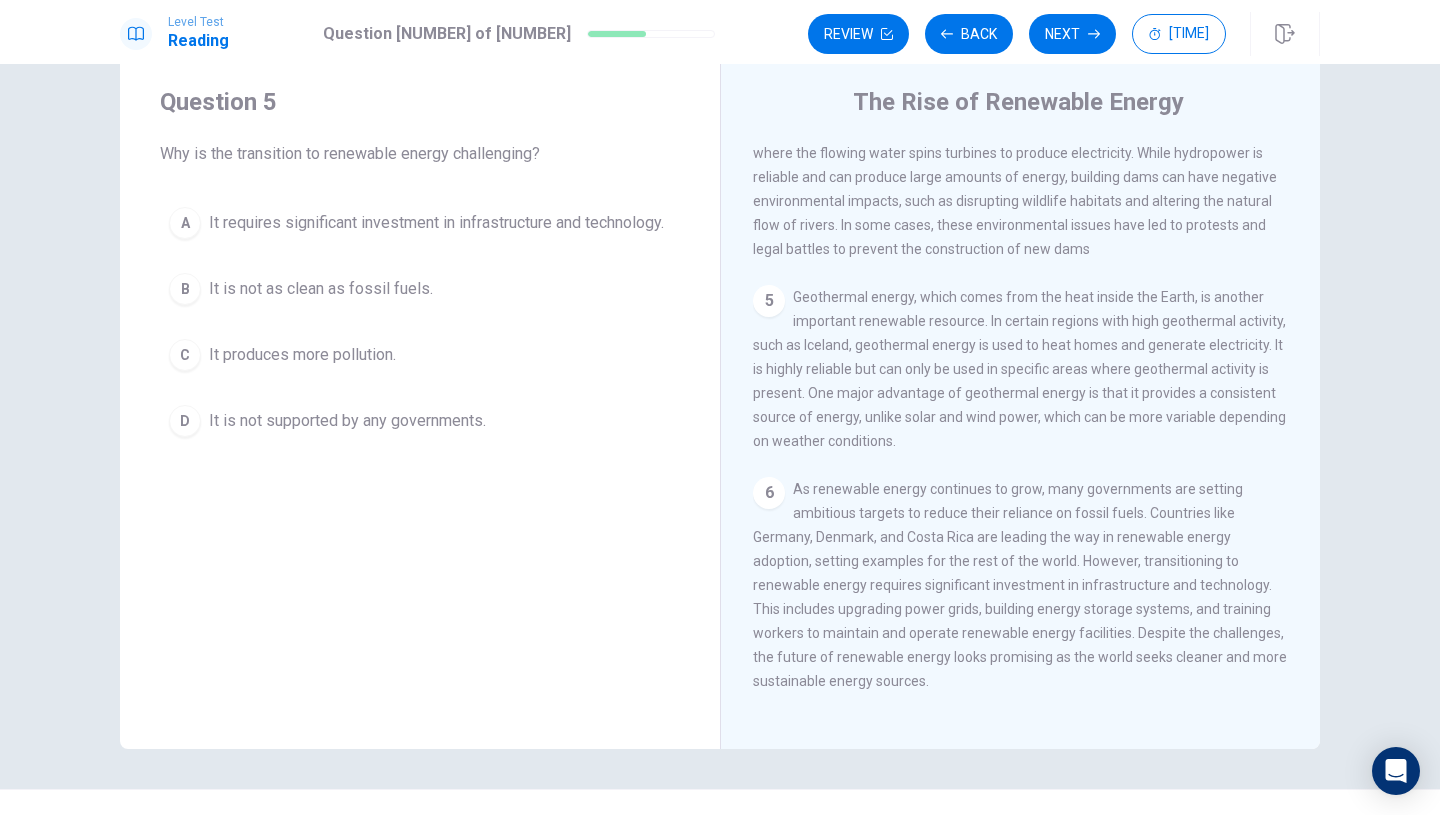 scroll, scrollTop: 51, scrollLeft: 0, axis: vertical 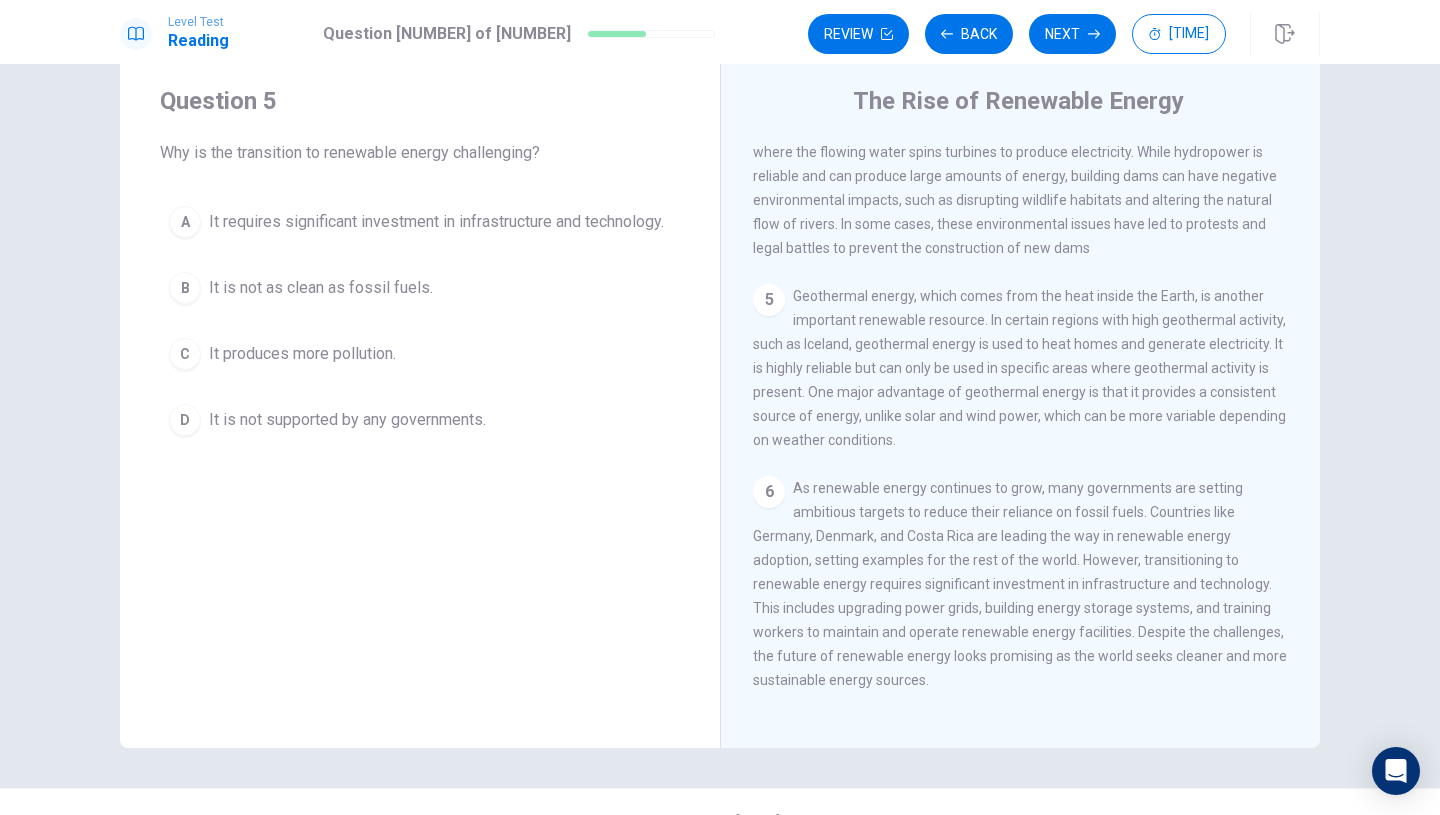 click on "A" at bounding box center [185, 222] 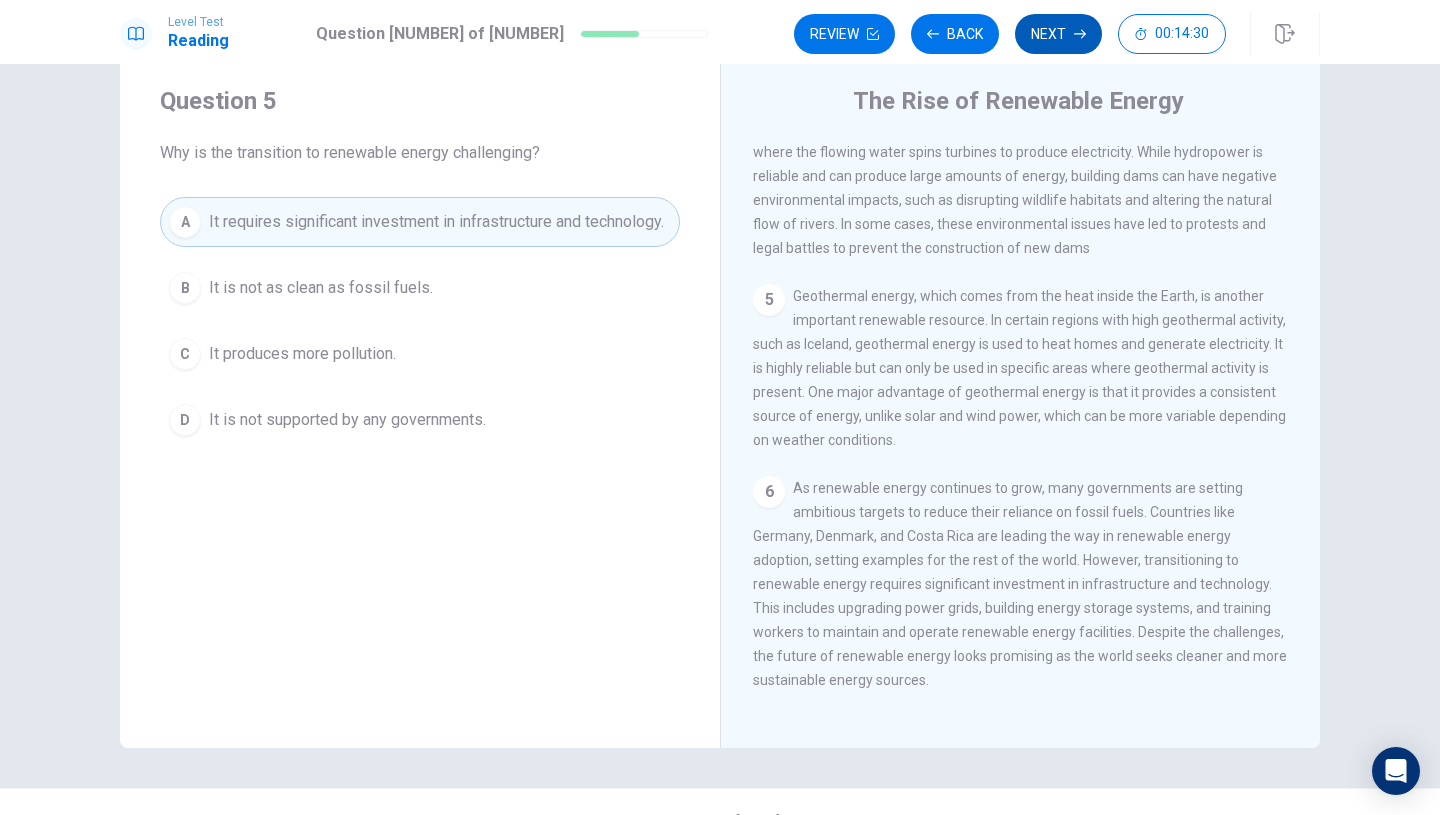 click on "Next" at bounding box center [1058, 34] 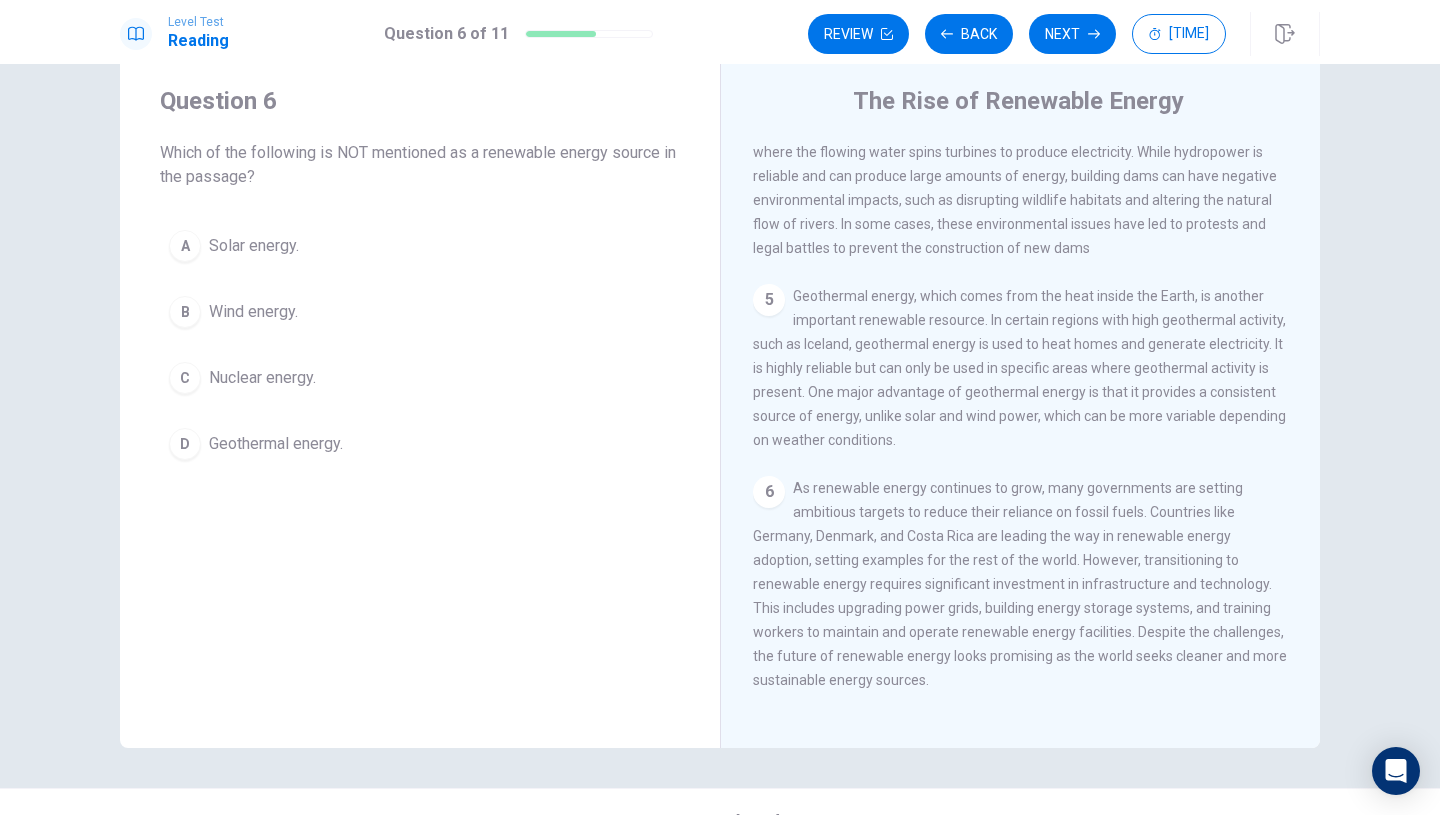 click on "C" at bounding box center [185, 246] 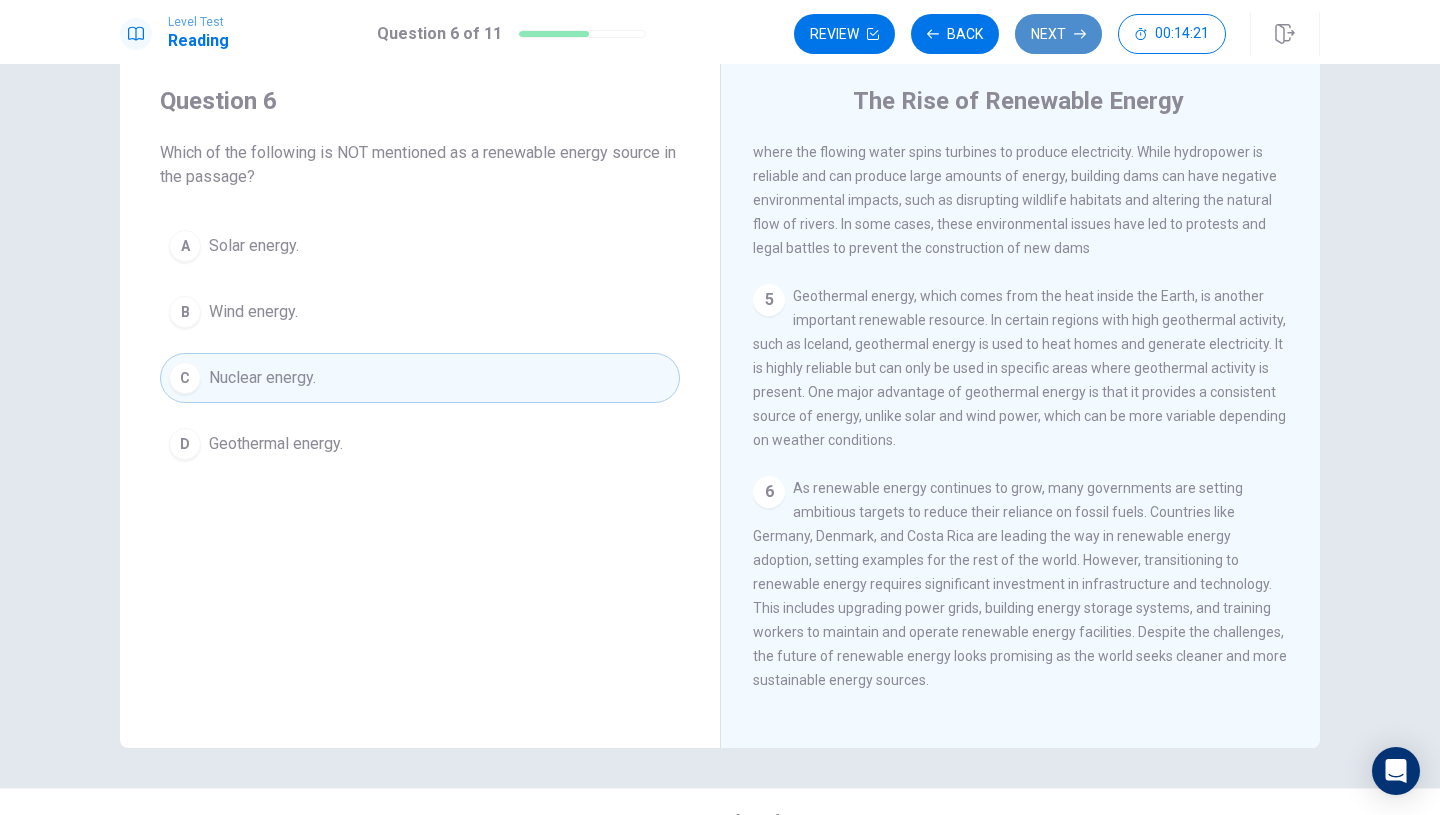 click on "Next" at bounding box center (1058, 34) 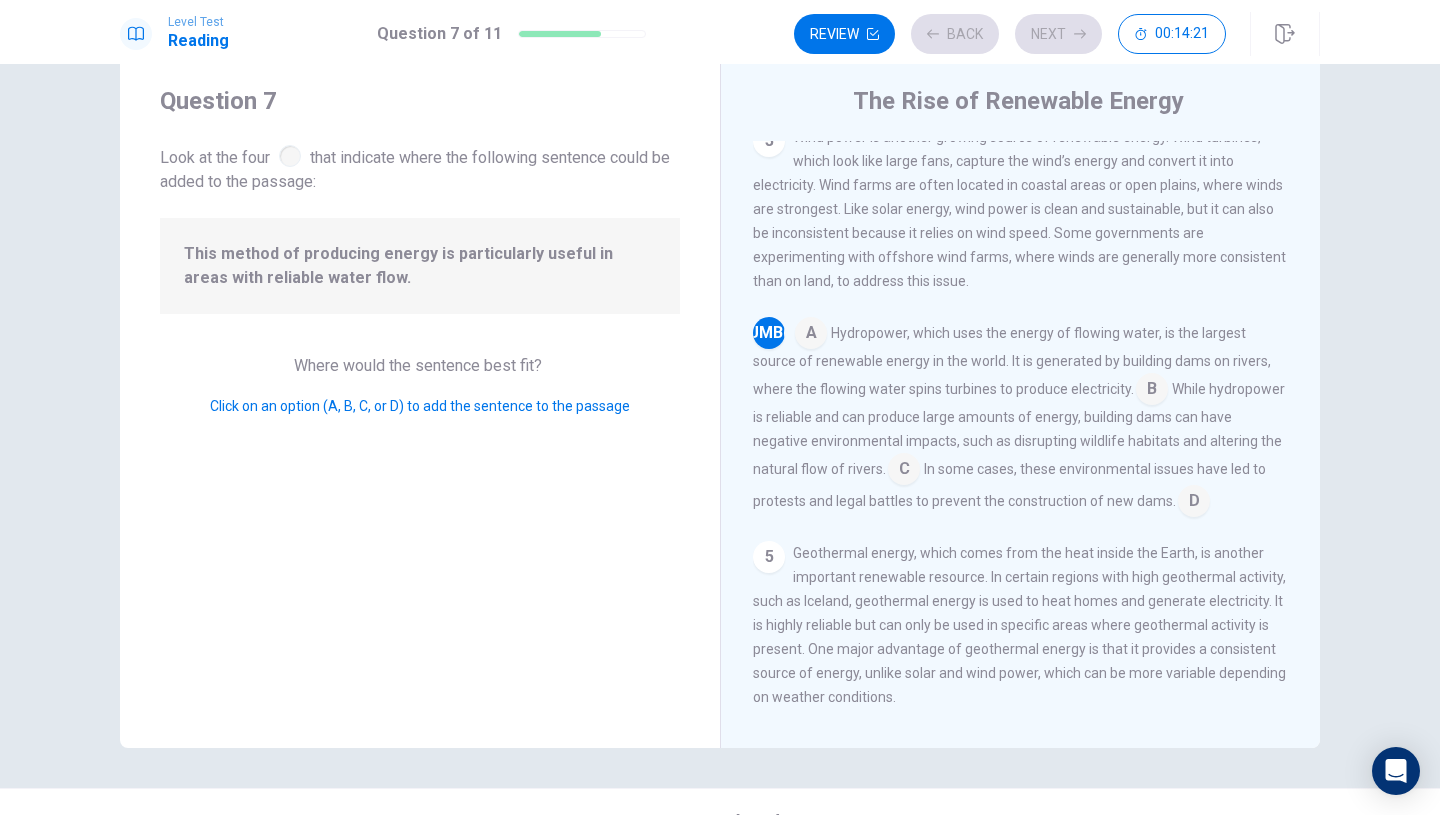 scroll, scrollTop: 425, scrollLeft: 0, axis: vertical 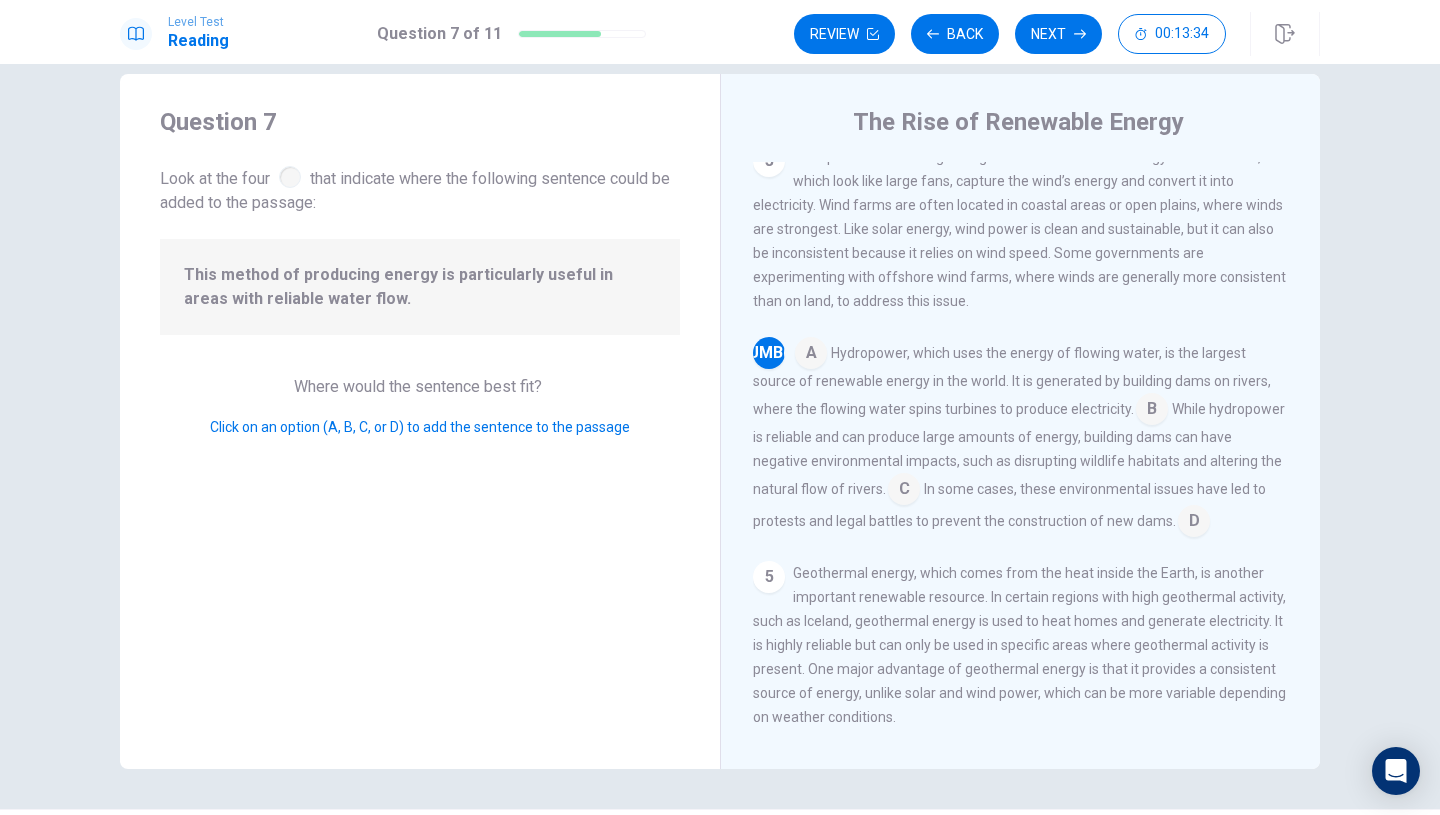 click at bounding box center [811, 355] 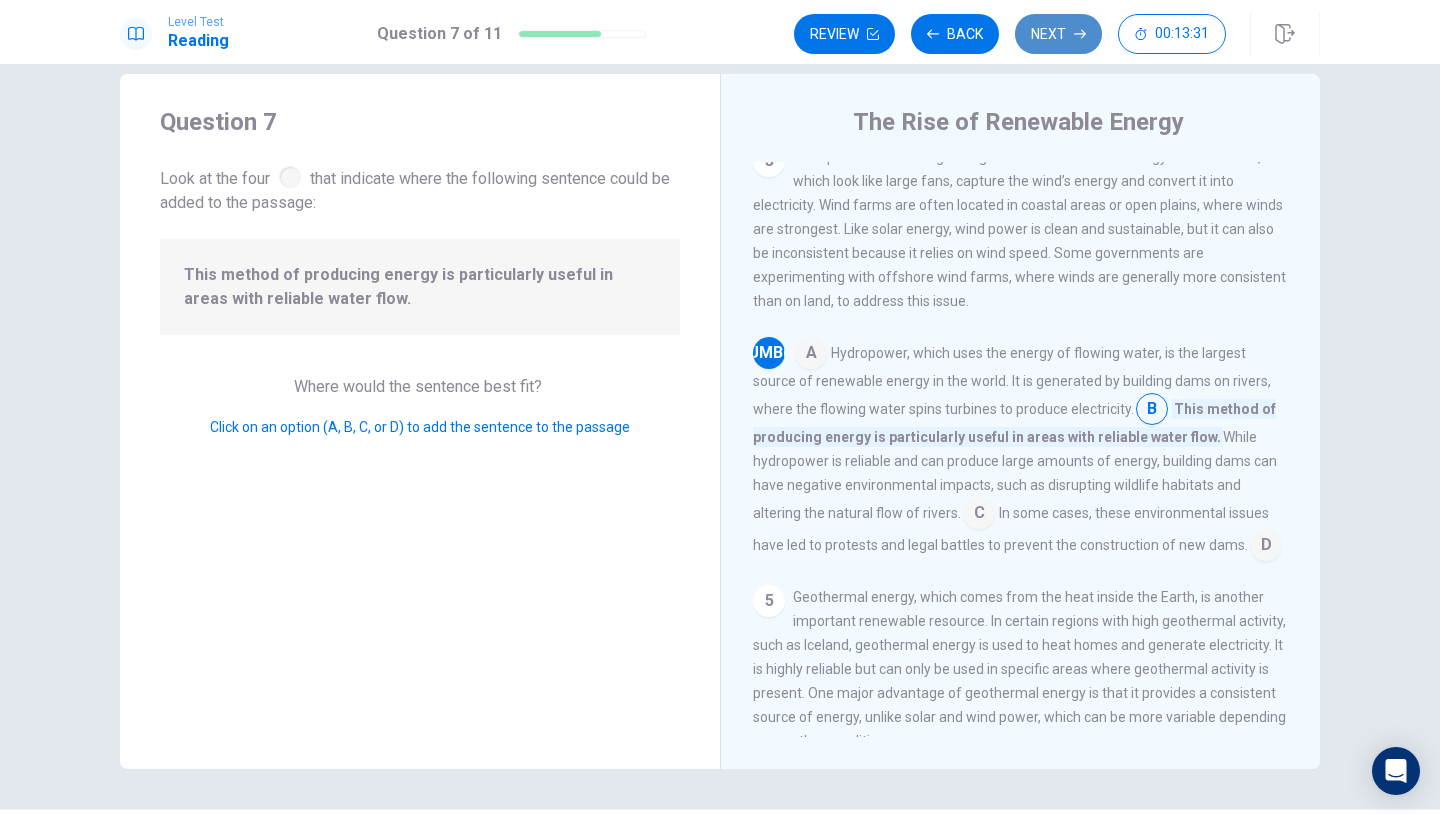 click on "Next" at bounding box center [1058, 34] 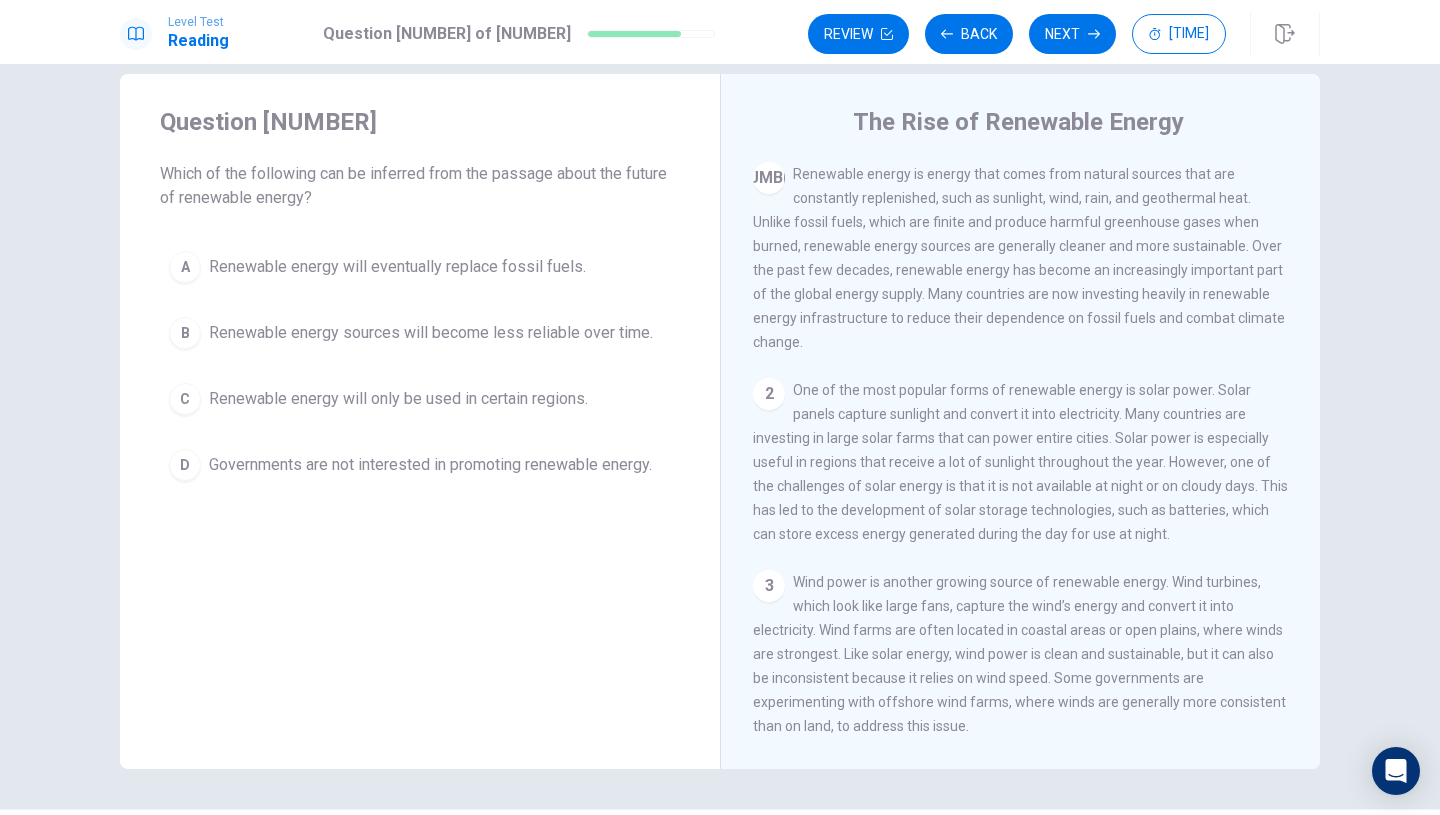 scroll, scrollTop: 0, scrollLeft: 0, axis: both 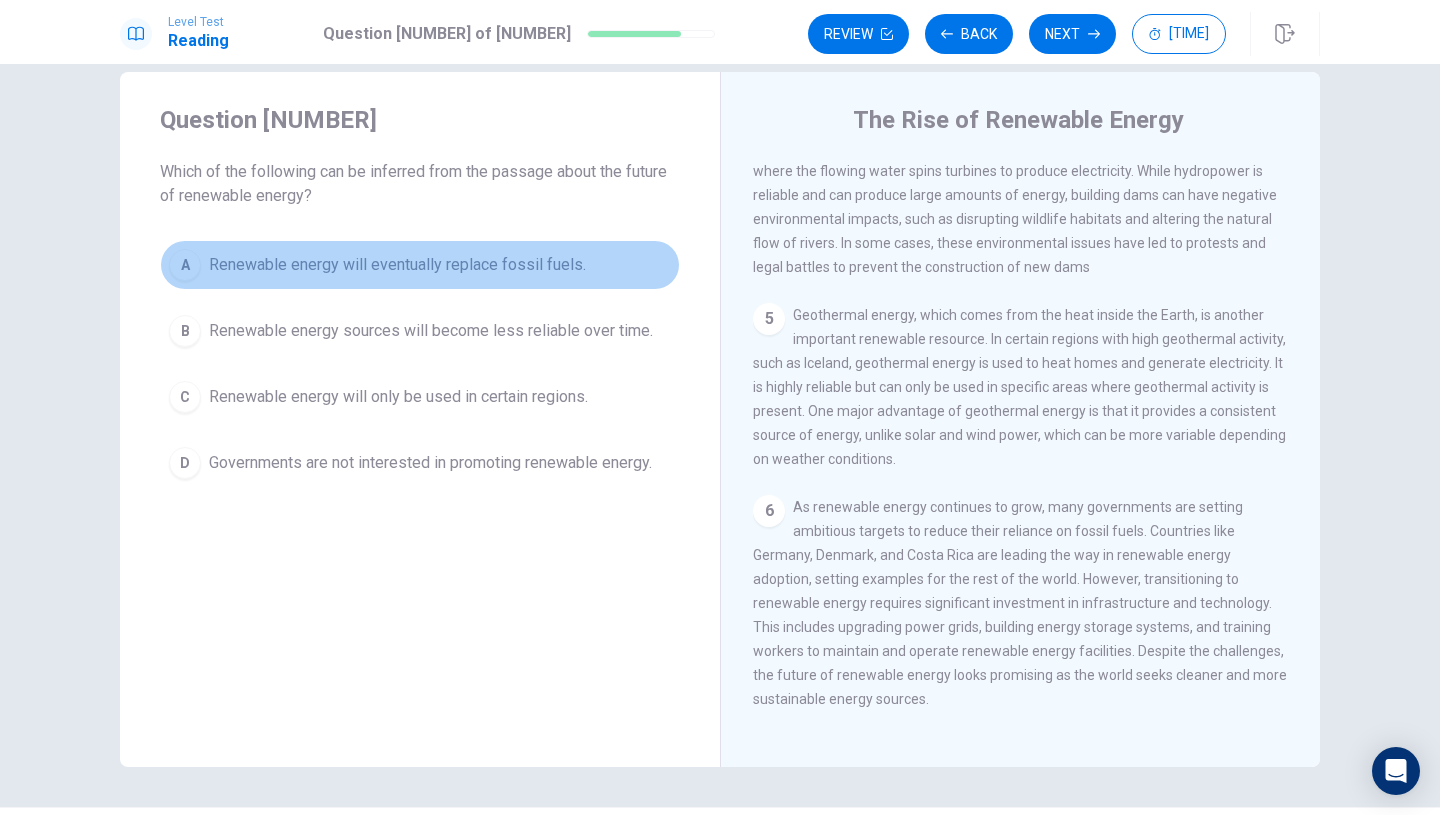 click on "A" at bounding box center [185, 265] 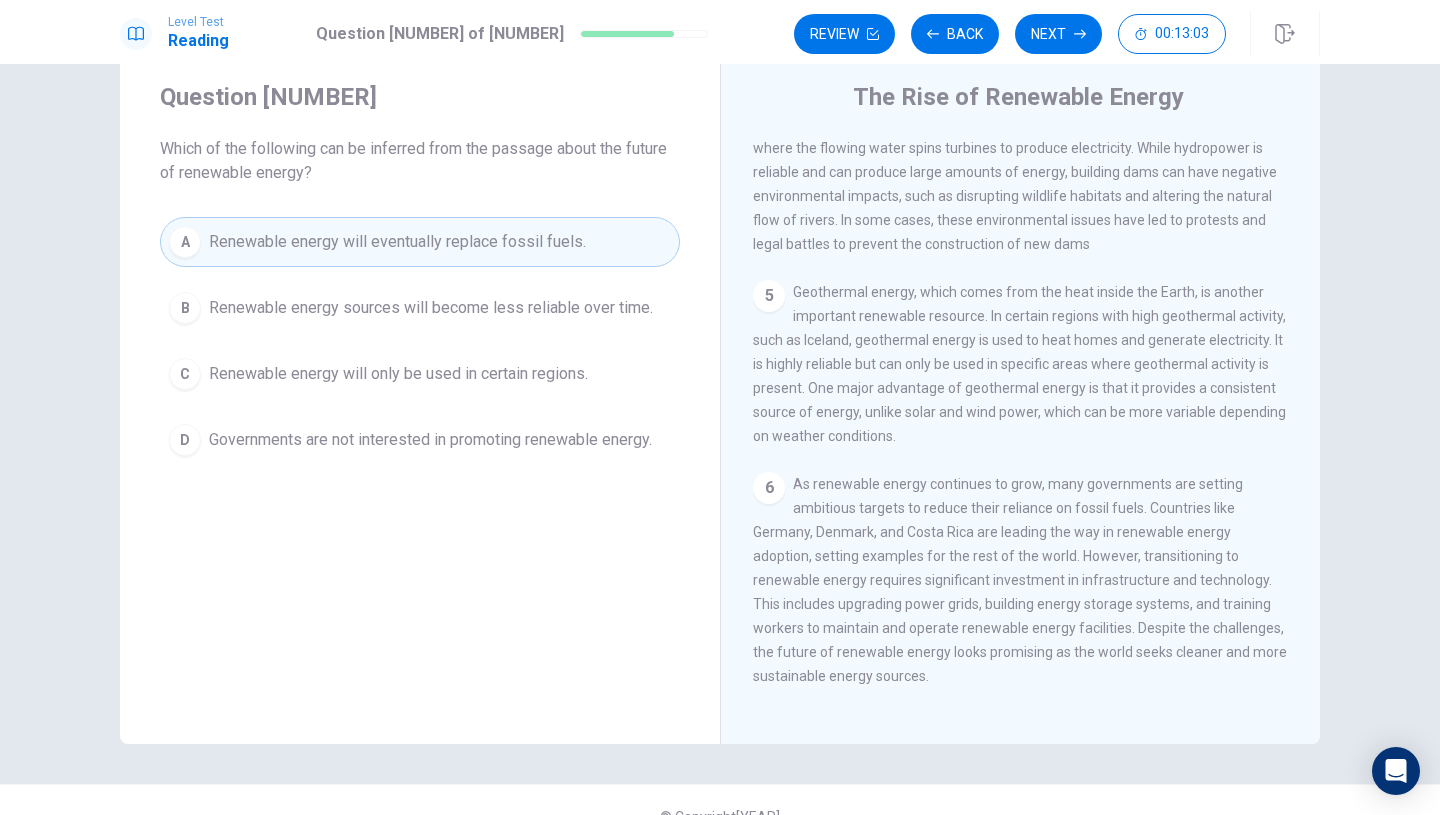 scroll, scrollTop: 56, scrollLeft: 0, axis: vertical 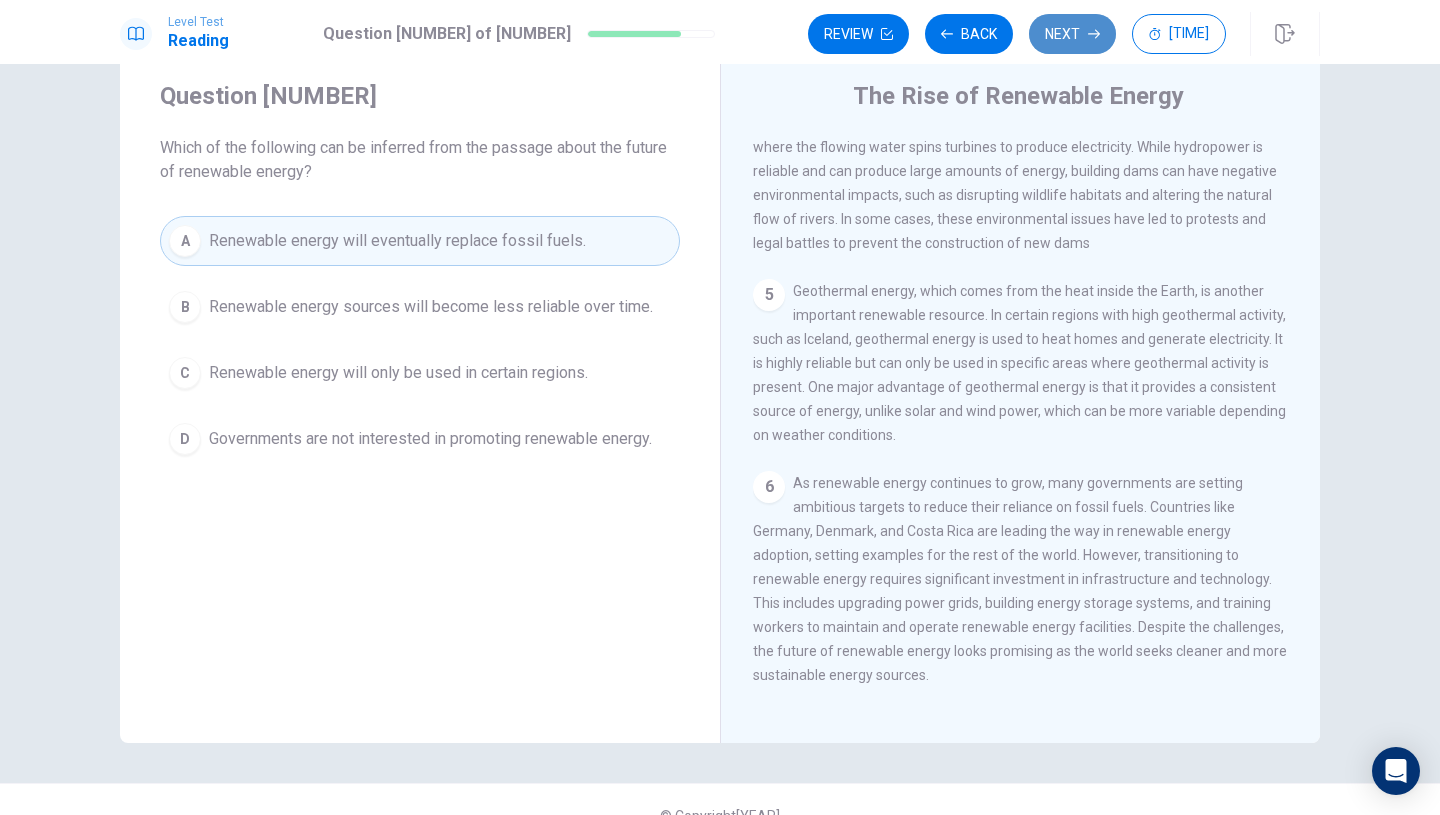 click on "Next" at bounding box center (1072, 34) 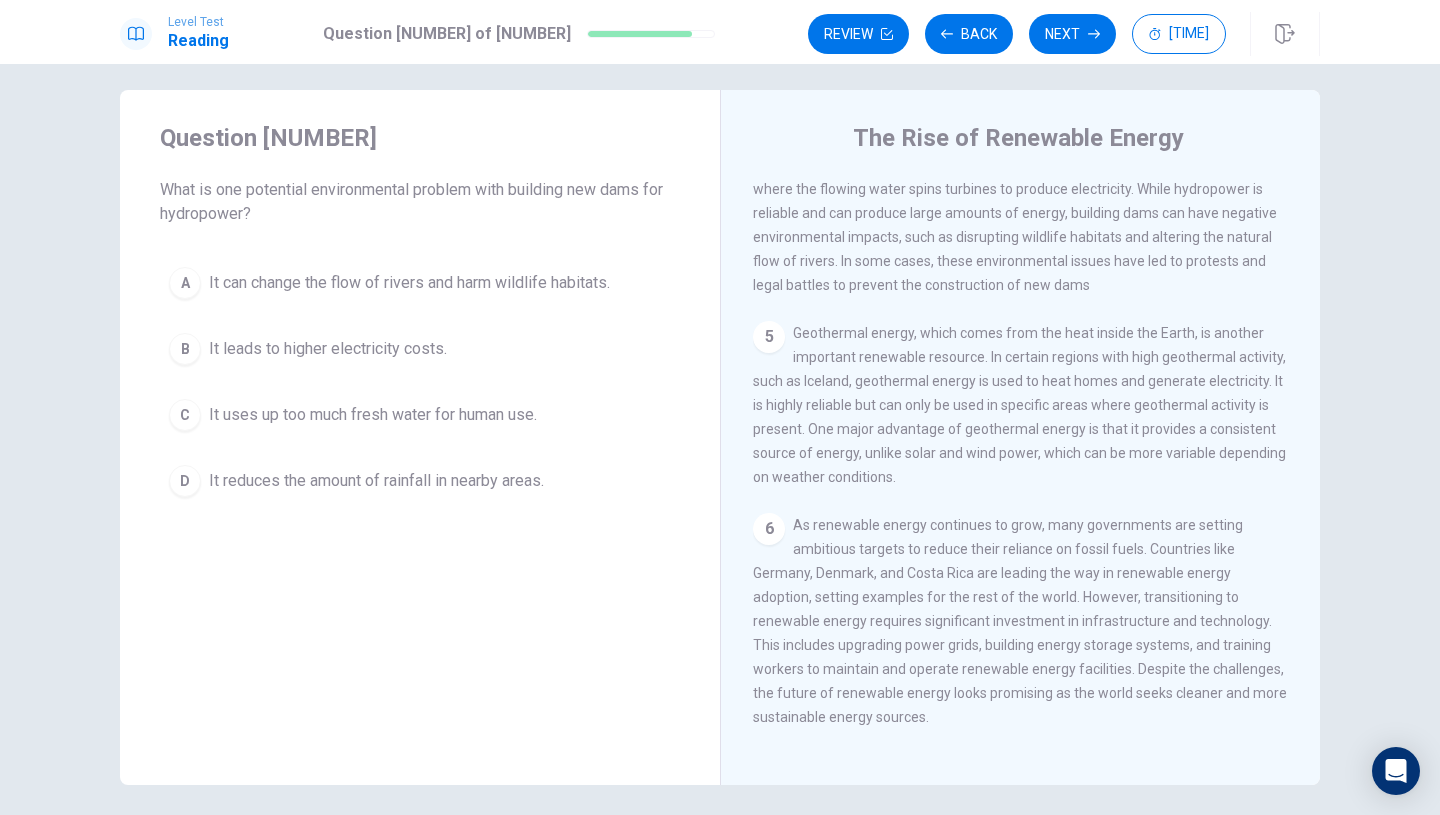 scroll, scrollTop: 13, scrollLeft: 0, axis: vertical 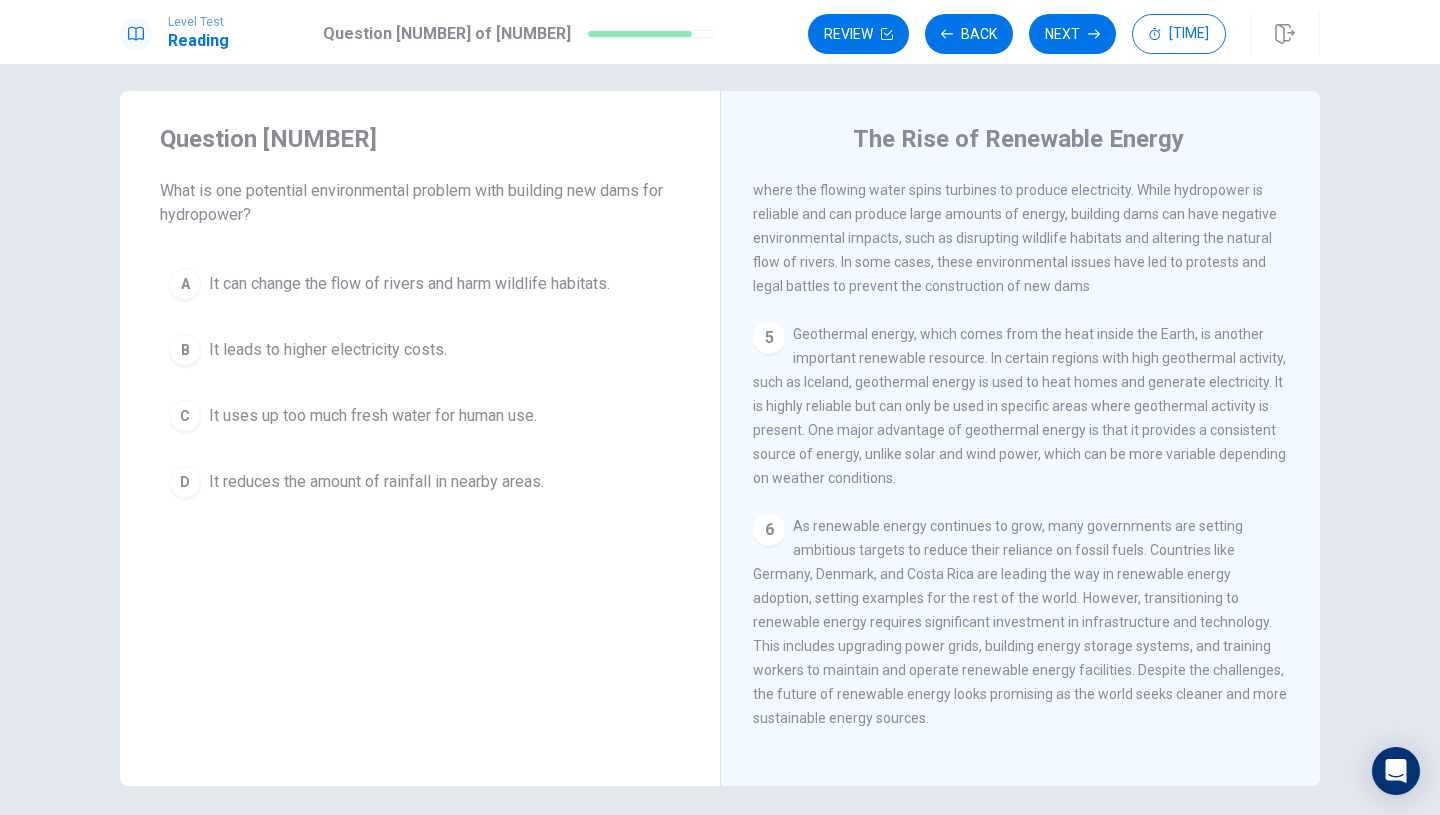 click on "A" at bounding box center [185, 284] 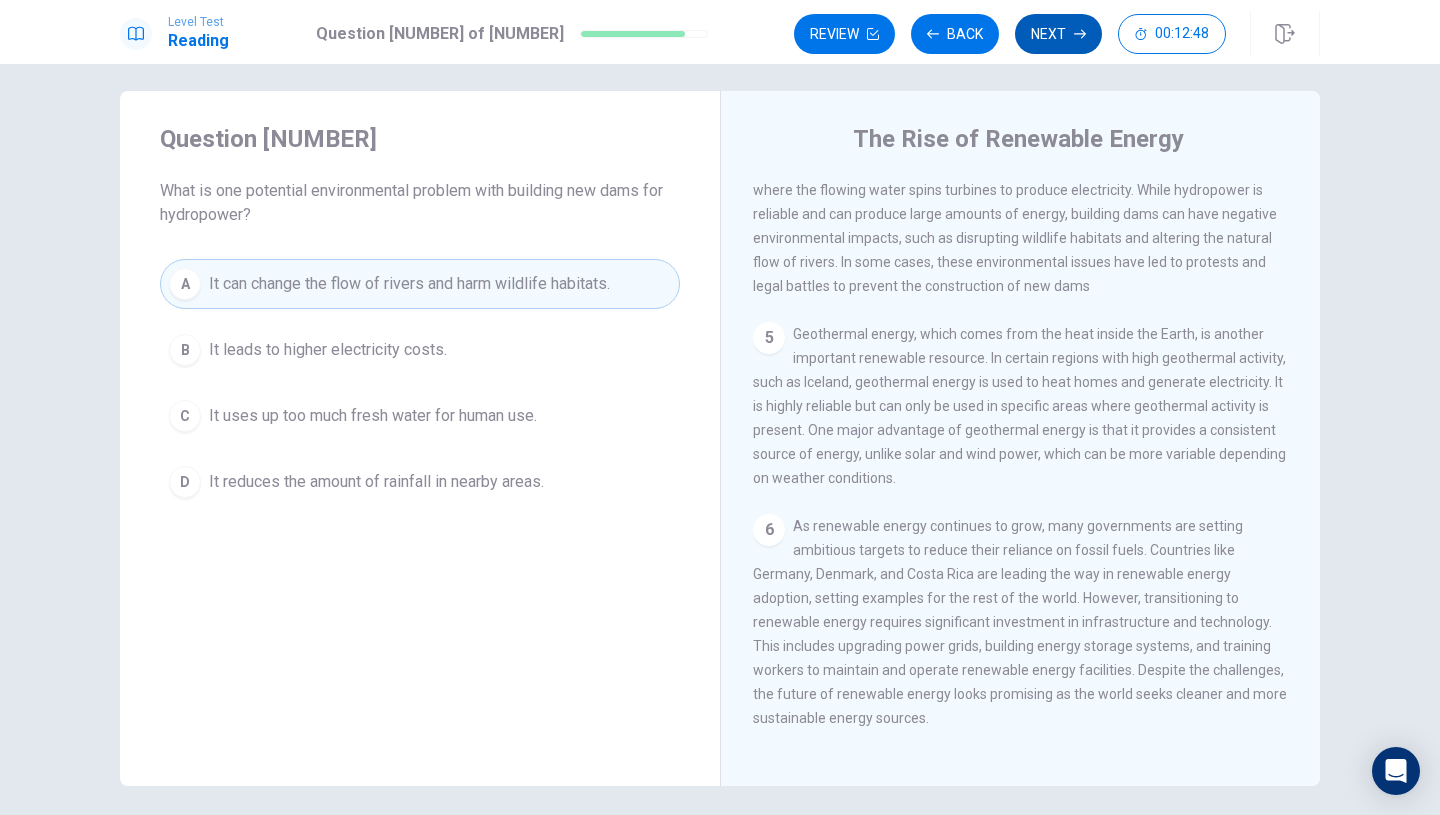 click on "Next" at bounding box center [1058, 34] 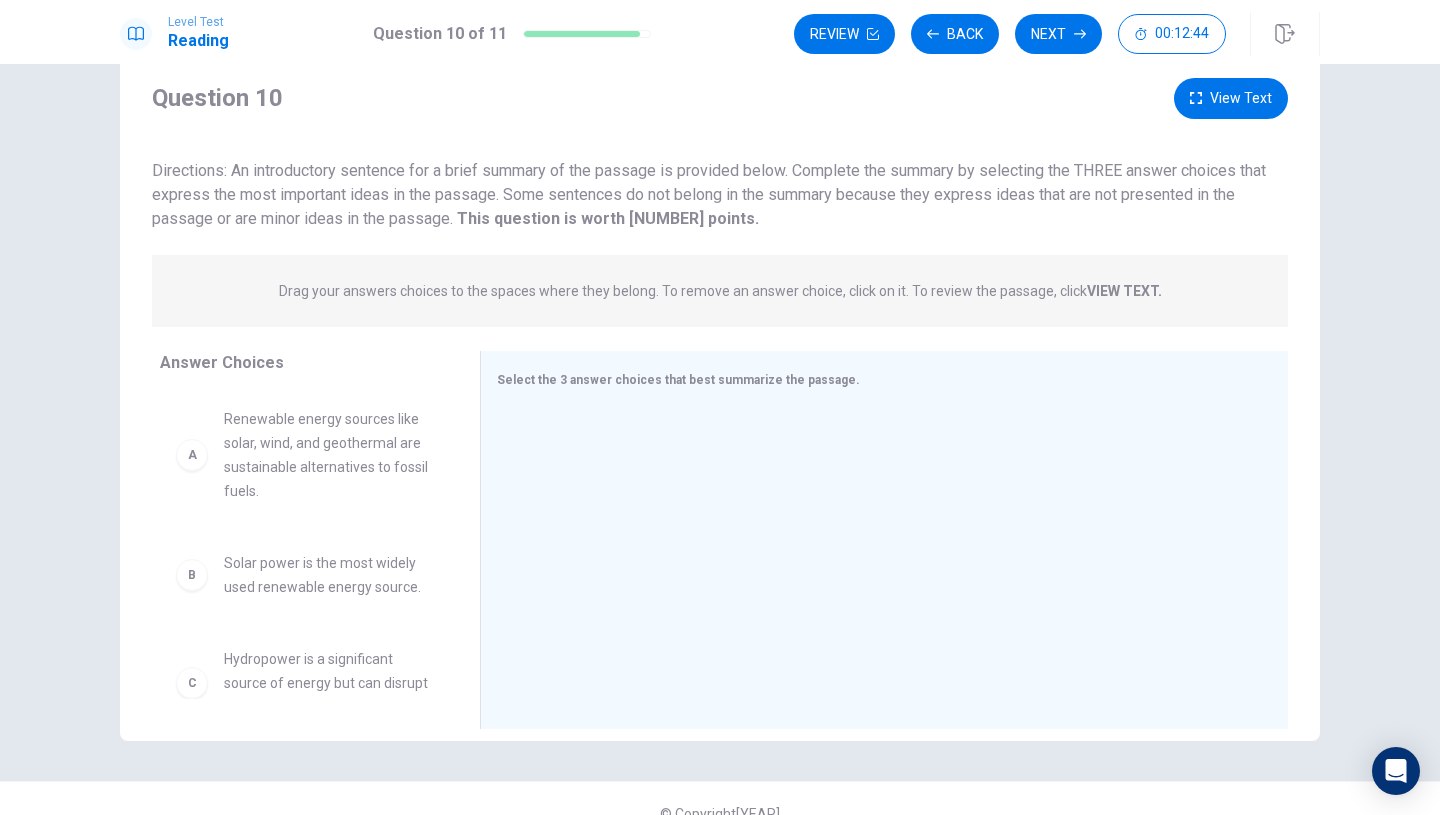 scroll, scrollTop: 42, scrollLeft: 0, axis: vertical 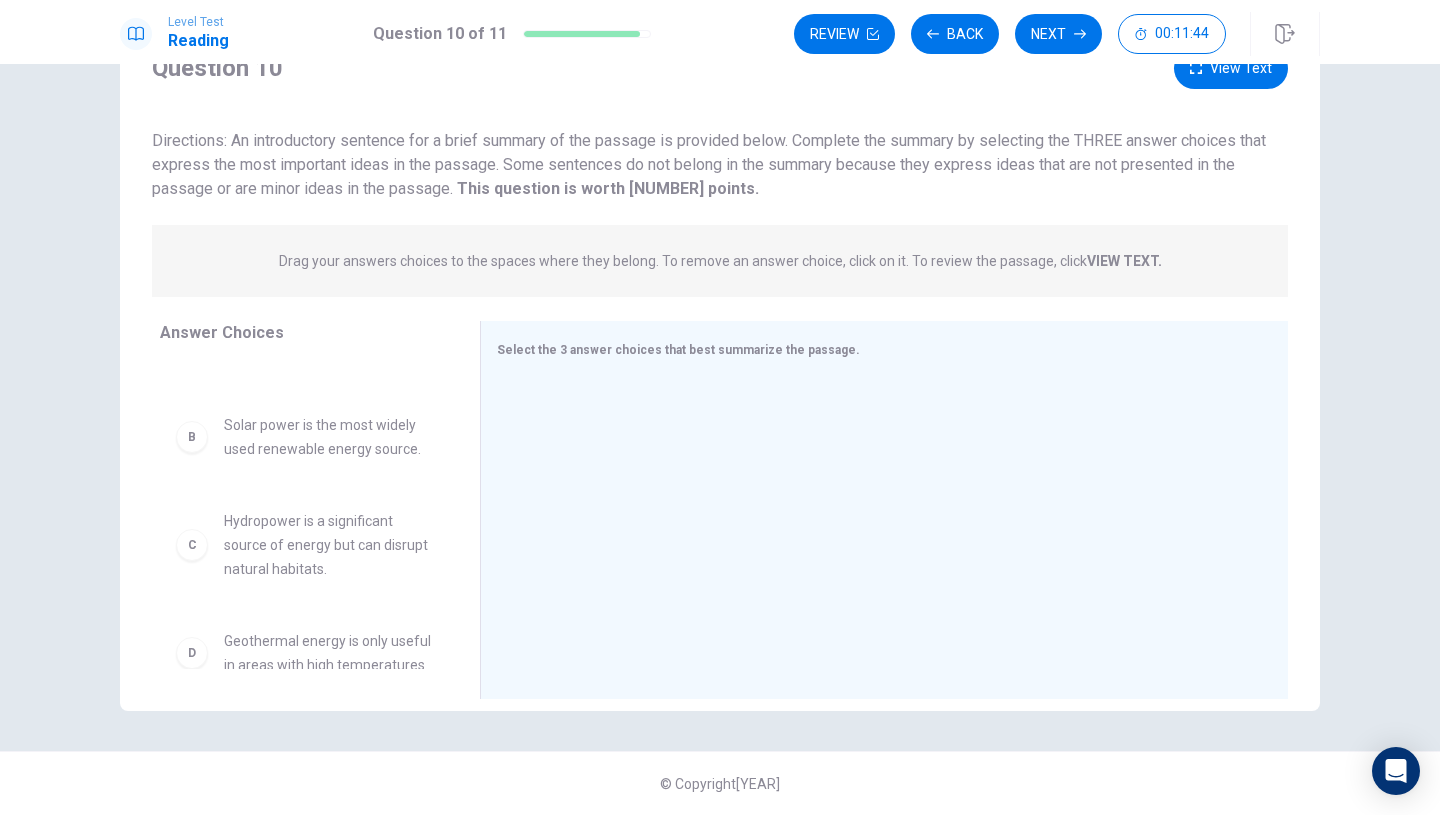click on "Solar power is the most widely used renewable energy source." at bounding box center [328, 317] 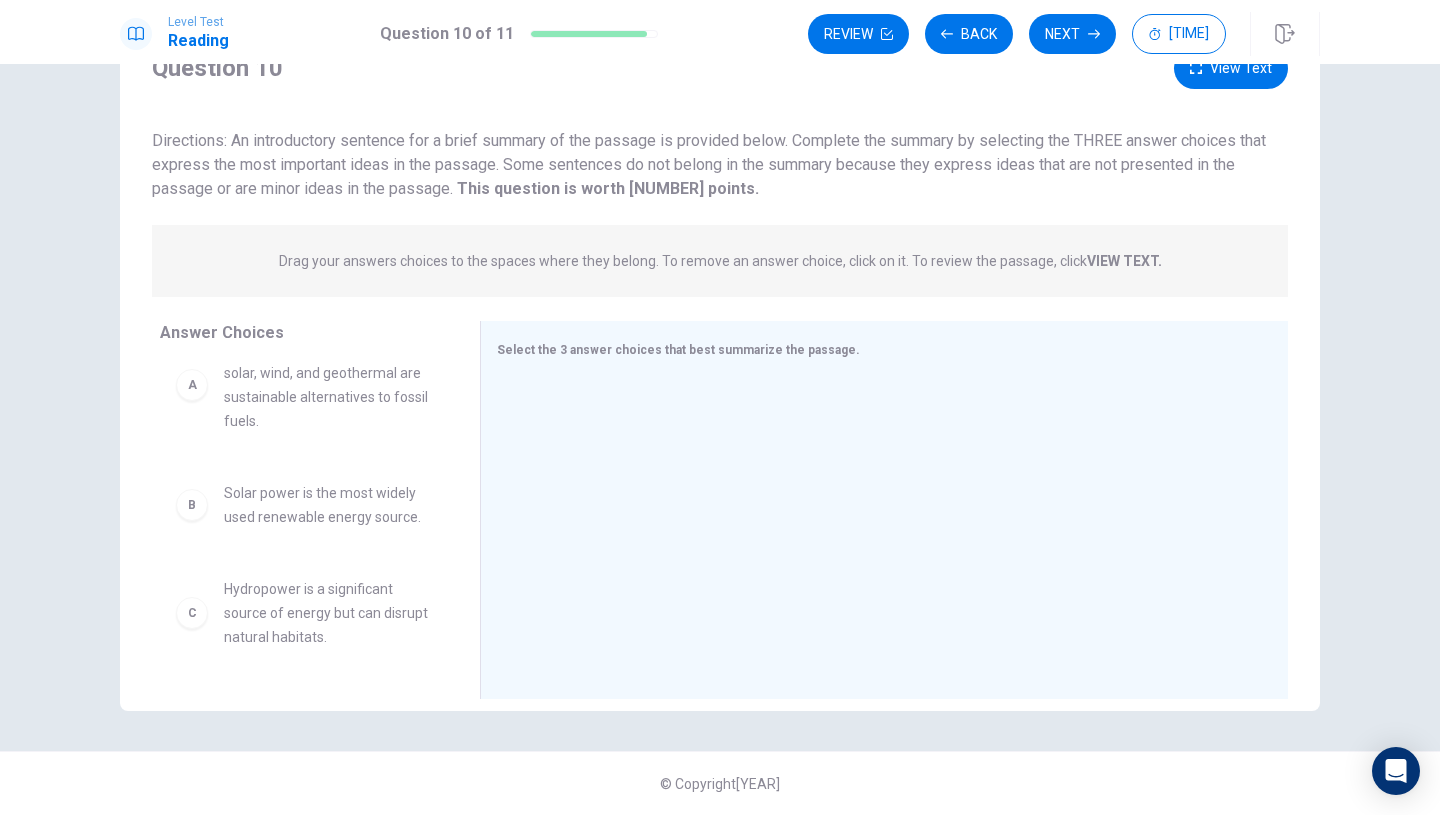 scroll, scrollTop: 0, scrollLeft: 0, axis: both 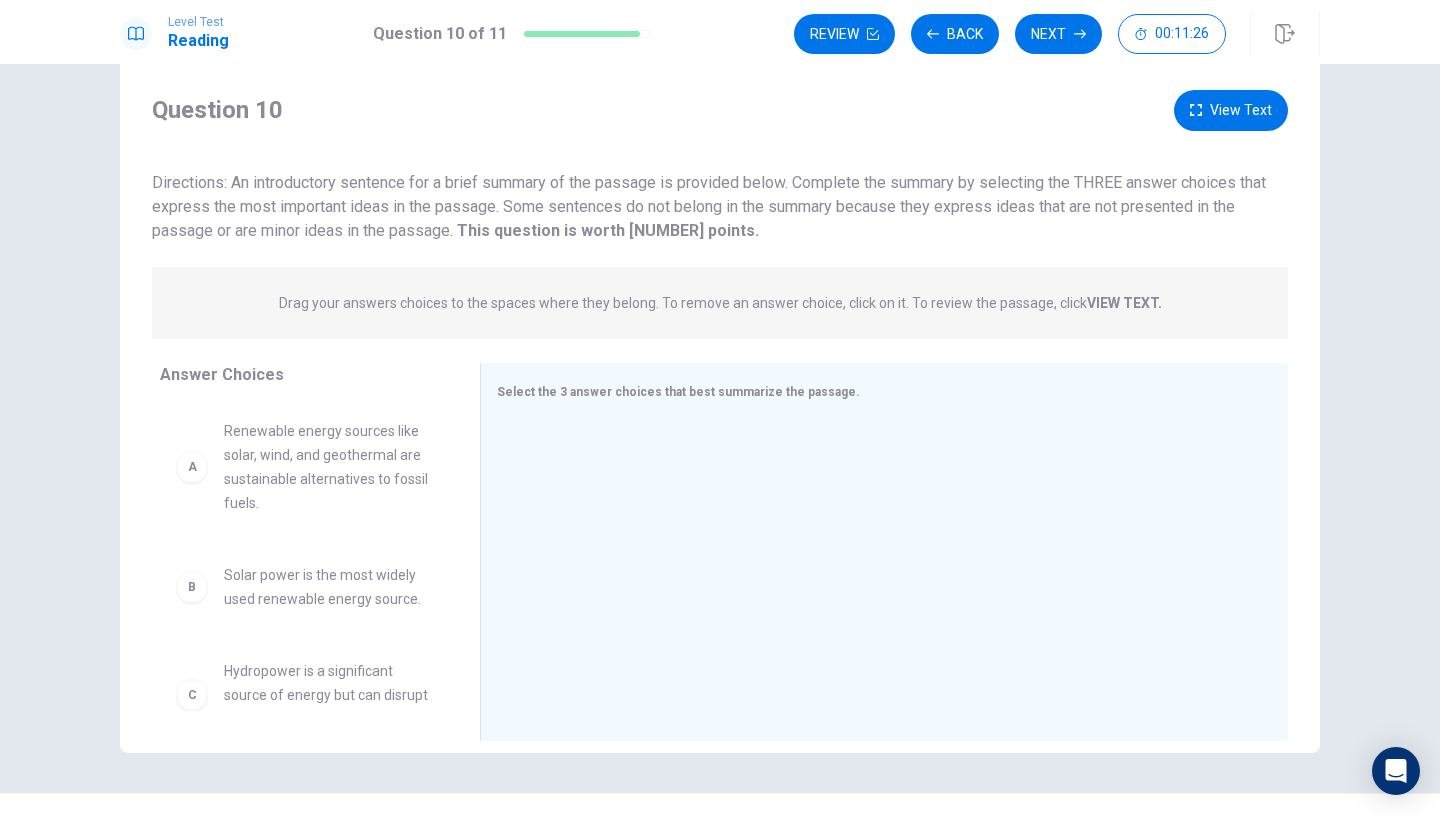 click on "View Text" at bounding box center [1231, 110] 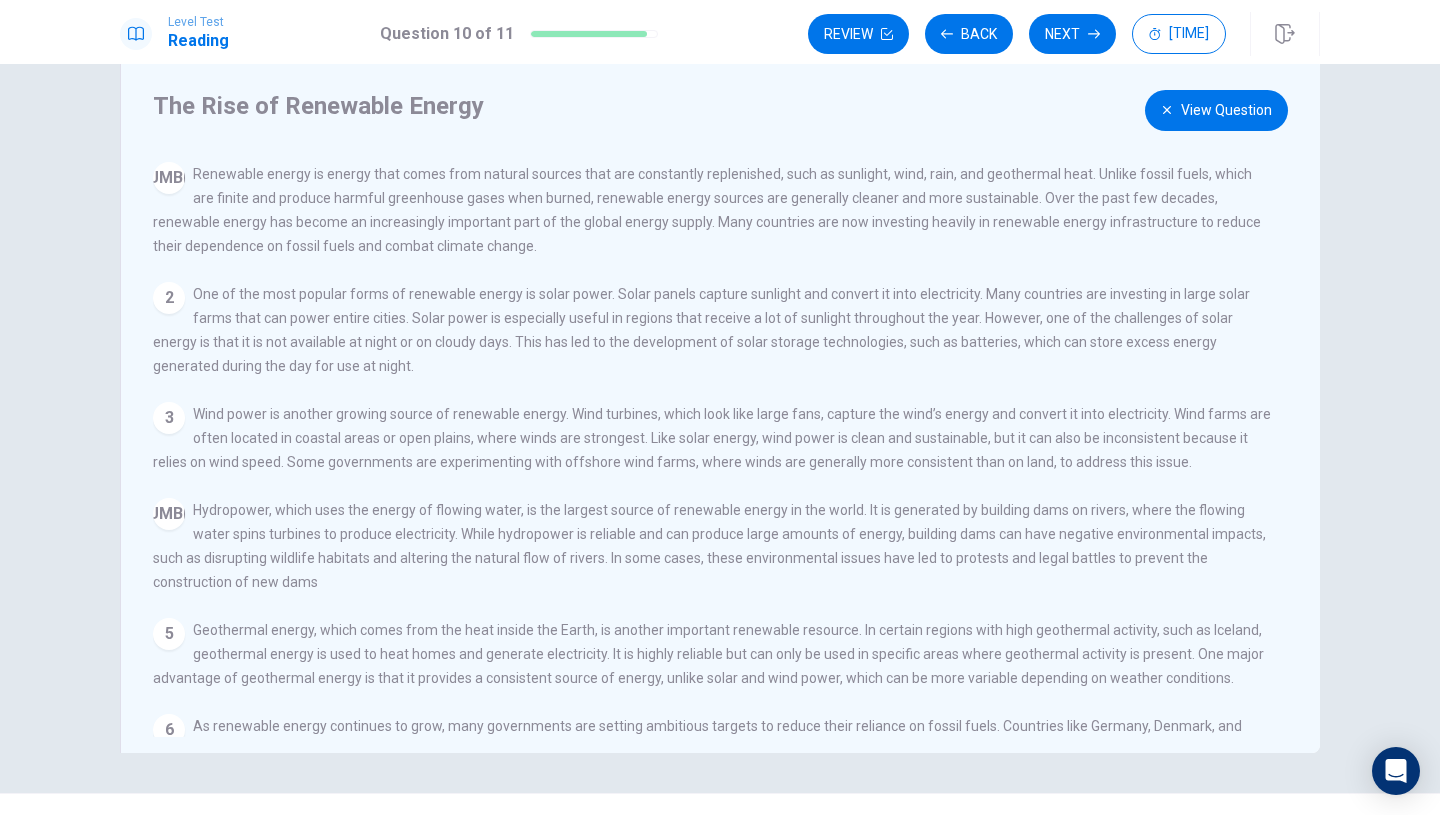 scroll, scrollTop: 97, scrollLeft: 0, axis: vertical 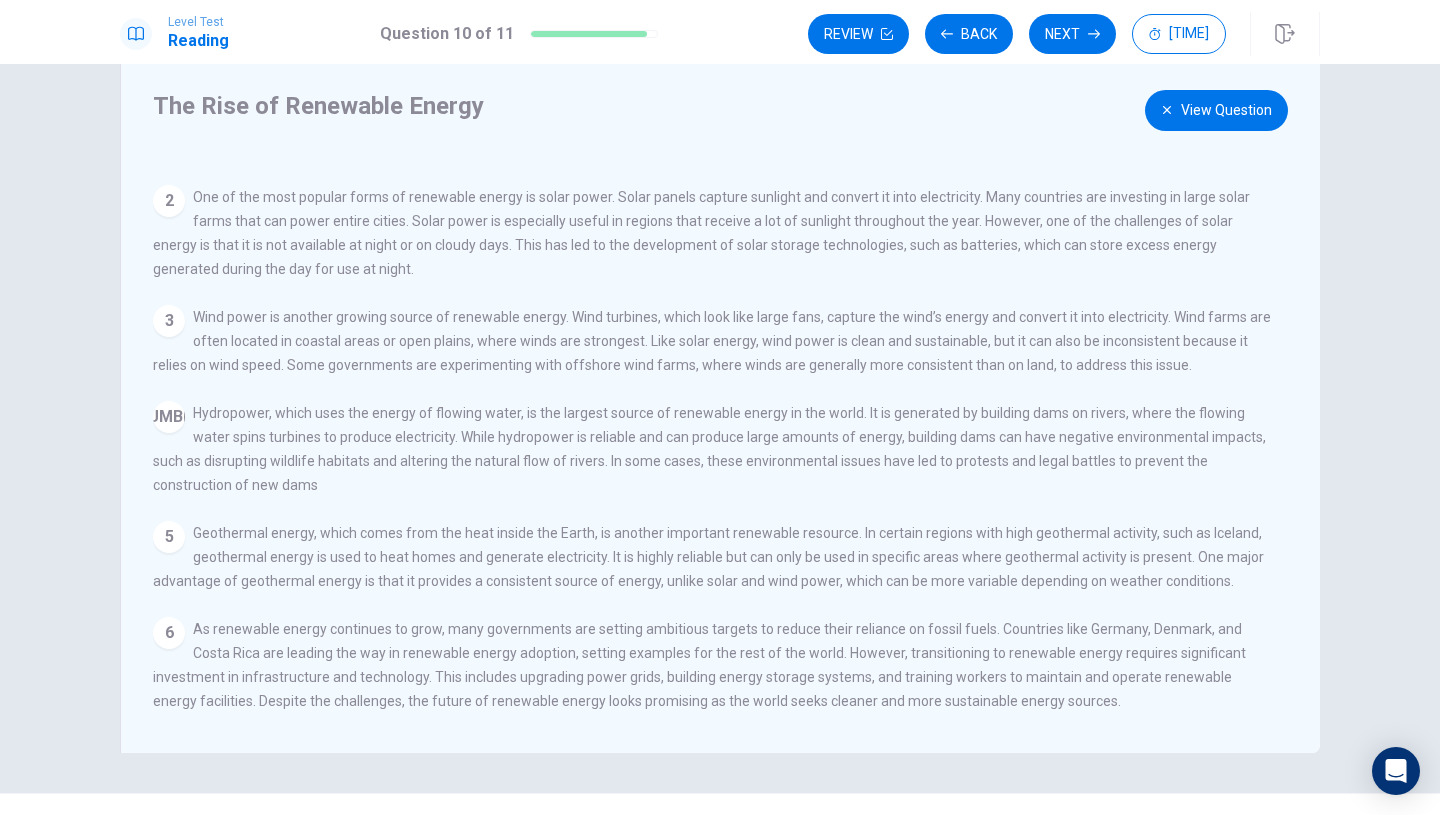 click on "View Question" at bounding box center [1216, 110] 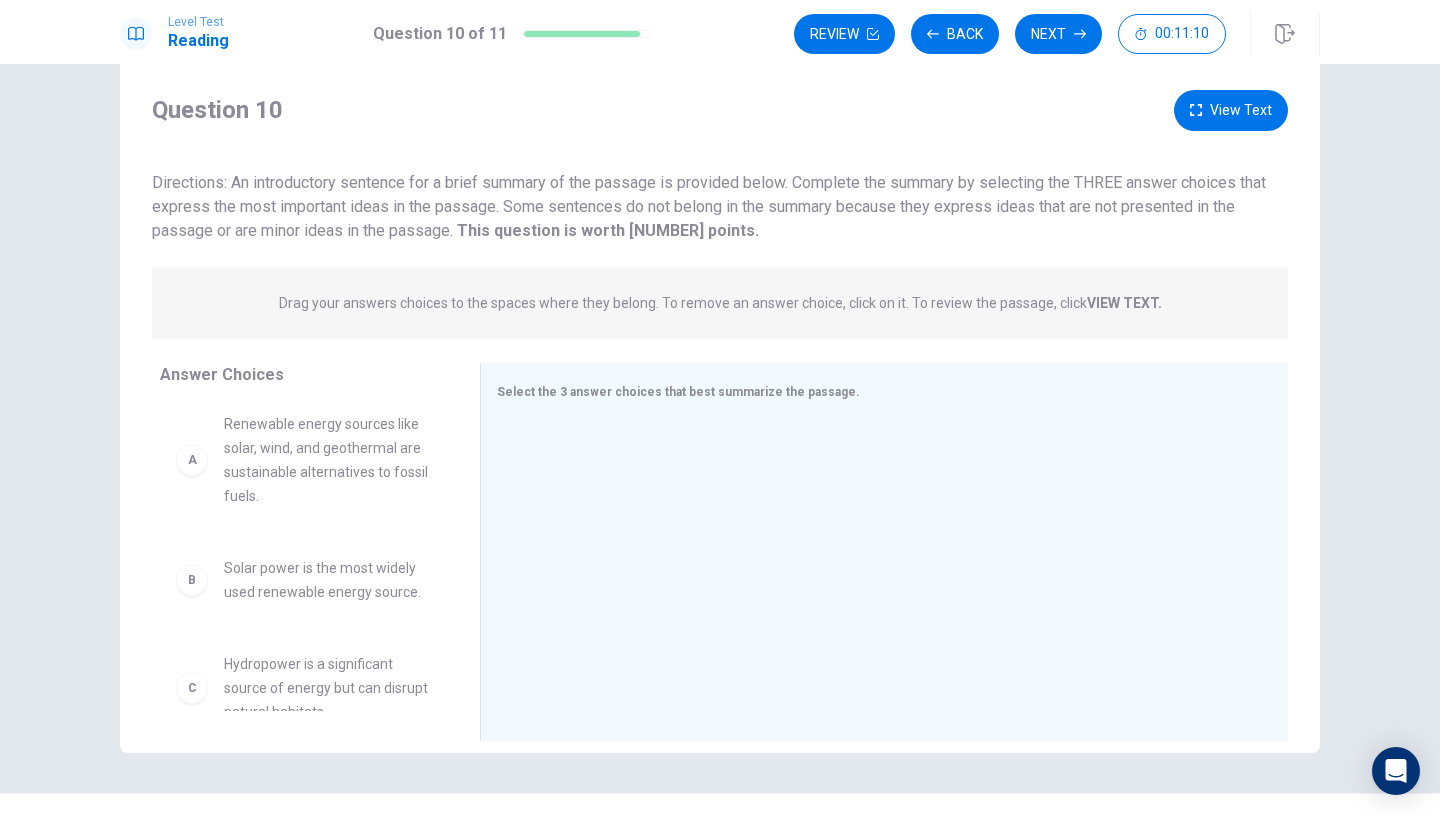 scroll, scrollTop: 0, scrollLeft: 0, axis: both 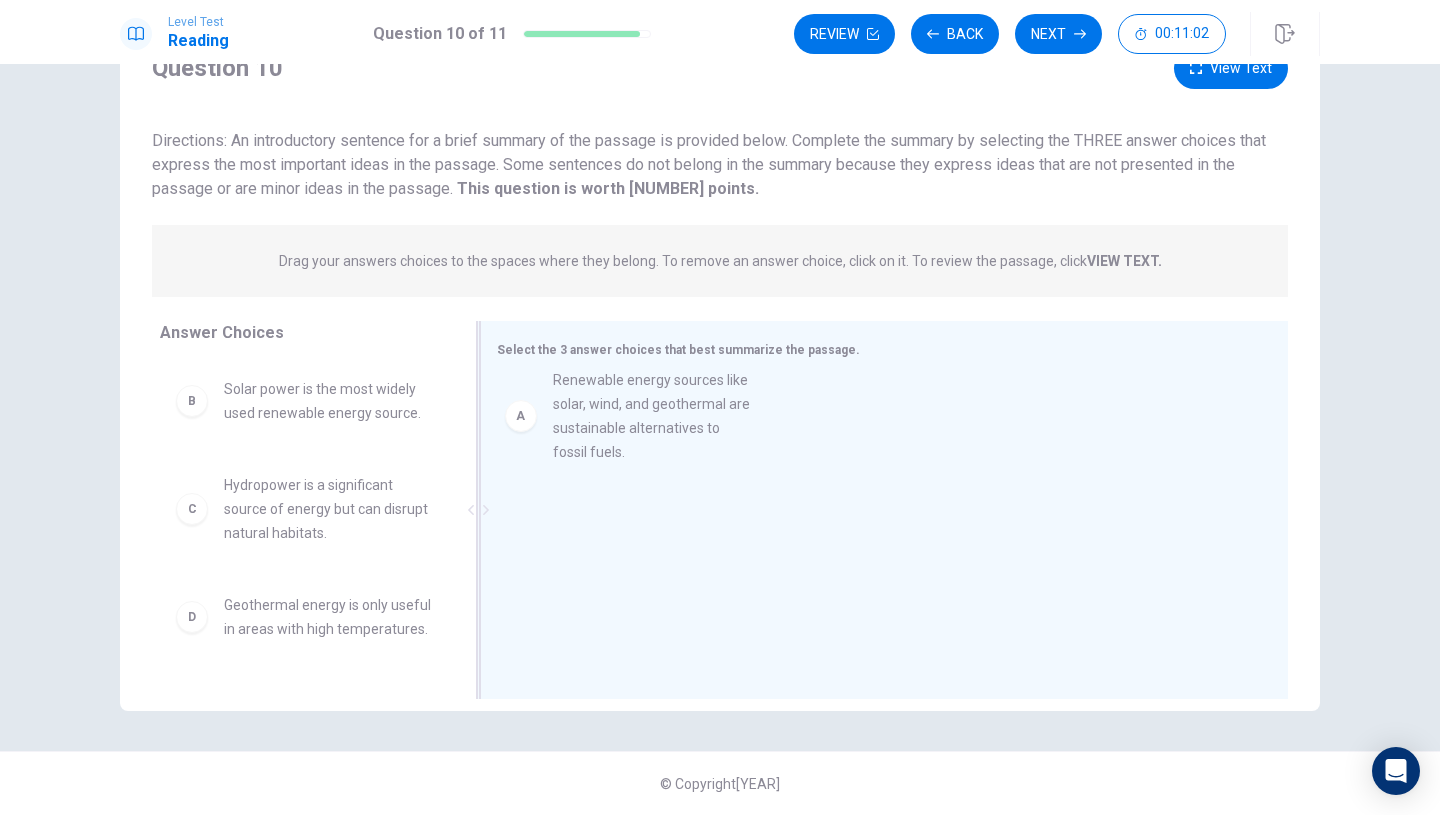 drag, startPoint x: 327, startPoint y: 411, endPoint x: 667, endPoint y: 403, distance: 340.09412 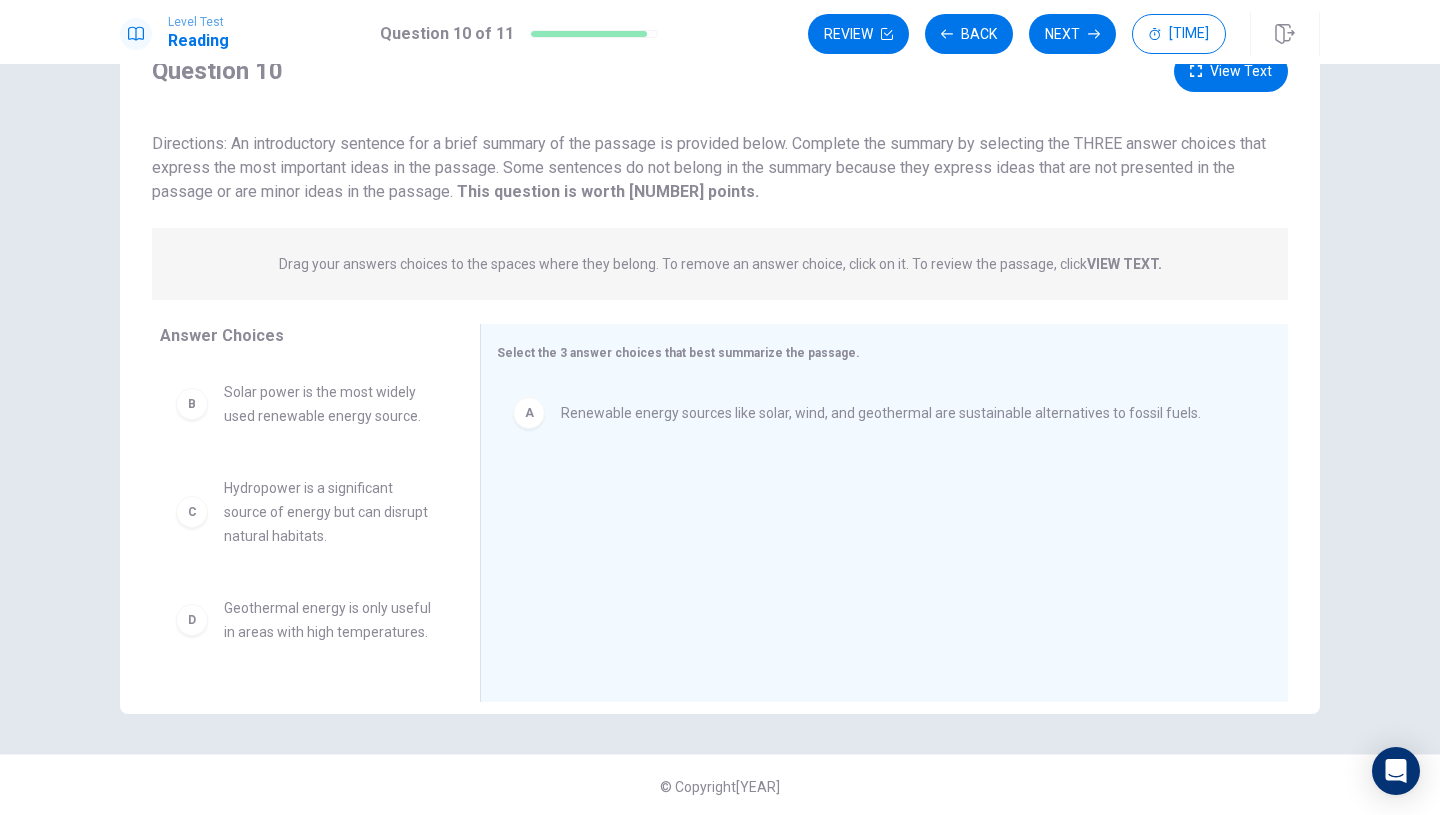 scroll, scrollTop: 88, scrollLeft: 0, axis: vertical 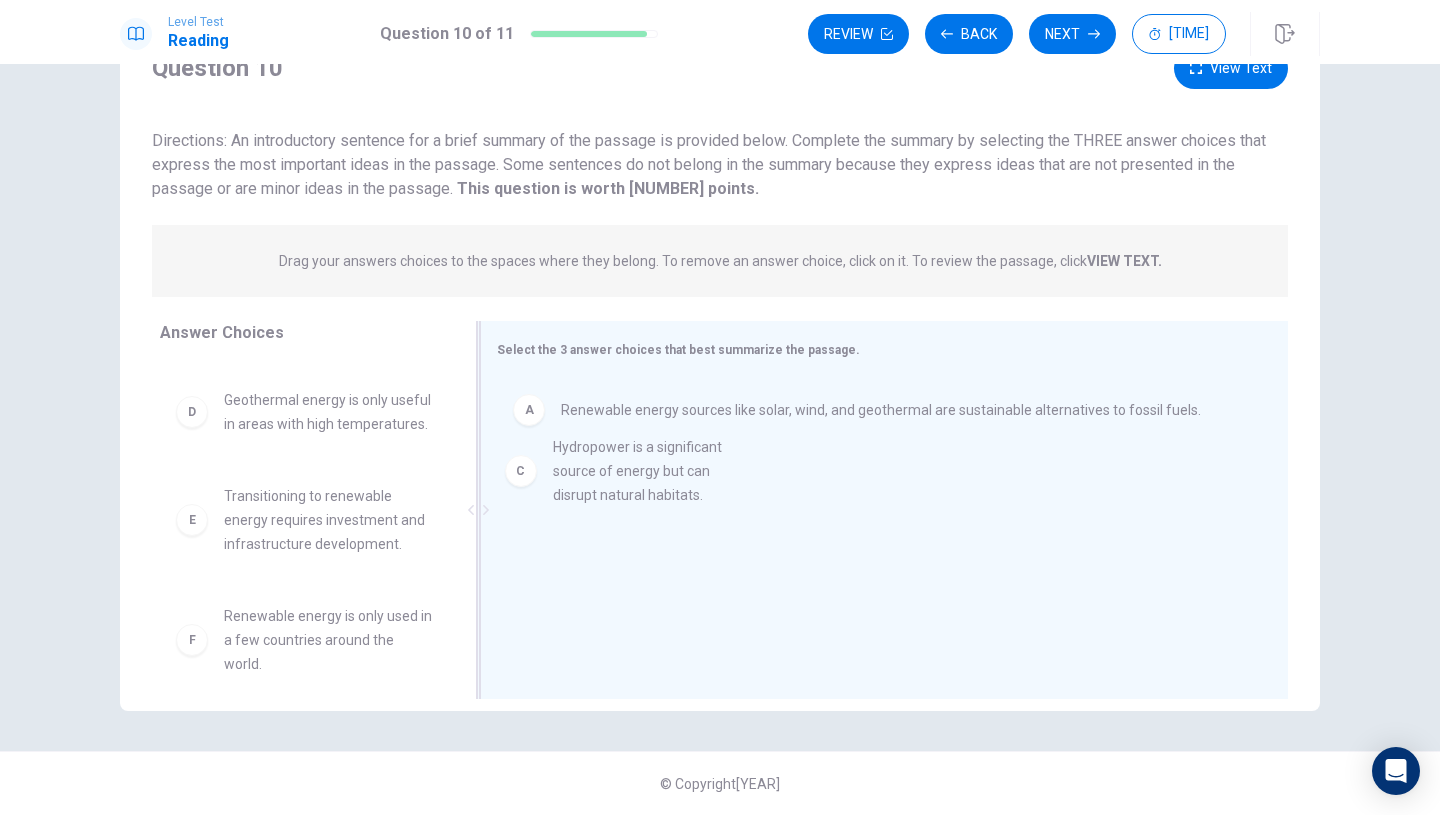 drag, startPoint x: 292, startPoint y: 421, endPoint x: 636, endPoint y: 473, distance: 347.90802 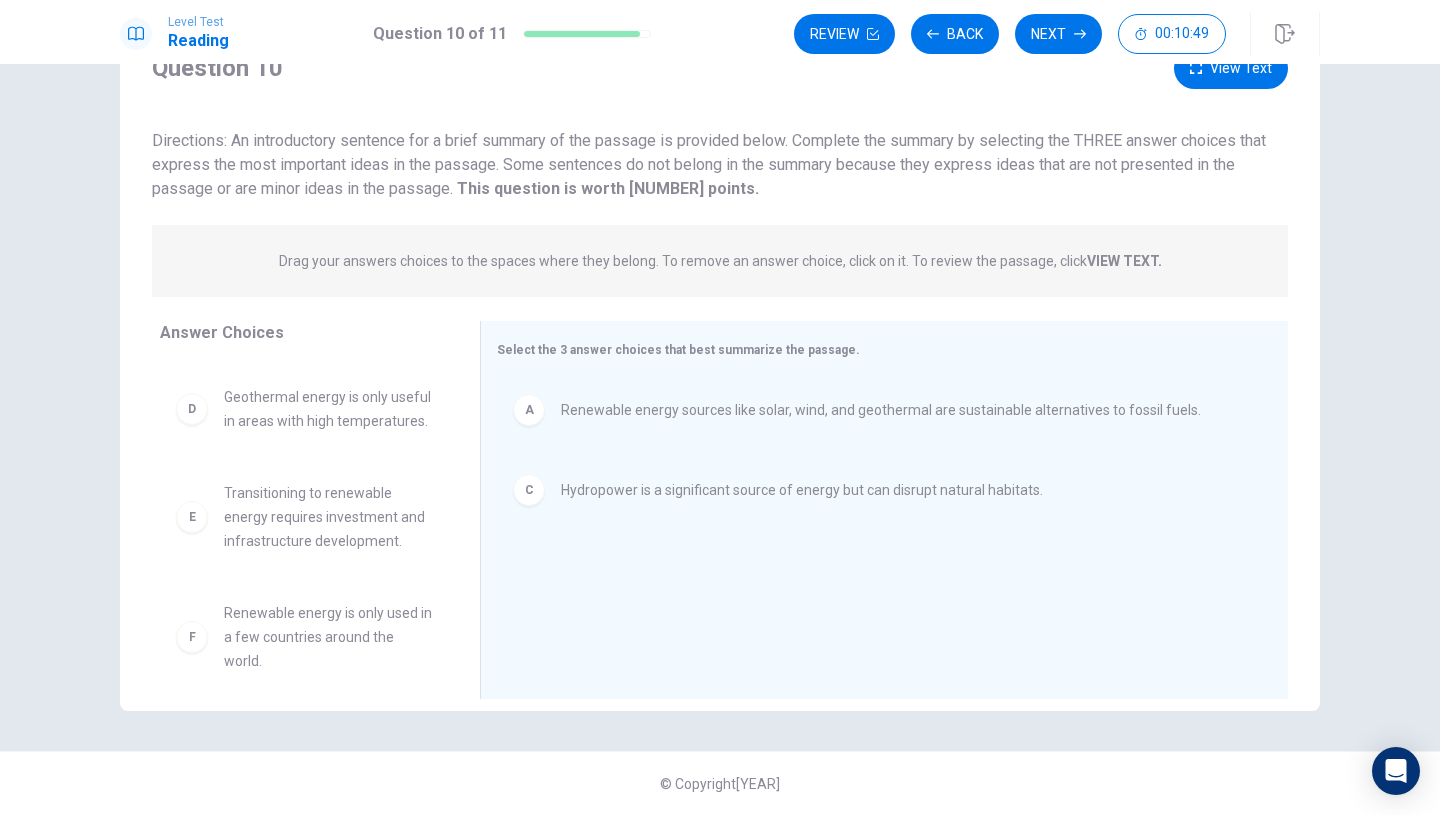 scroll, scrollTop: 108, scrollLeft: 0, axis: vertical 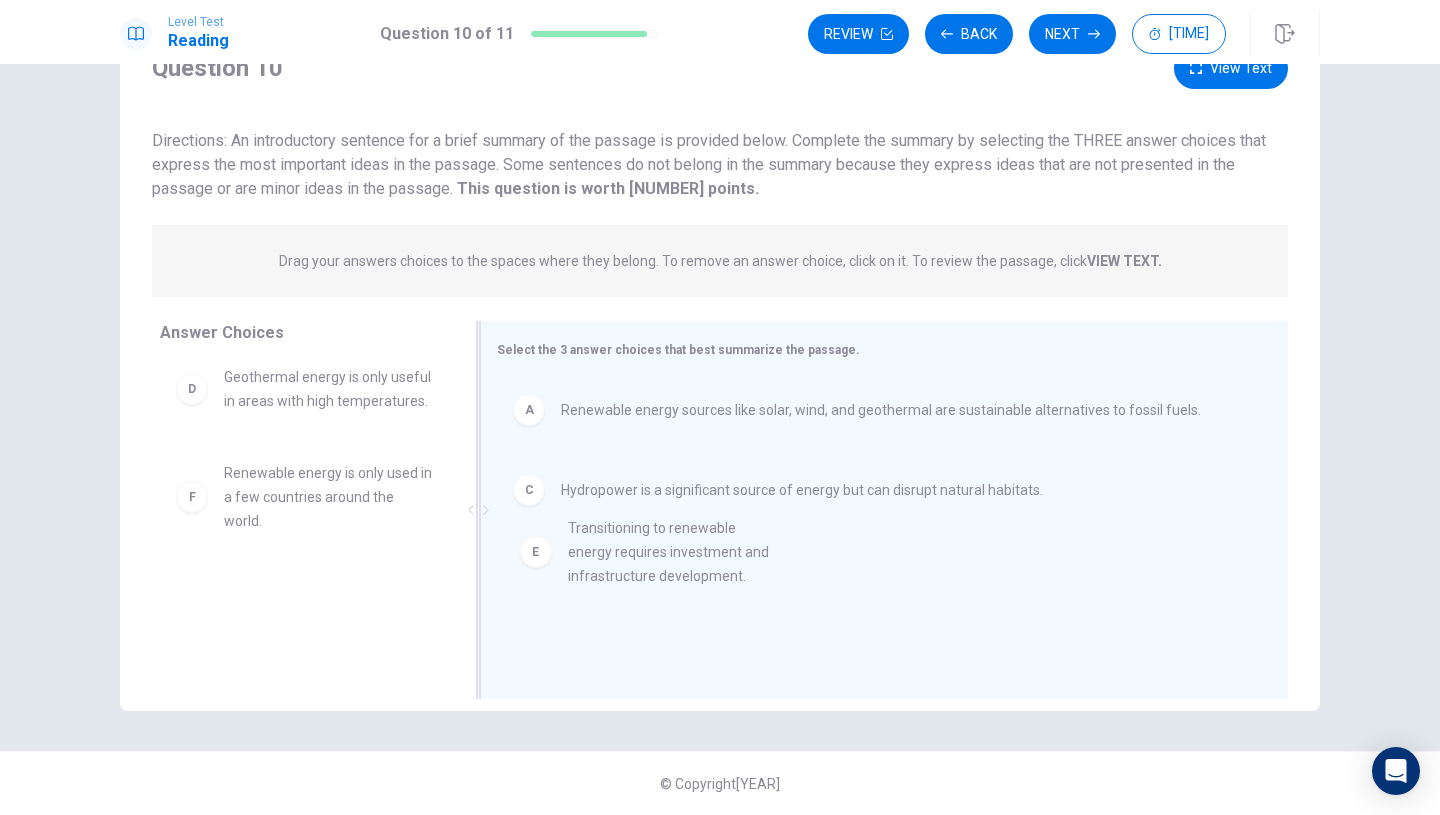 drag, startPoint x: 301, startPoint y: 510, endPoint x: 652, endPoint y: 565, distance: 355.283 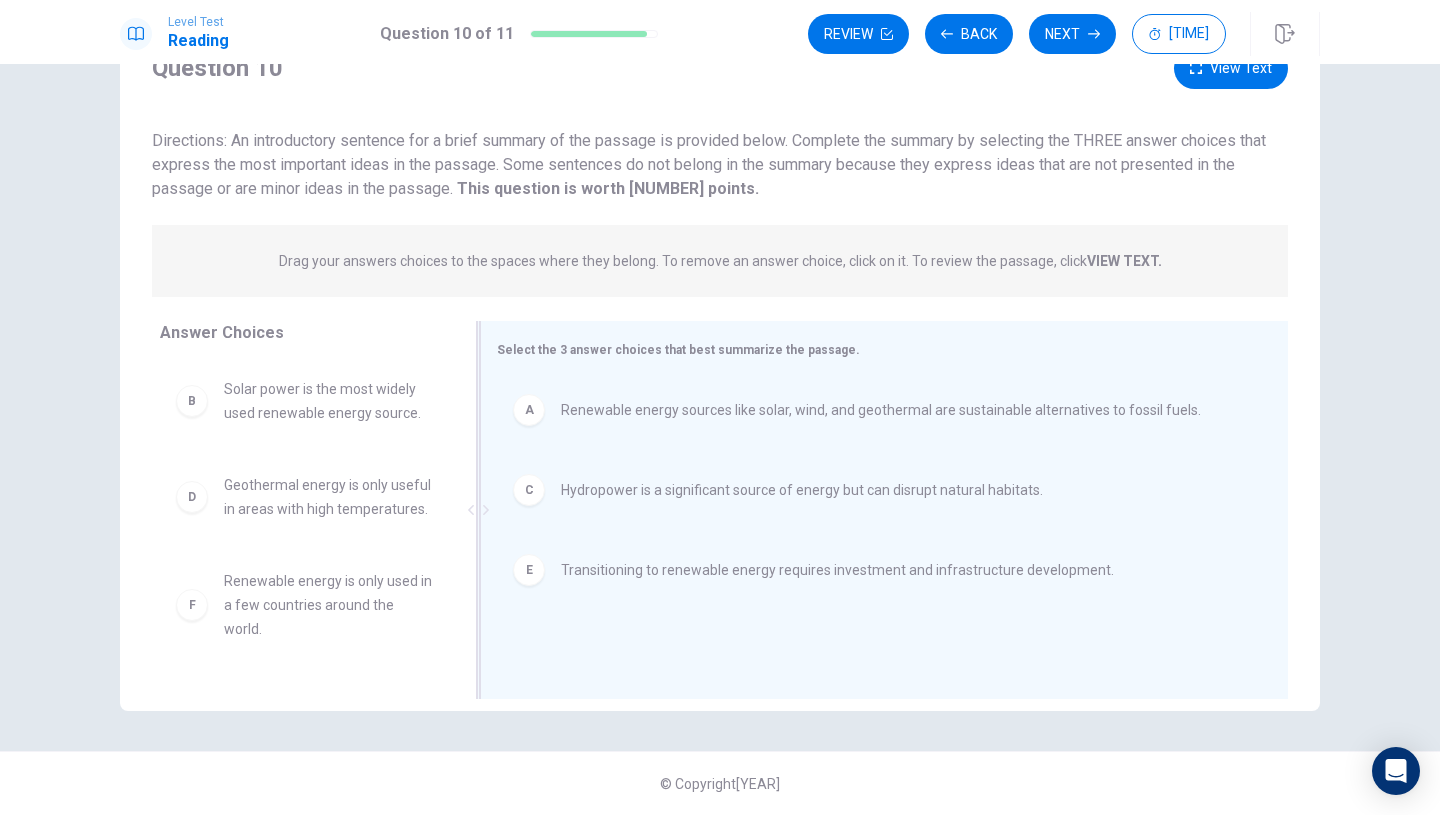 scroll, scrollTop: 0, scrollLeft: 0, axis: both 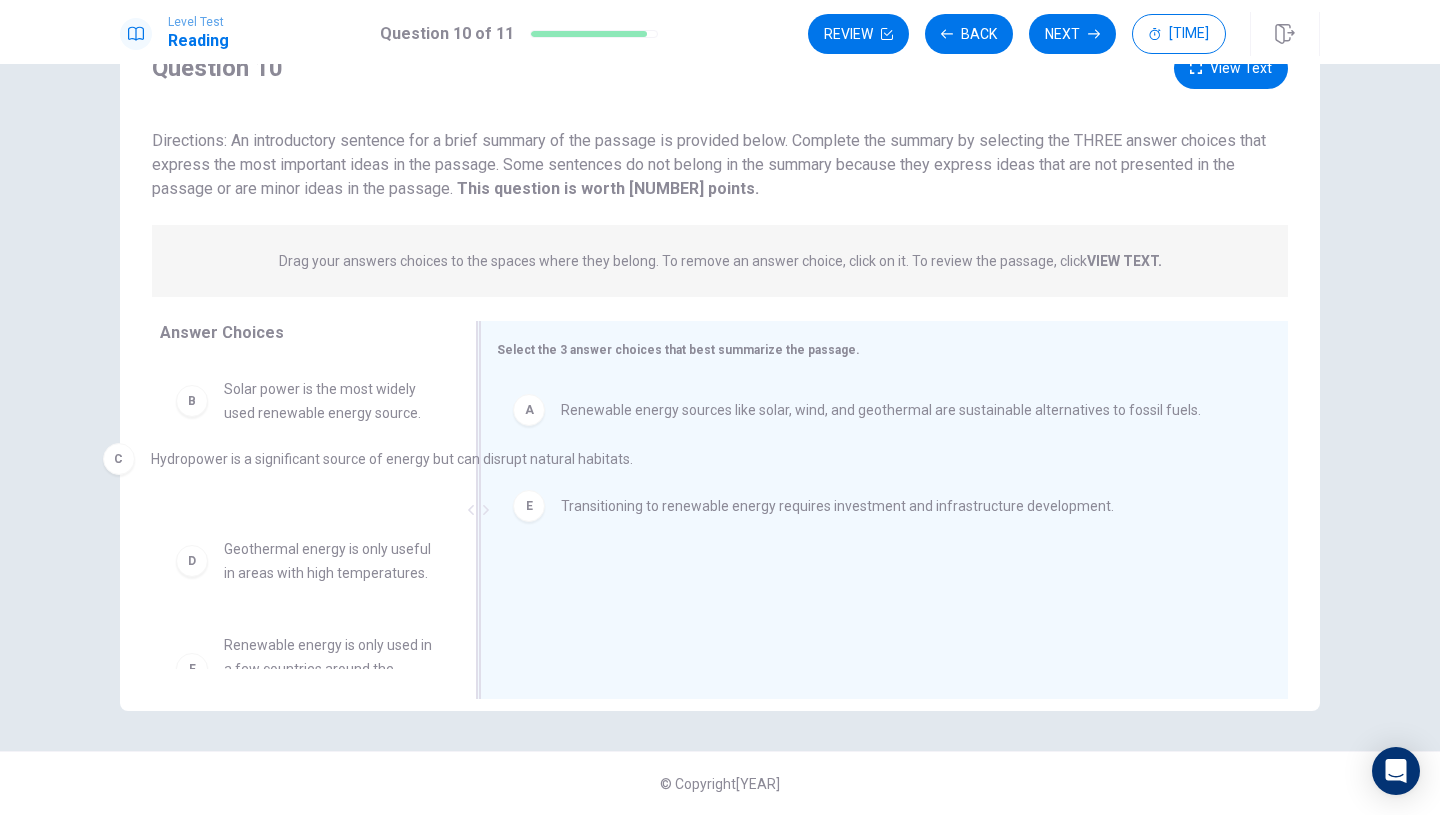 drag, startPoint x: 645, startPoint y: 494, endPoint x: 222, endPoint y: 463, distance: 424.1344 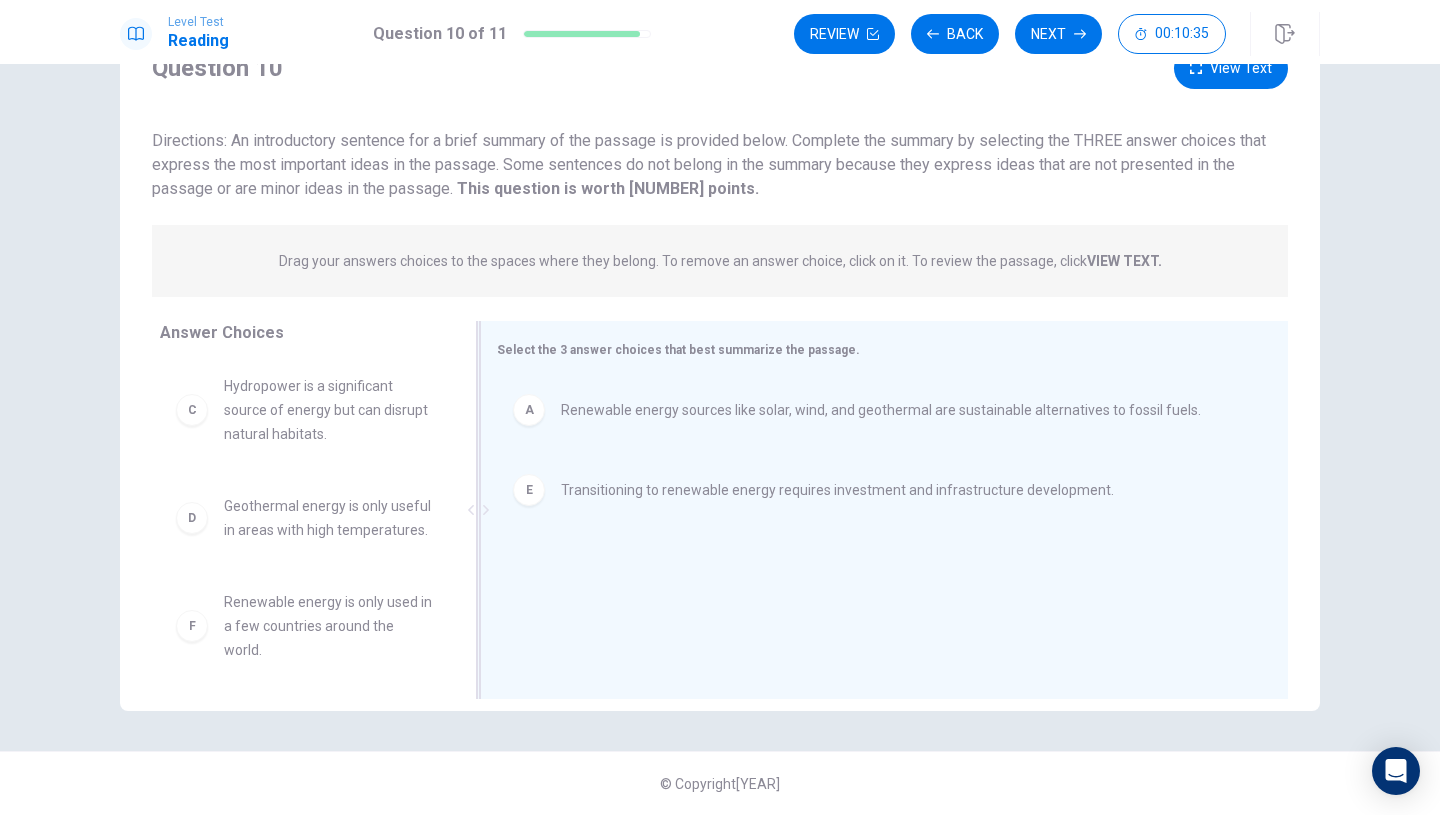 scroll, scrollTop: 108, scrollLeft: 0, axis: vertical 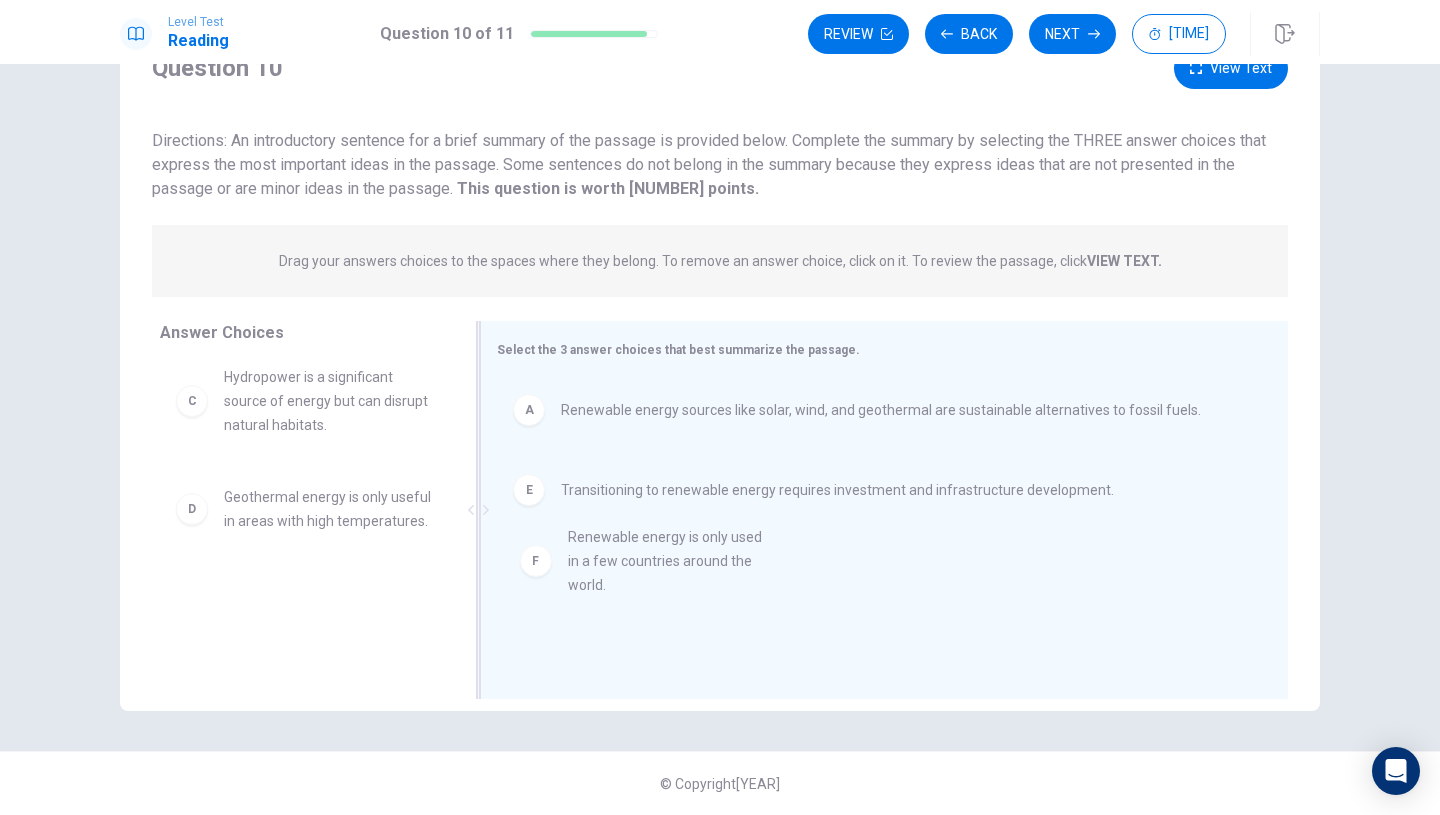 drag, startPoint x: 321, startPoint y: 610, endPoint x: 674, endPoint y: 554, distance: 357.41434 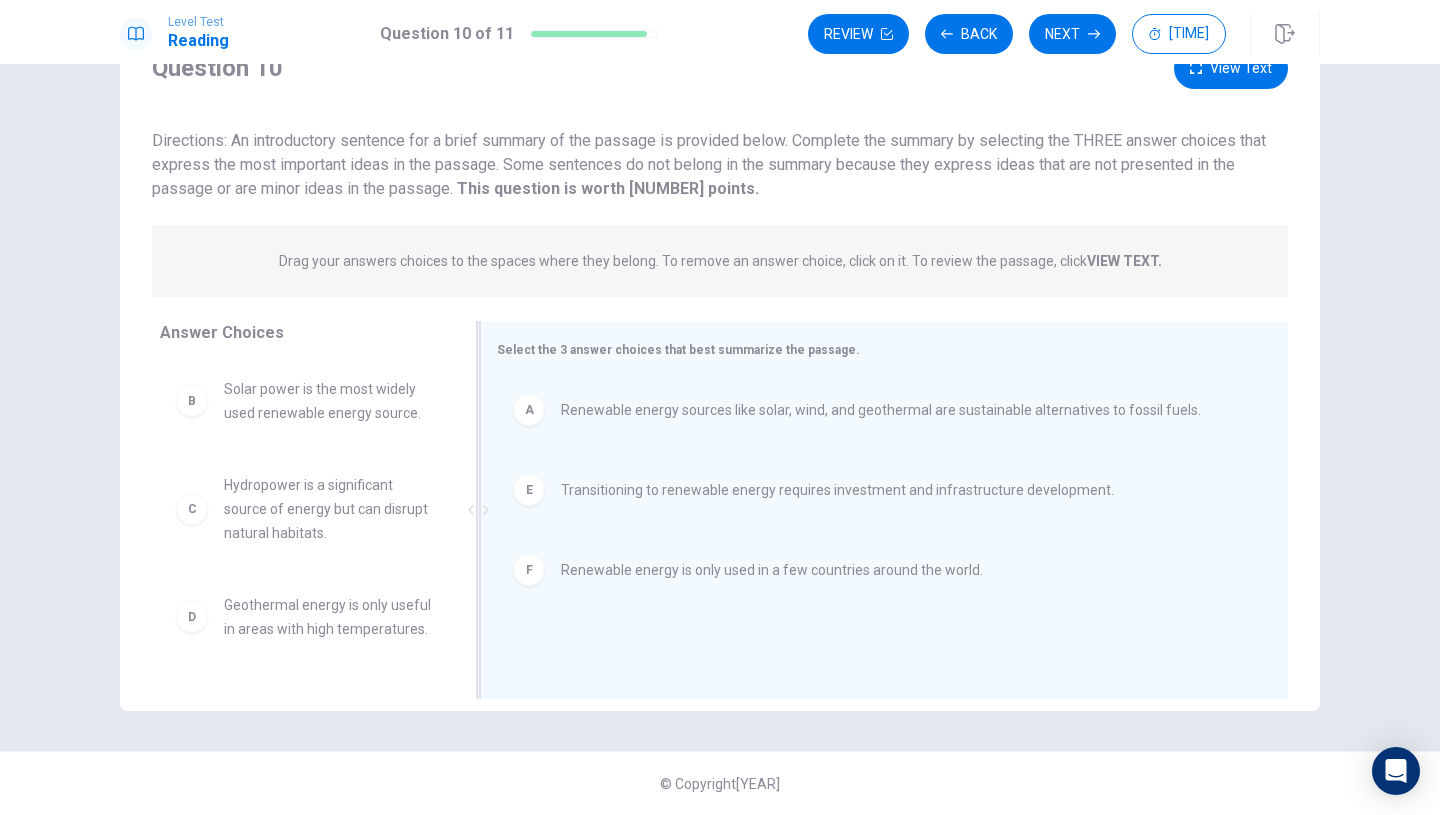 scroll, scrollTop: 0, scrollLeft: 0, axis: both 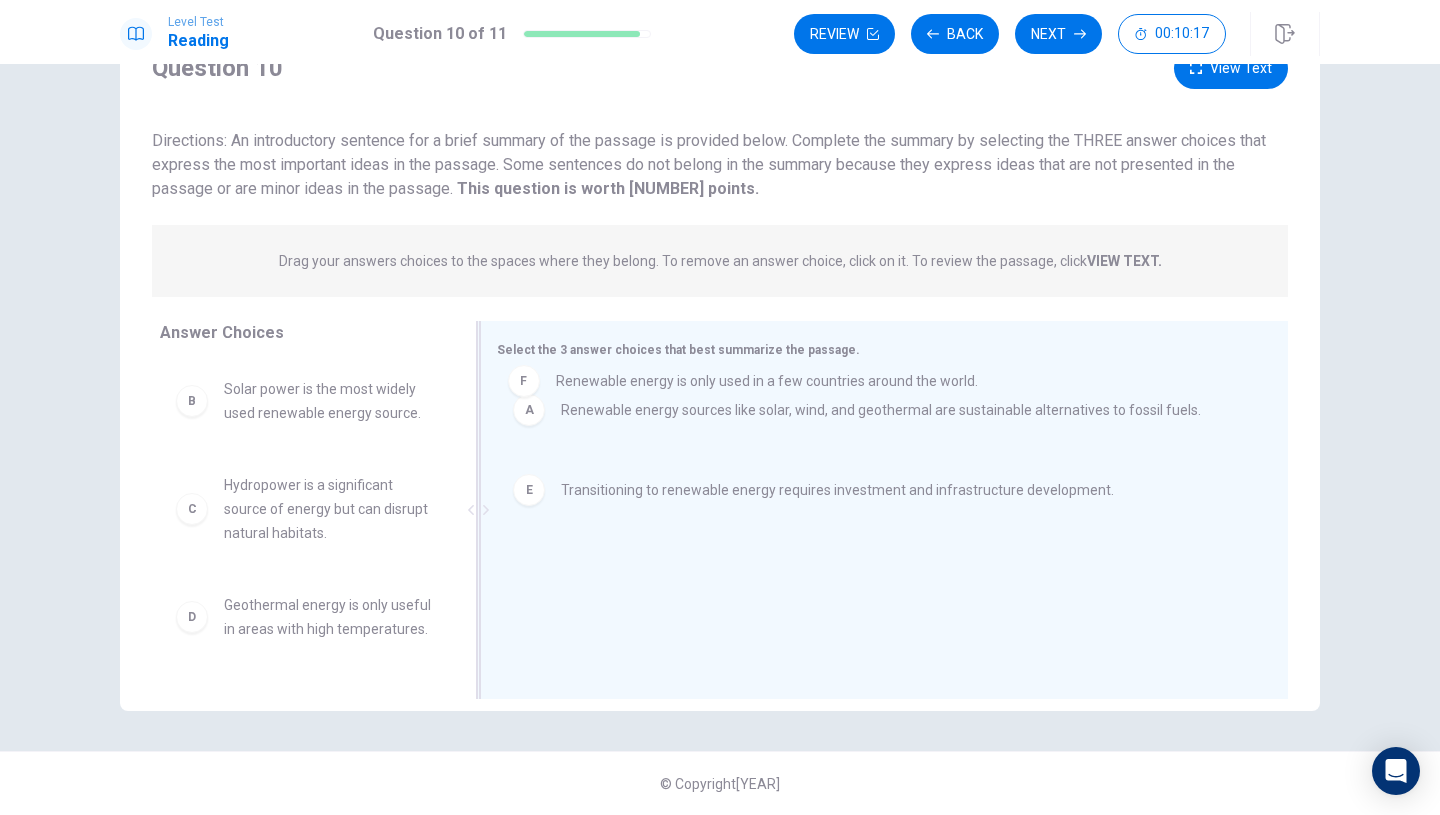 drag, startPoint x: 536, startPoint y: 591, endPoint x: 533, endPoint y: 392, distance: 199.02261 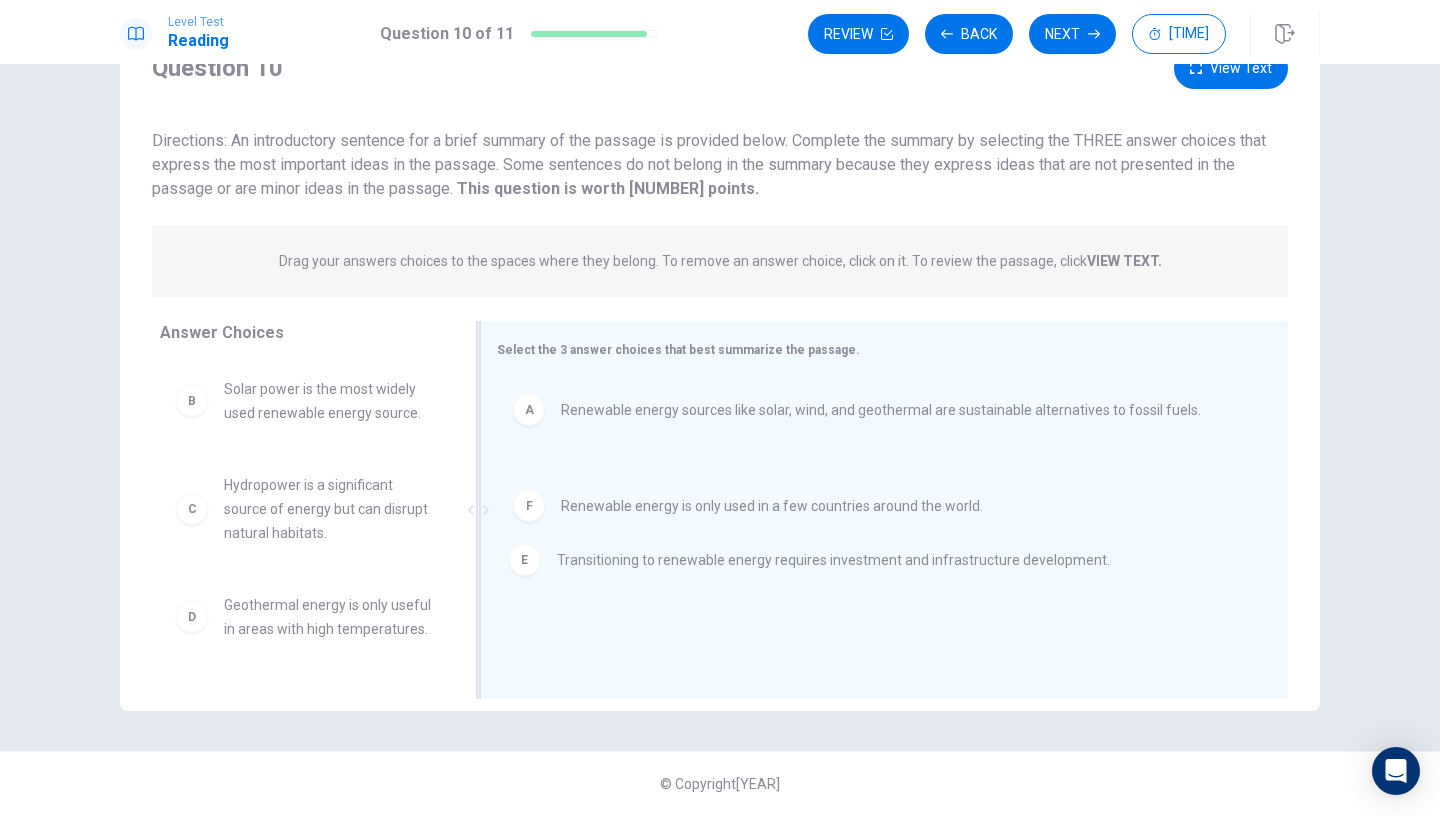 drag, startPoint x: 527, startPoint y: 486, endPoint x: 525, endPoint y: 562, distance: 76.02631 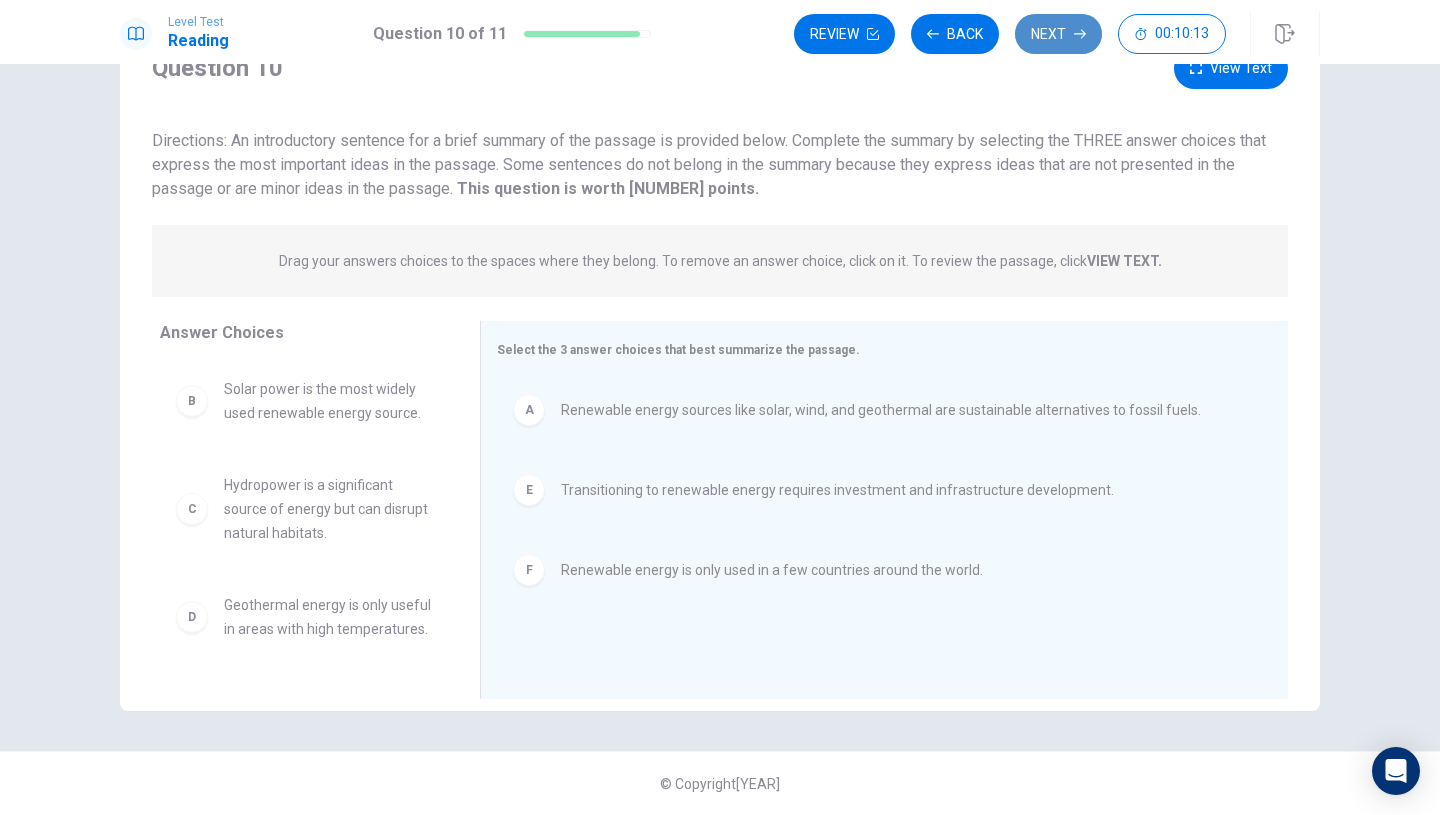 click on "Next" at bounding box center [1058, 34] 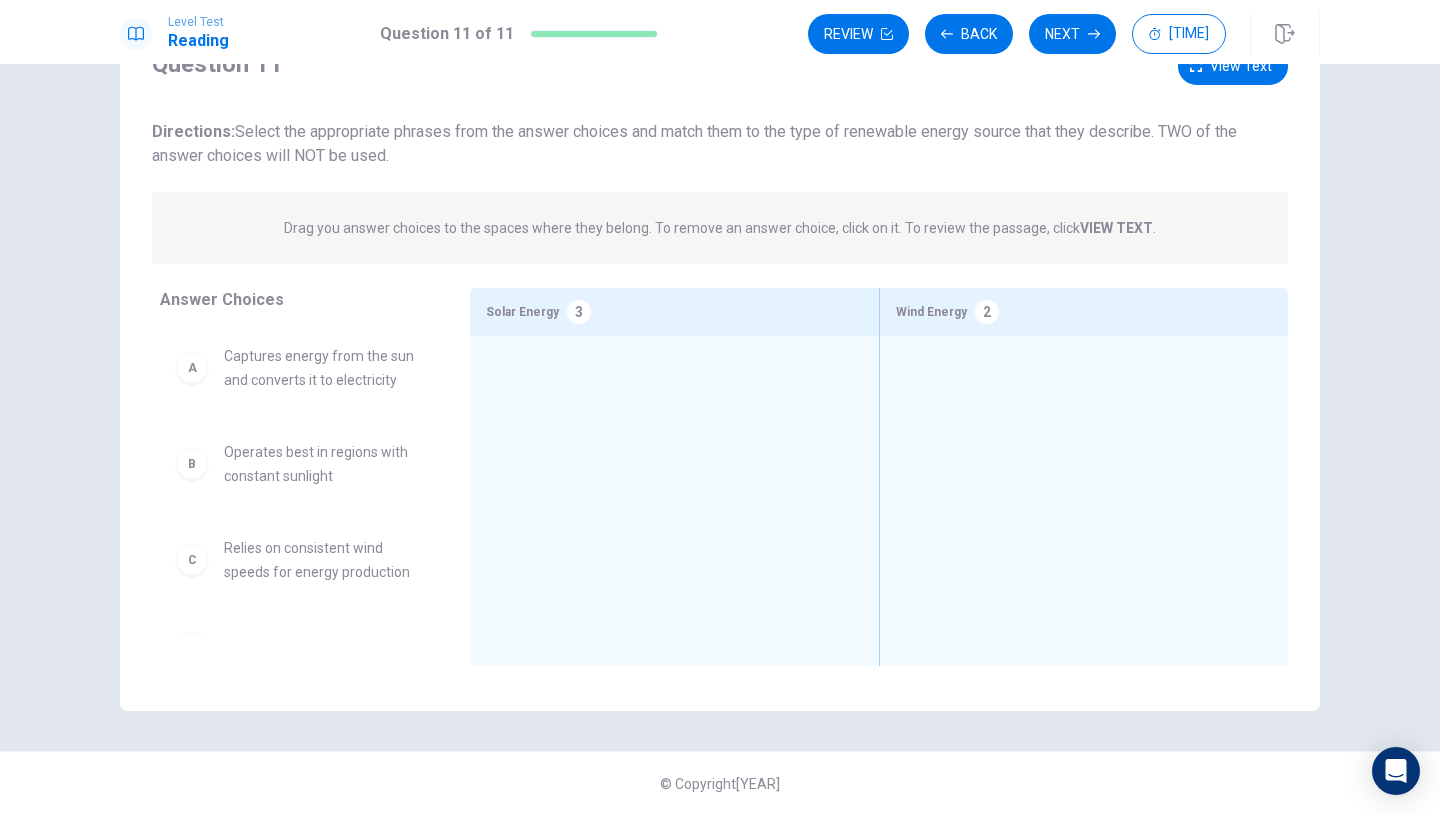 scroll, scrollTop: 27, scrollLeft: 0, axis: vertical 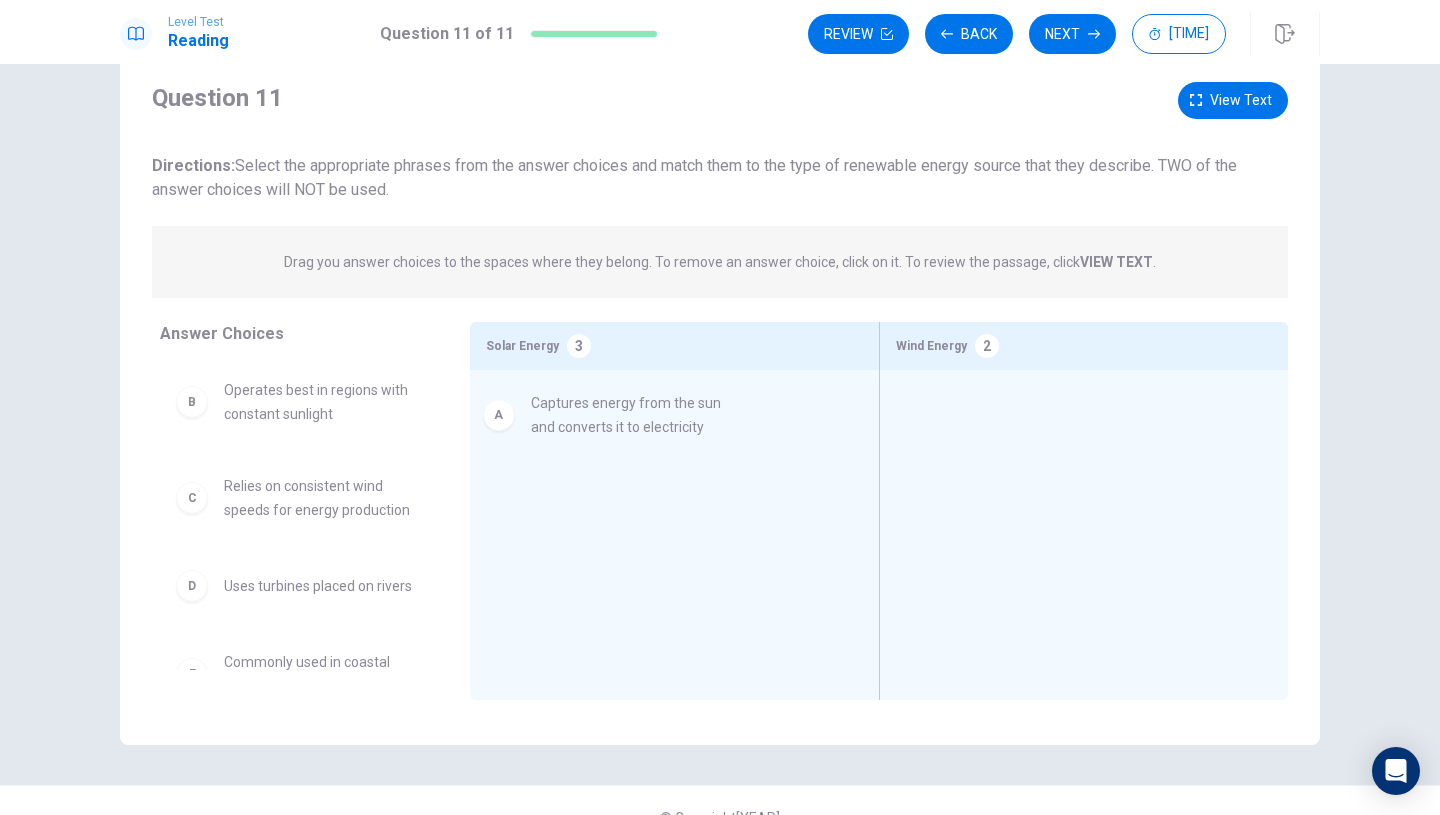 drag, startPoint x: 331, startPoint y: 398, endPoint x: 652, endPoint y: 411, distance: 321.26312 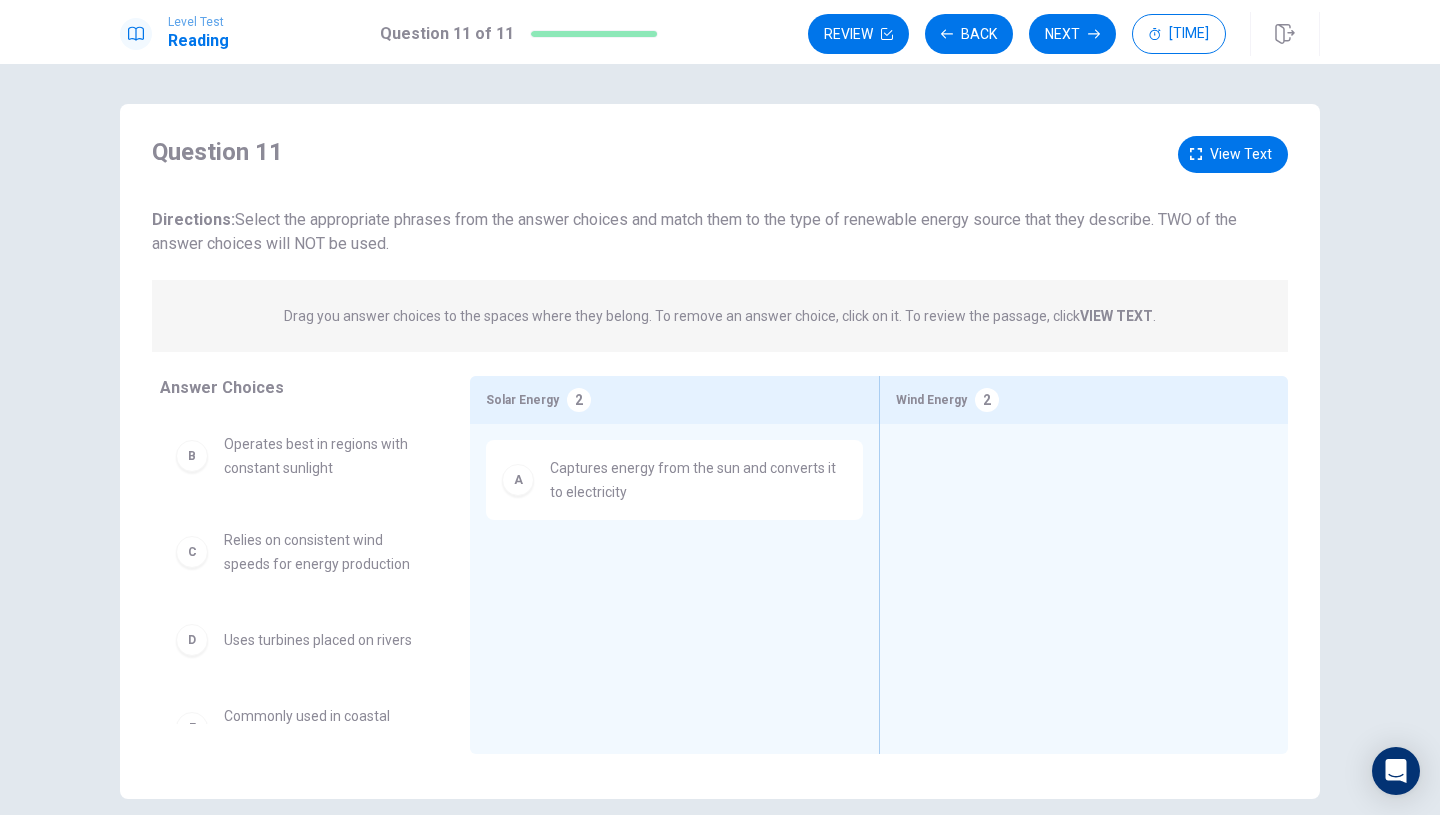 scroll, scrollTop: 11, scrollLeft: 0, axis: vertical 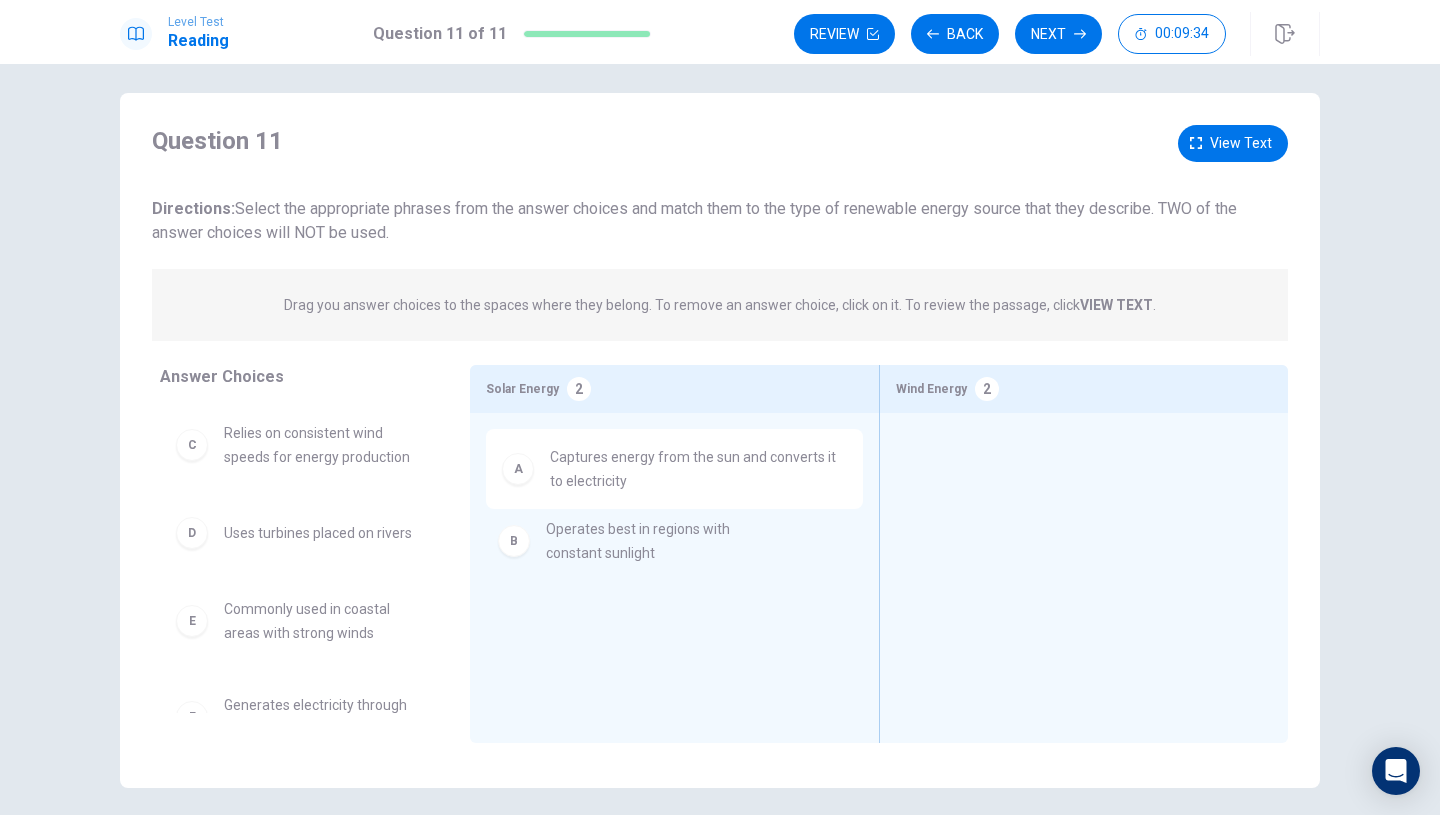 drag, startPoint x: 332, startPoint y: 449, endPoint x: 663, endPoint y: 545, distance: 344.64038 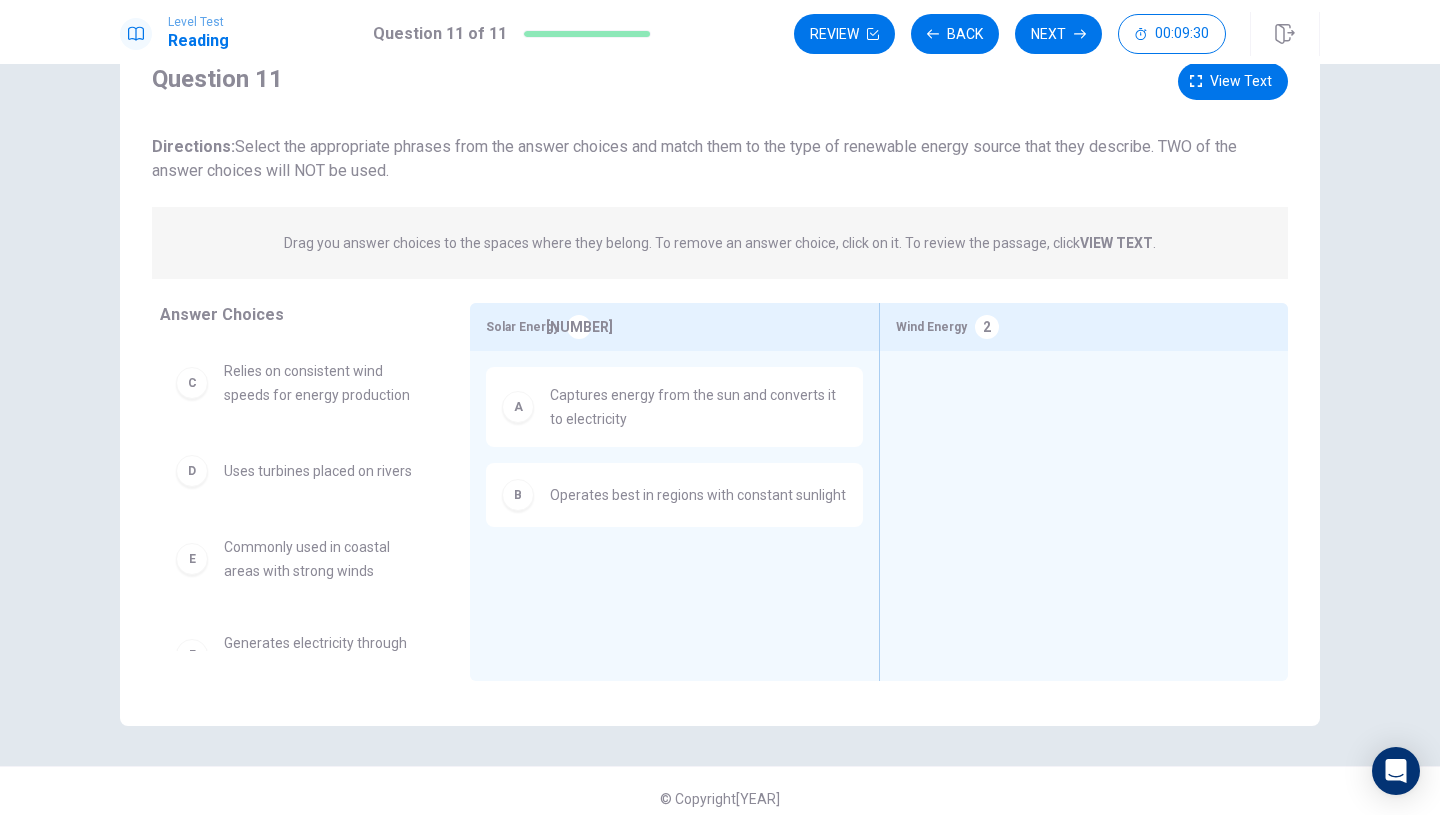 scroll, scrollTop: 74, scrollLeft: 0, axis: vertical 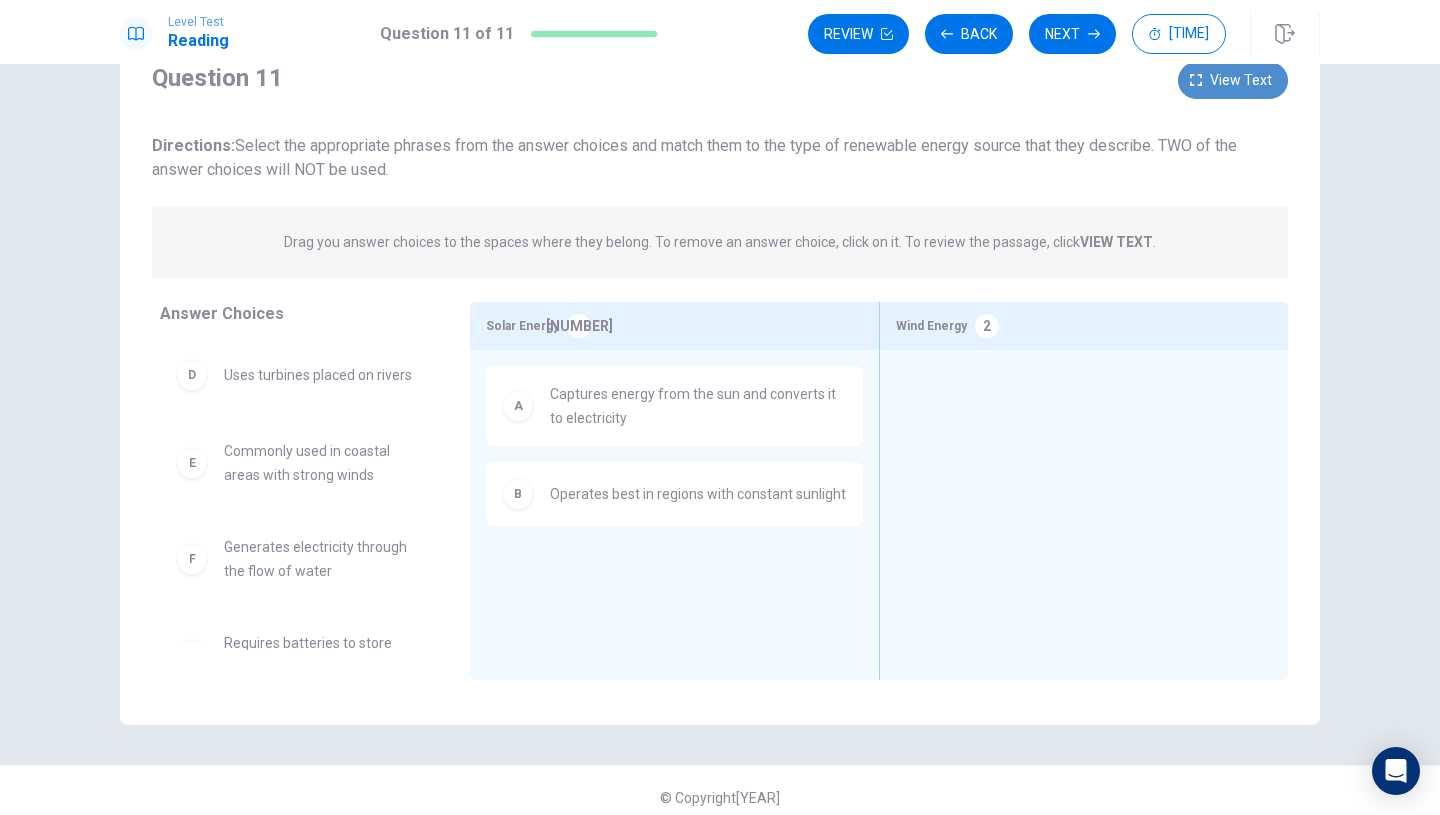 click on "View text" at bounding box center (1241, 80) 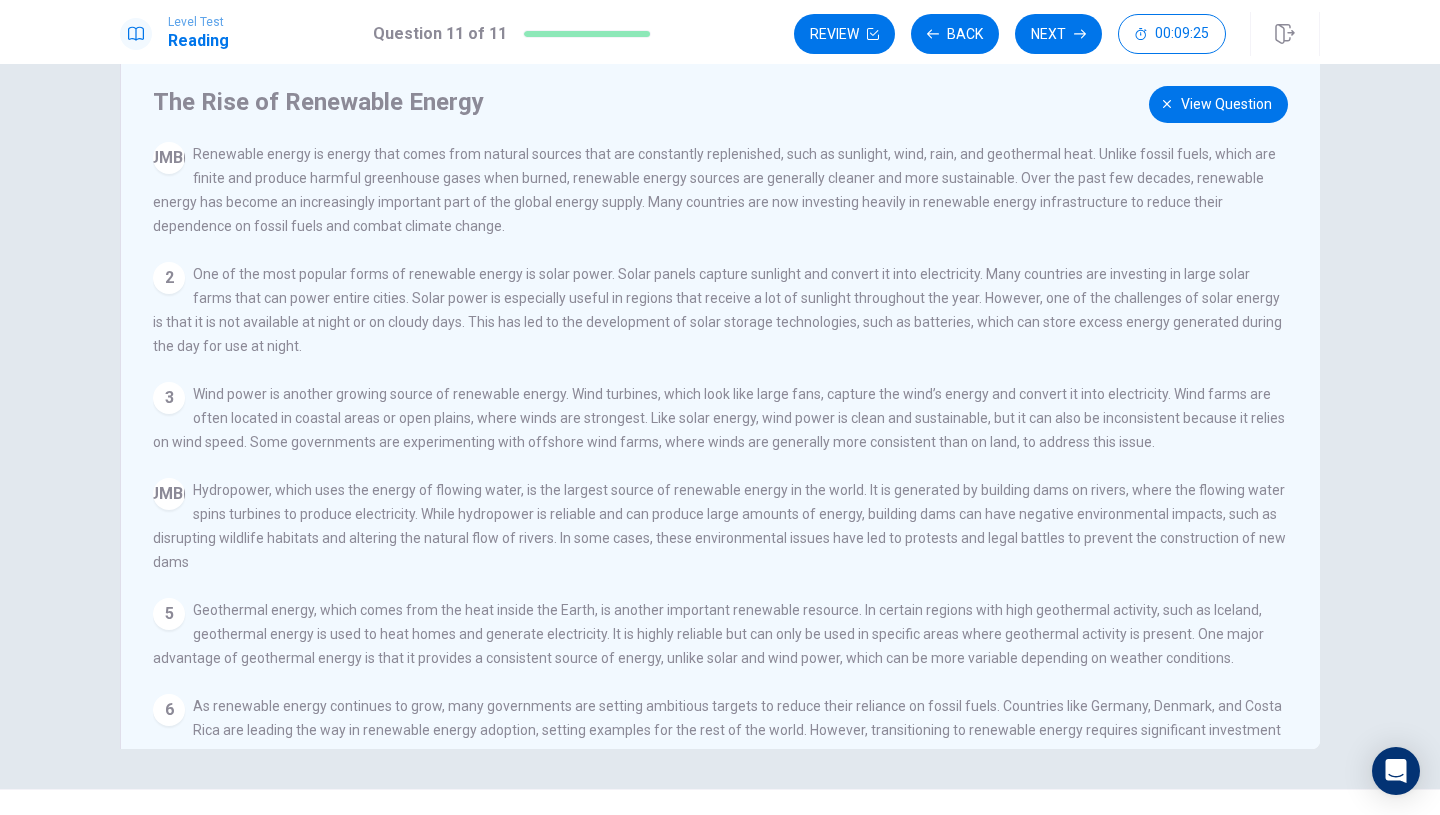 scroll, scrollTop: 42, scrollLeft: 0, axis: vertical 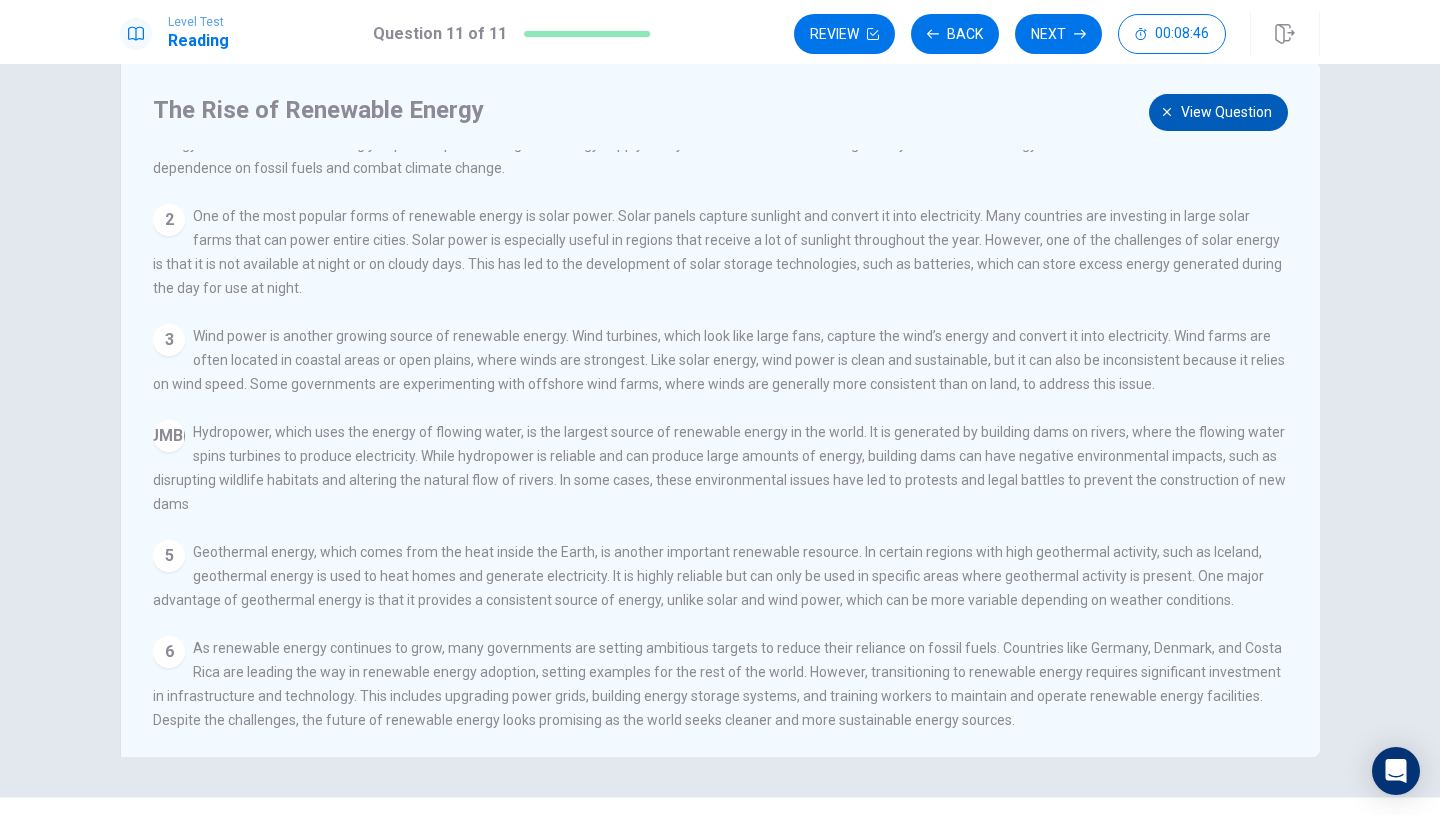 click on "View question" at bounding box center [1226, 112] 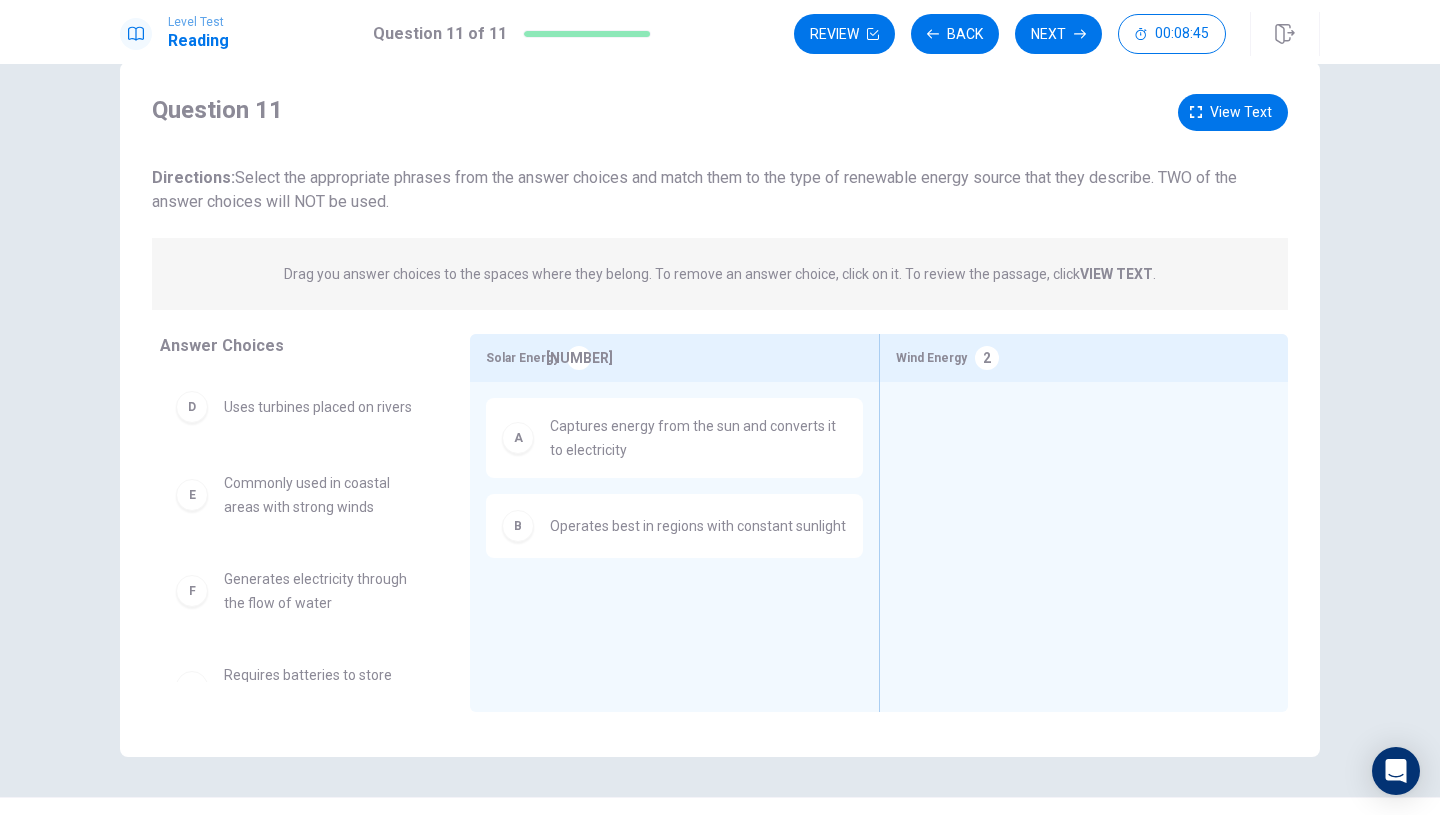 scroll, scrollTop: 50, scrollLeft: 0, axis: vertical 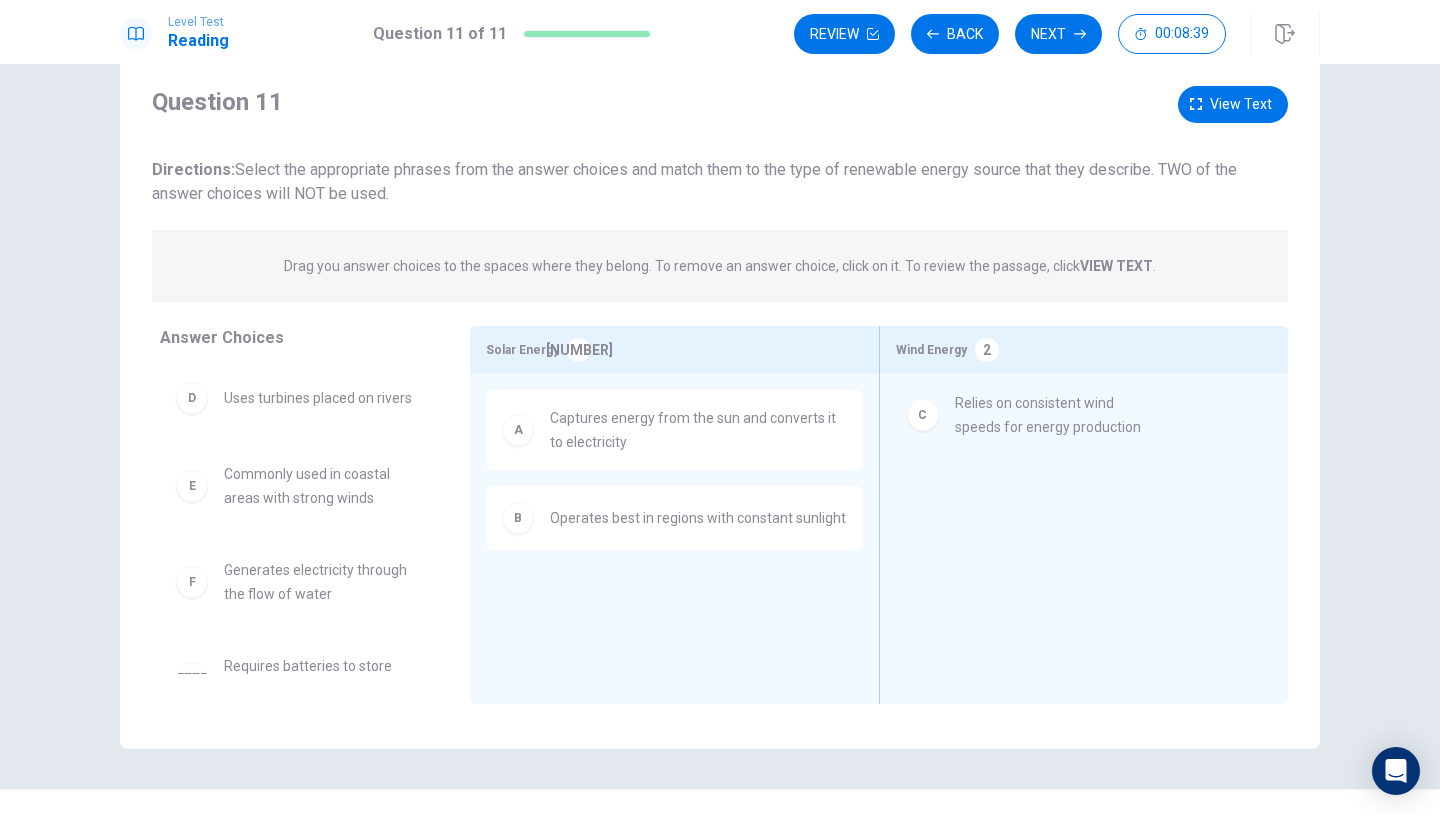 drag, startPoint x: 295, startPoint y: 415, endPoint x: 1052, endPoint y: 418, distance: 757.0059 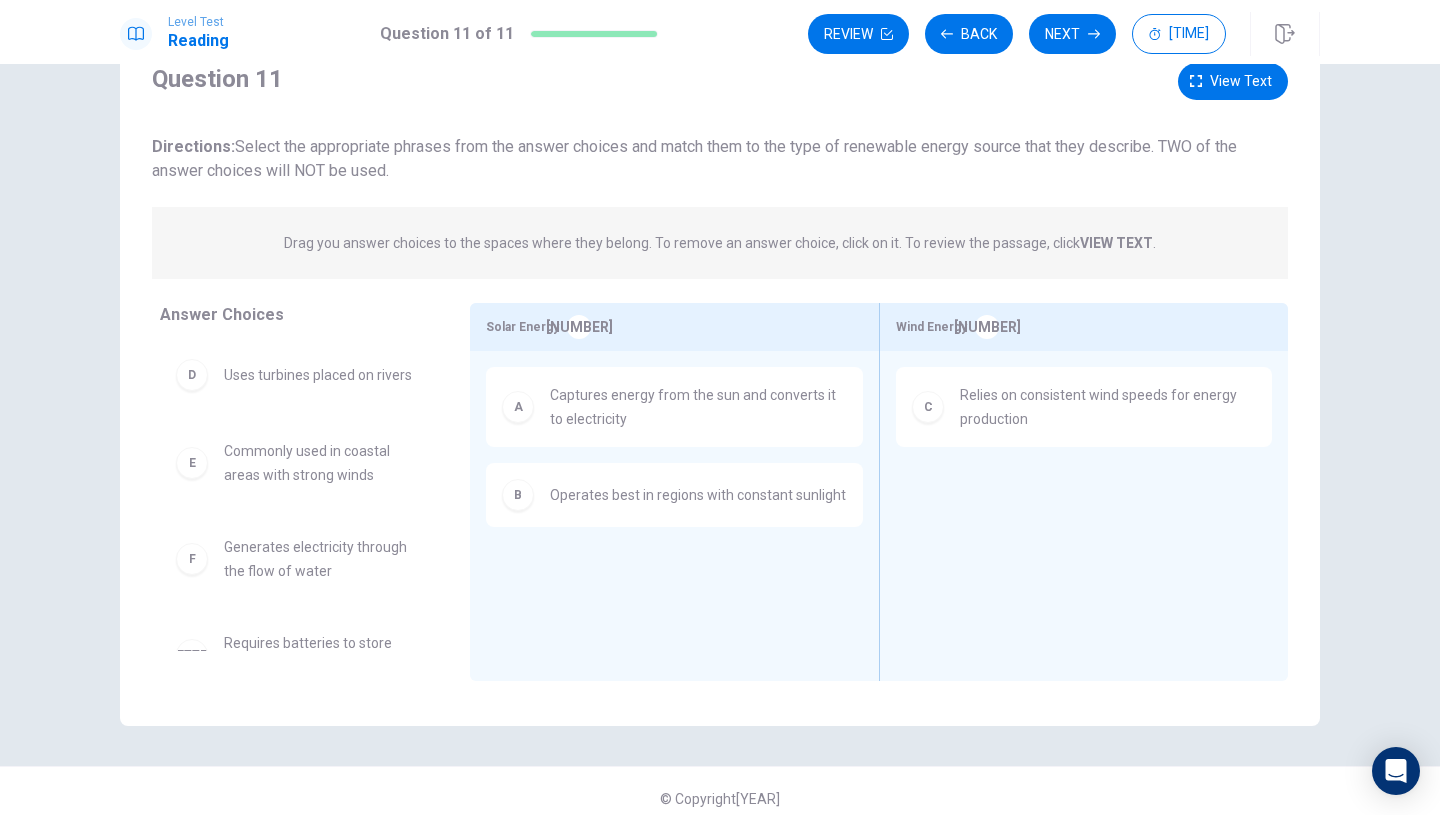 scroll, scrollTop: 88, scrollLeft: 0, axis: vertical 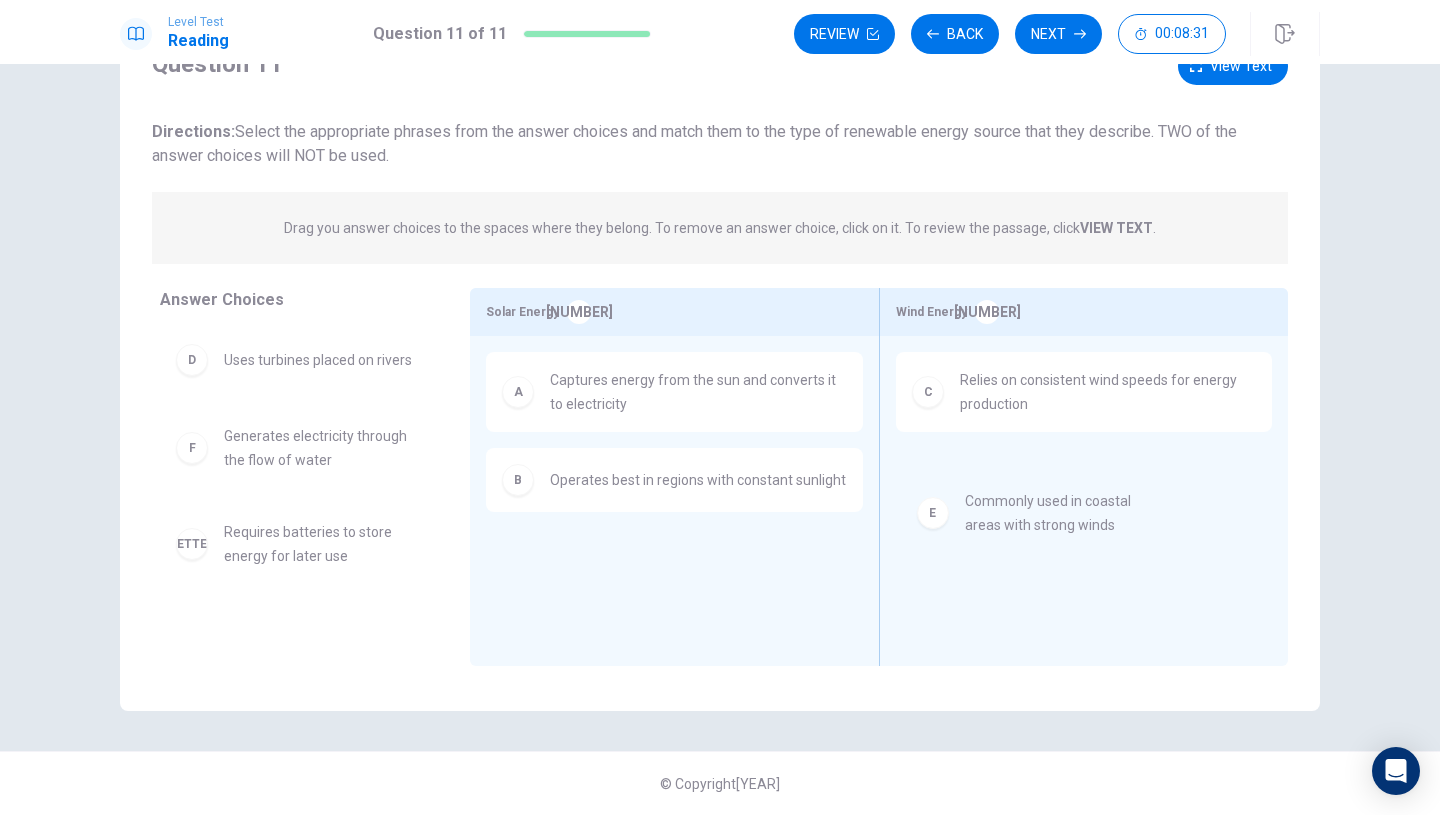 drag, startPoint x: 303, startPoint y: 439, endPoint x: 1052, endPoint y: 491, distance: 750.8029 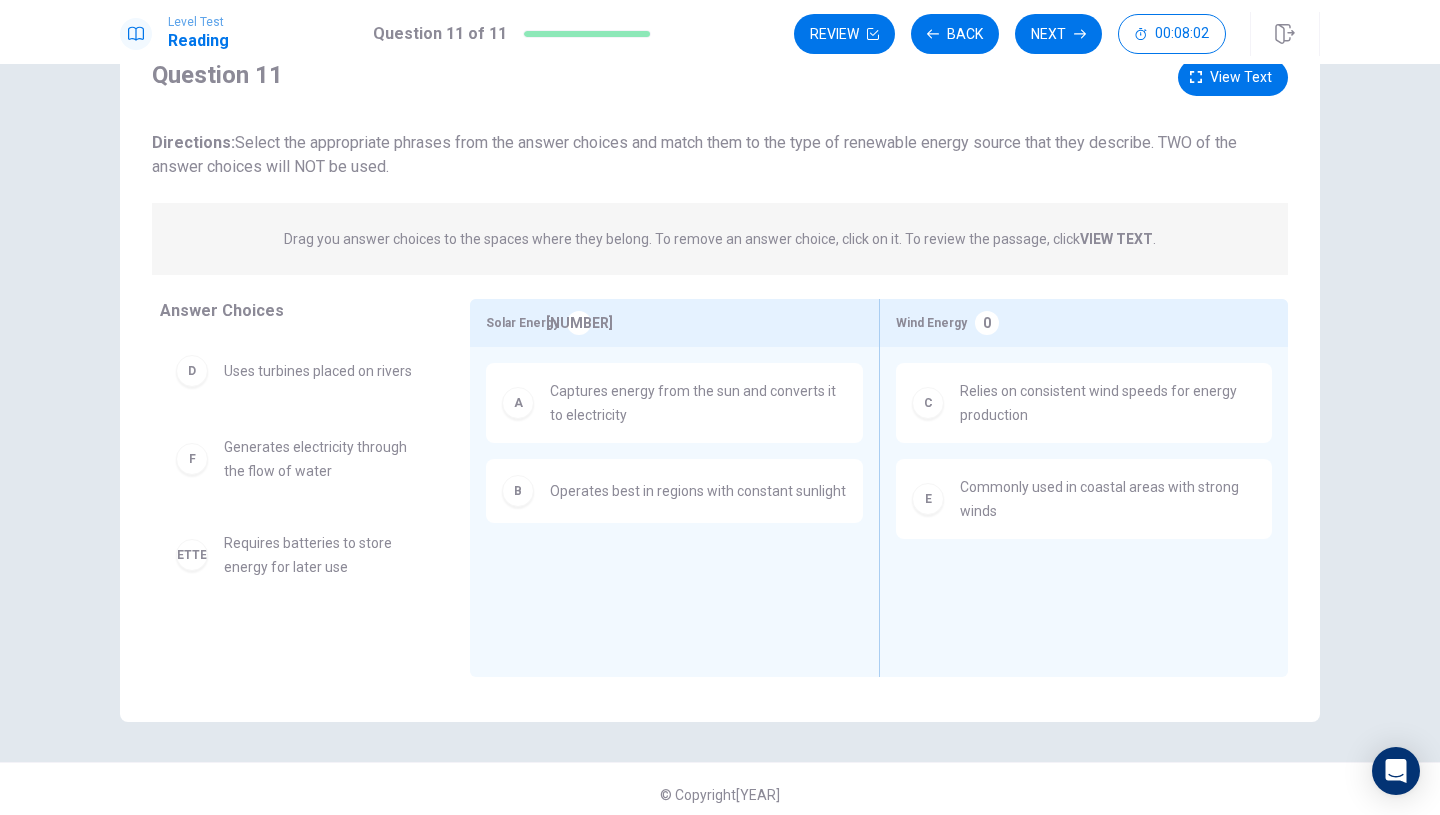 scroll, scrollTop: 88, scrollLeft: 0, axis: vertical 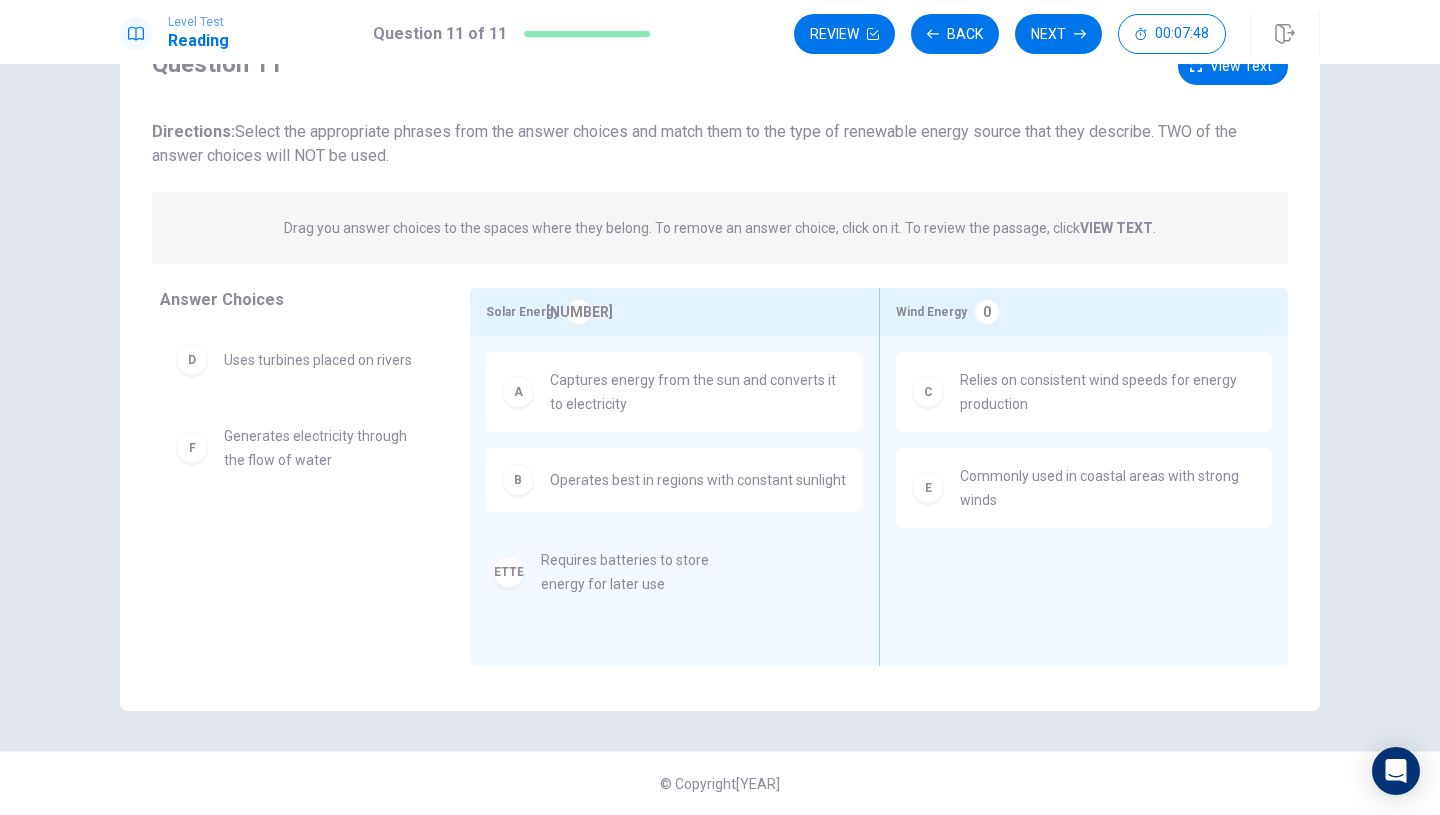 drag, startPoint x: 334, startPoint y: 555, endPoint x: 660, endPoint y: 583, distance: 327.20026 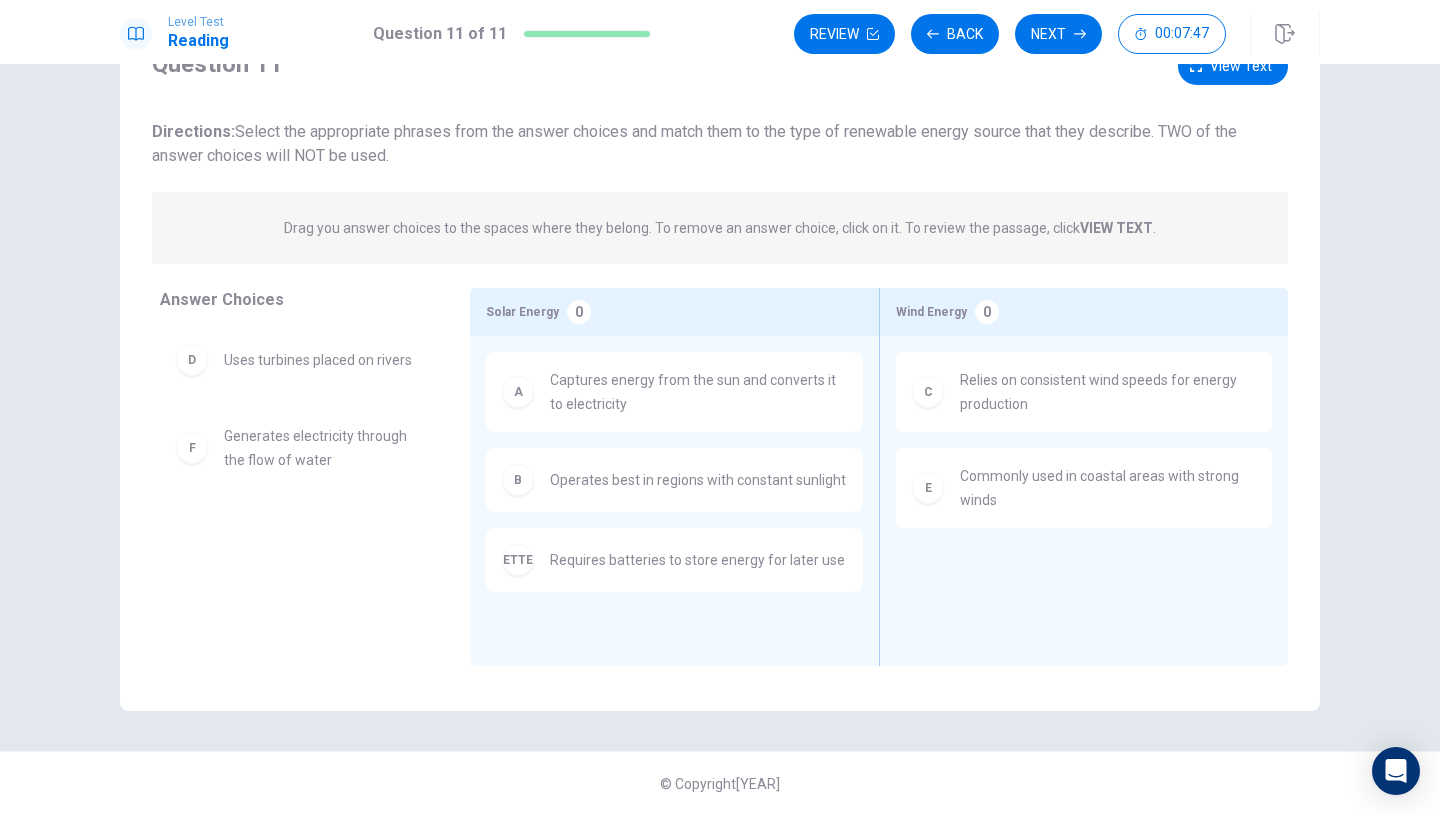 scroll, scrollTop: 0, scrollLeft: 0, axis: both 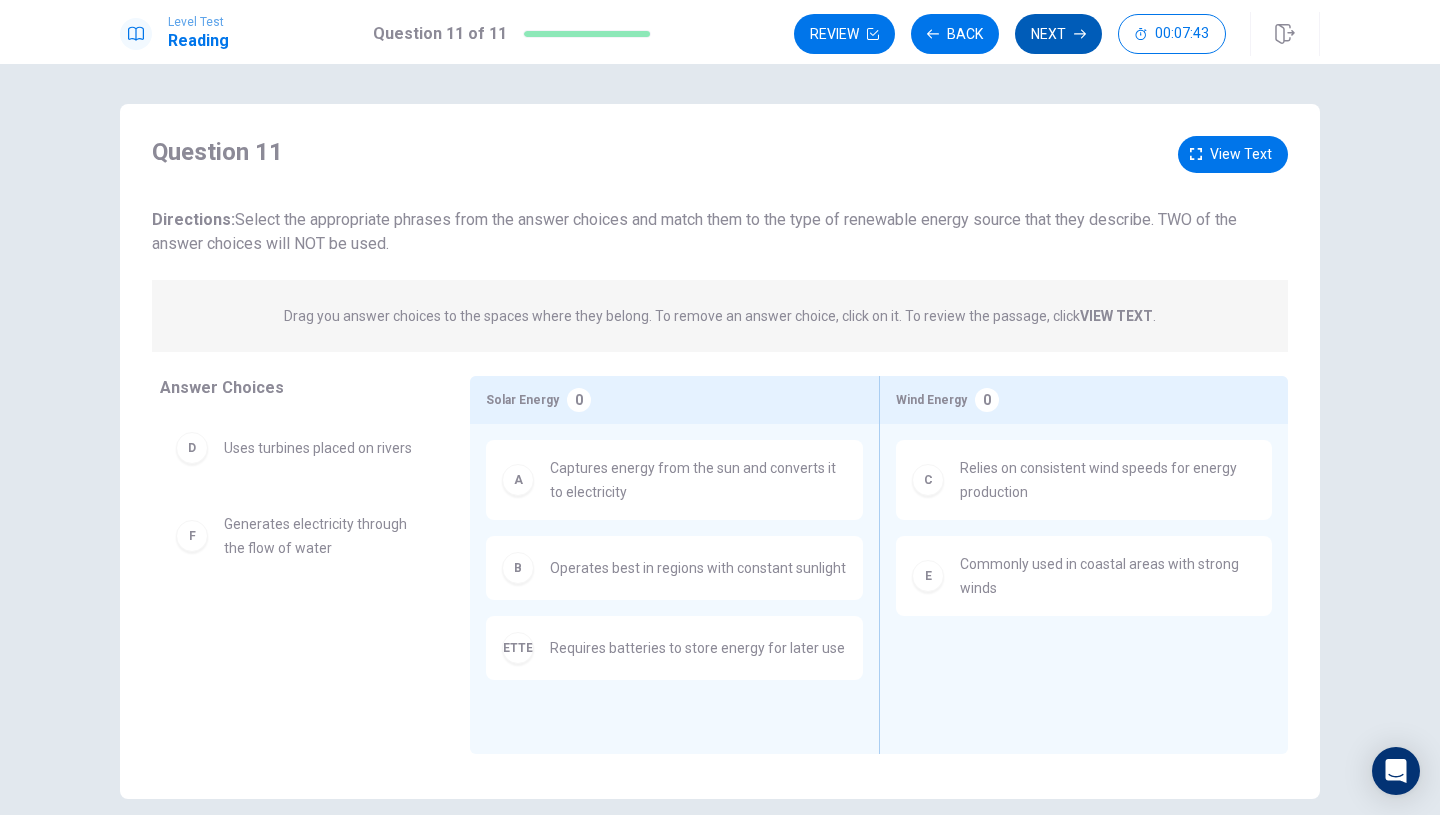 click on "Next" at bounding box center (1058, 34) 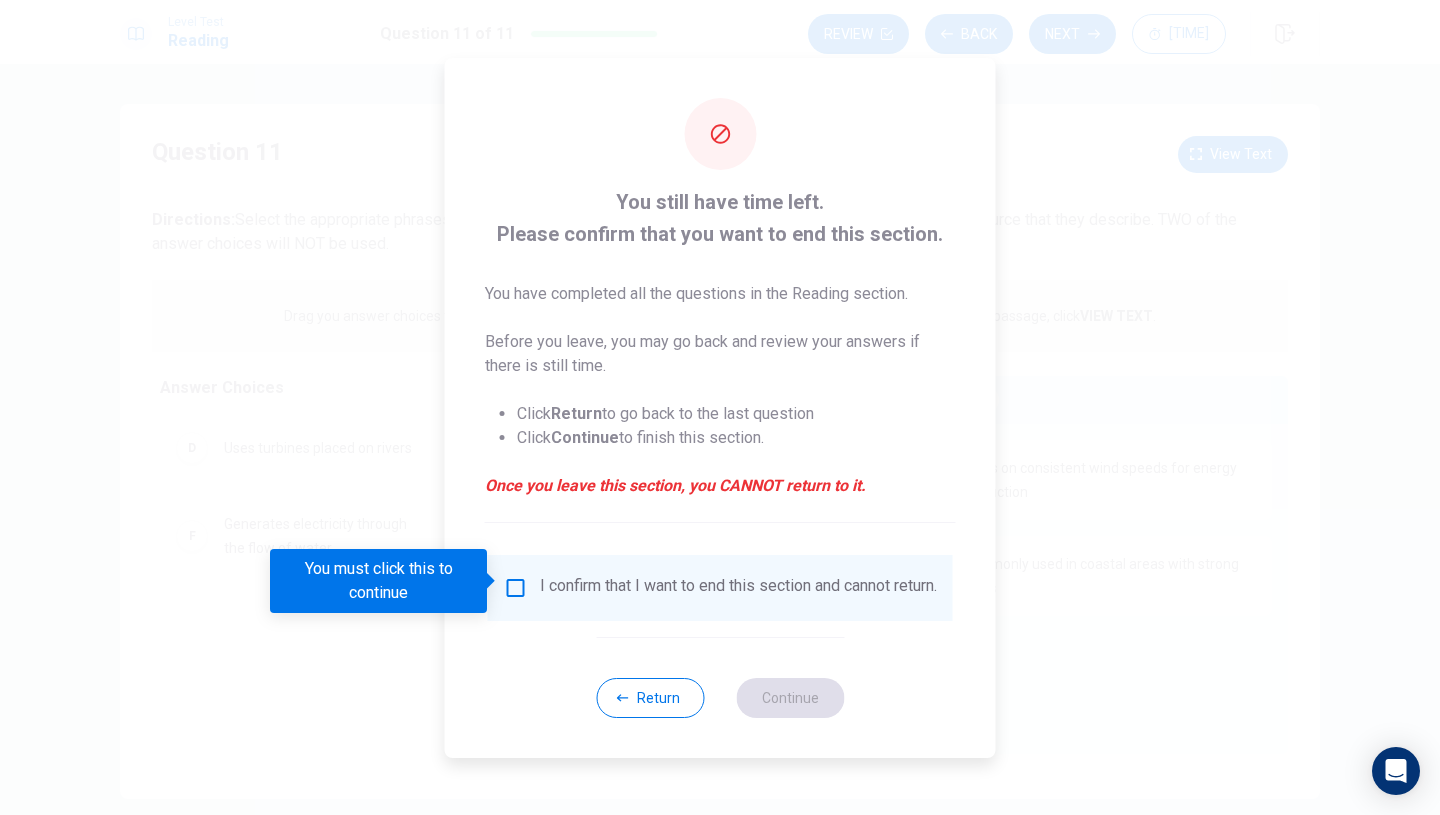 click at bounding box center (516, 588) 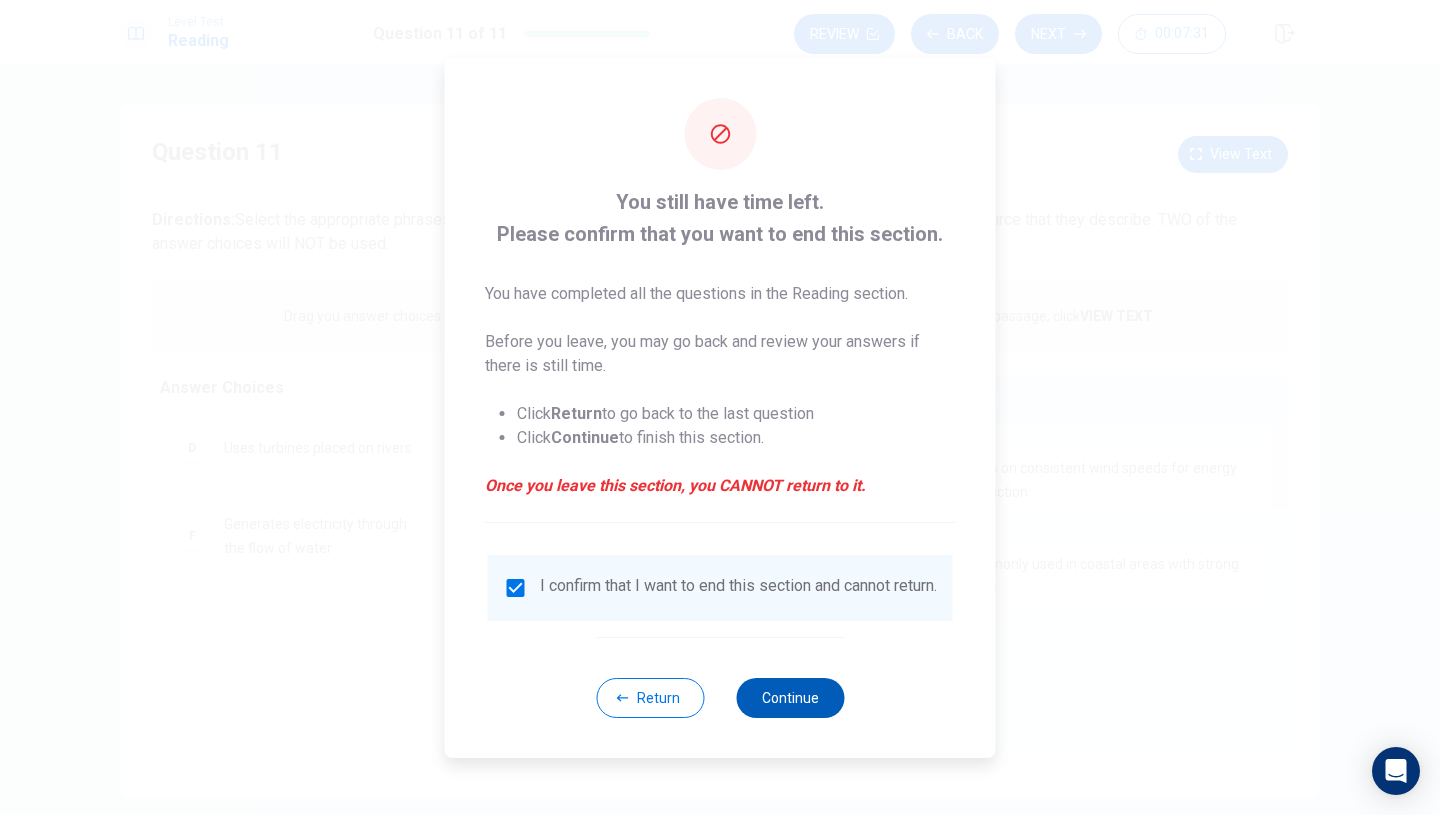 click on "Continue" at bounding box center [790, 698] 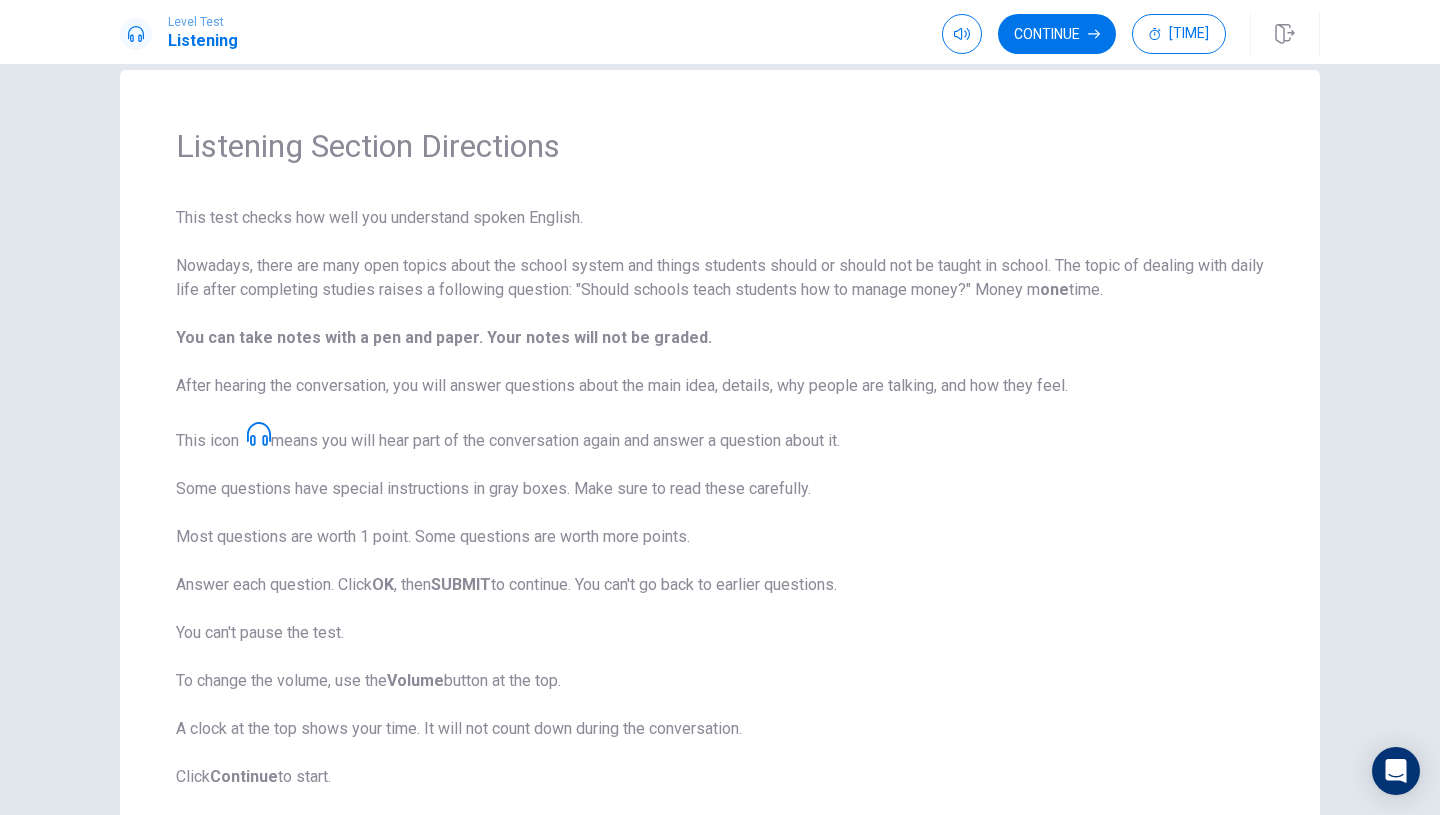 scroll, scrollTop: 21, scrollLeft: 0, axis: vertical 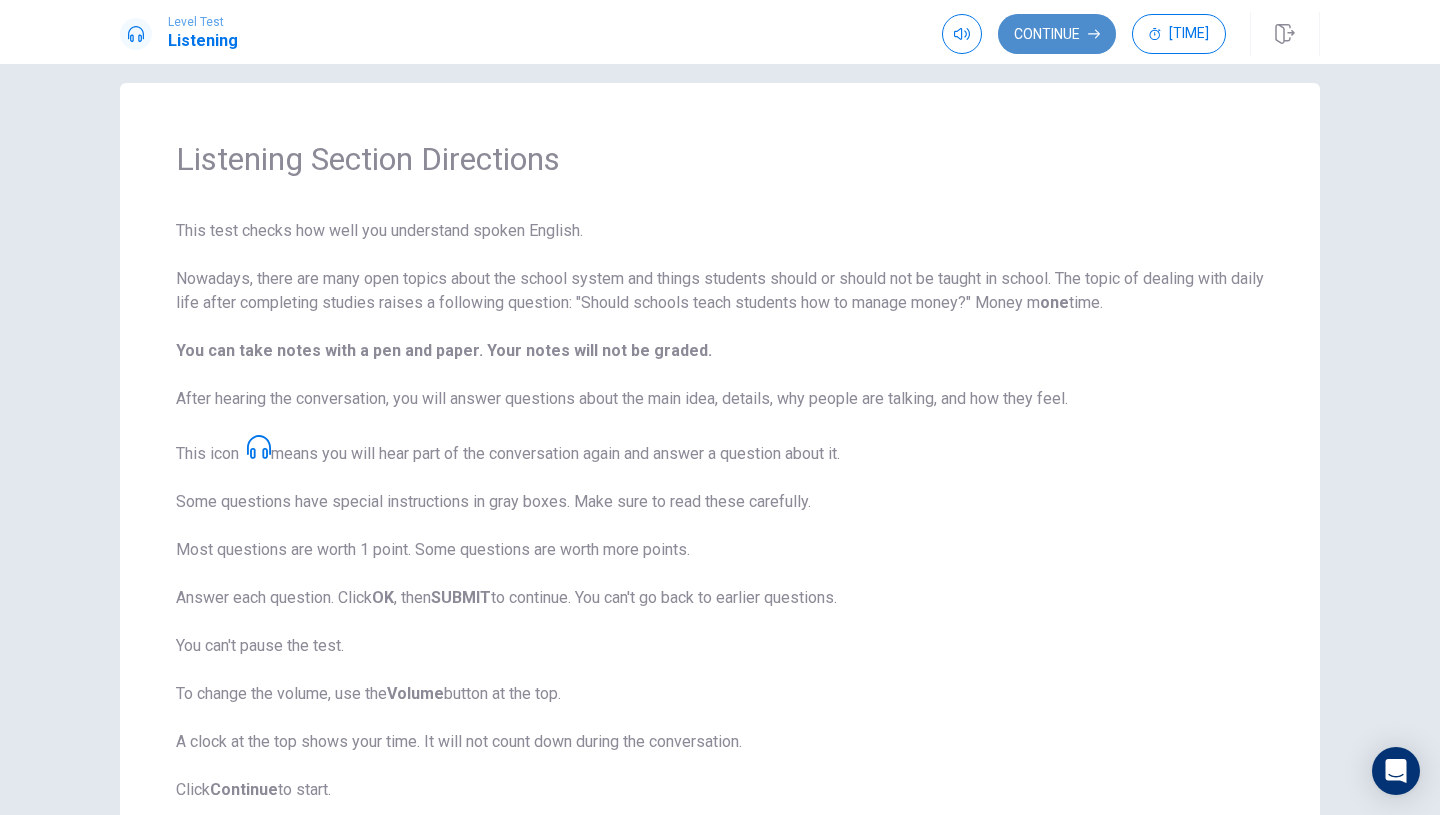 click on "Continue" at bounding box center (1057, 34) 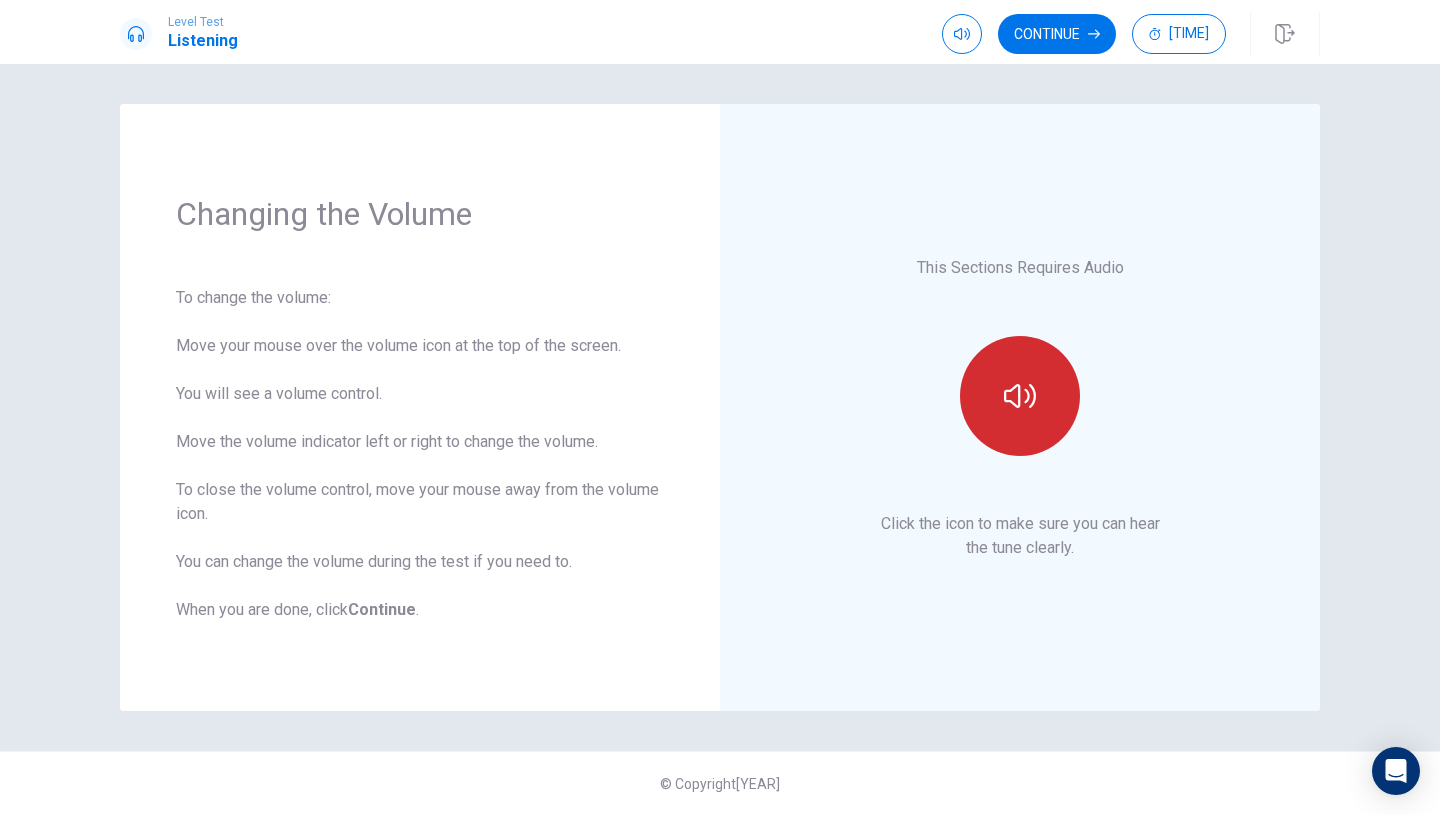 click at bounding box center (1020, 396) 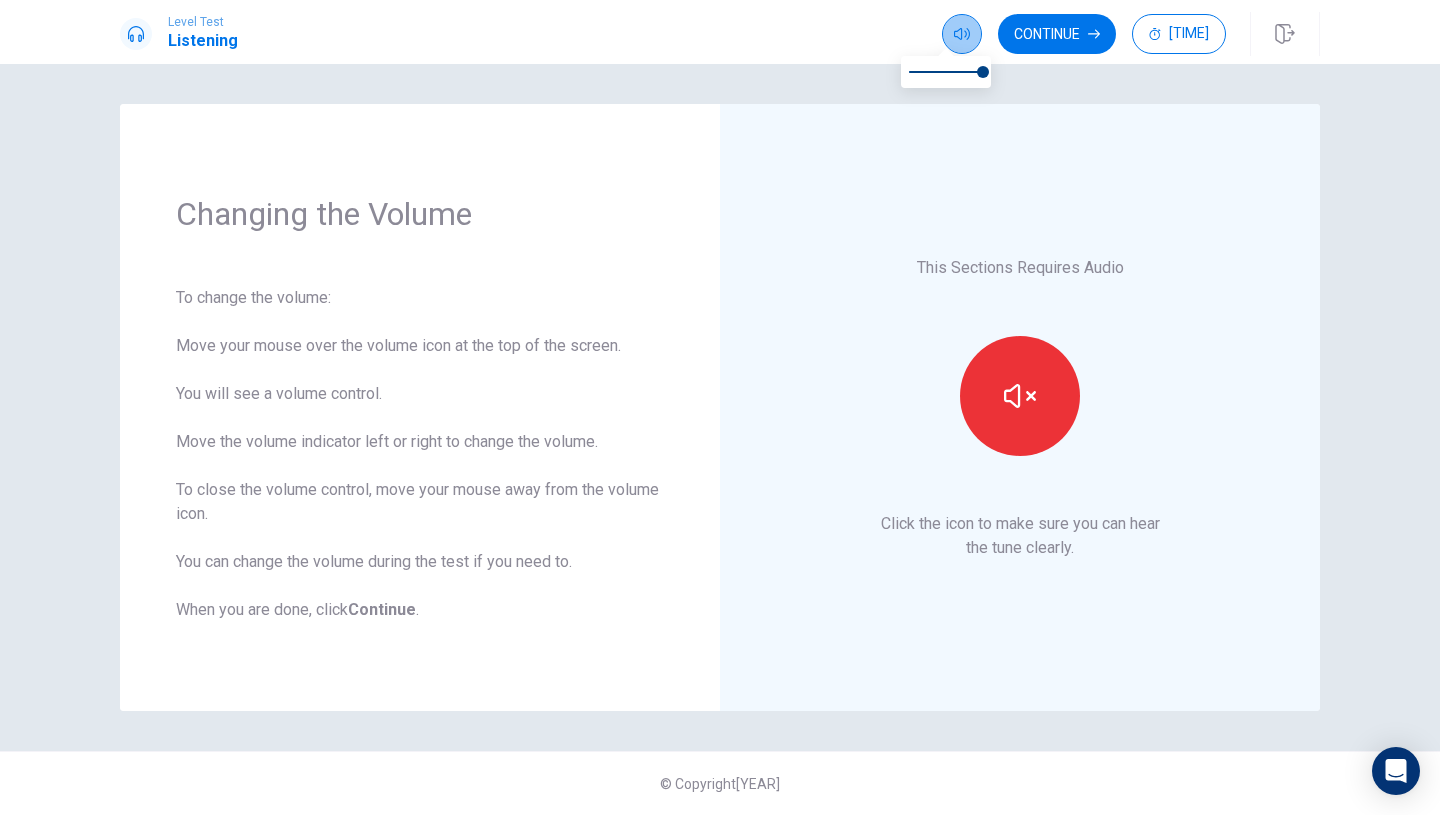 click at bounding box center [962, 34] 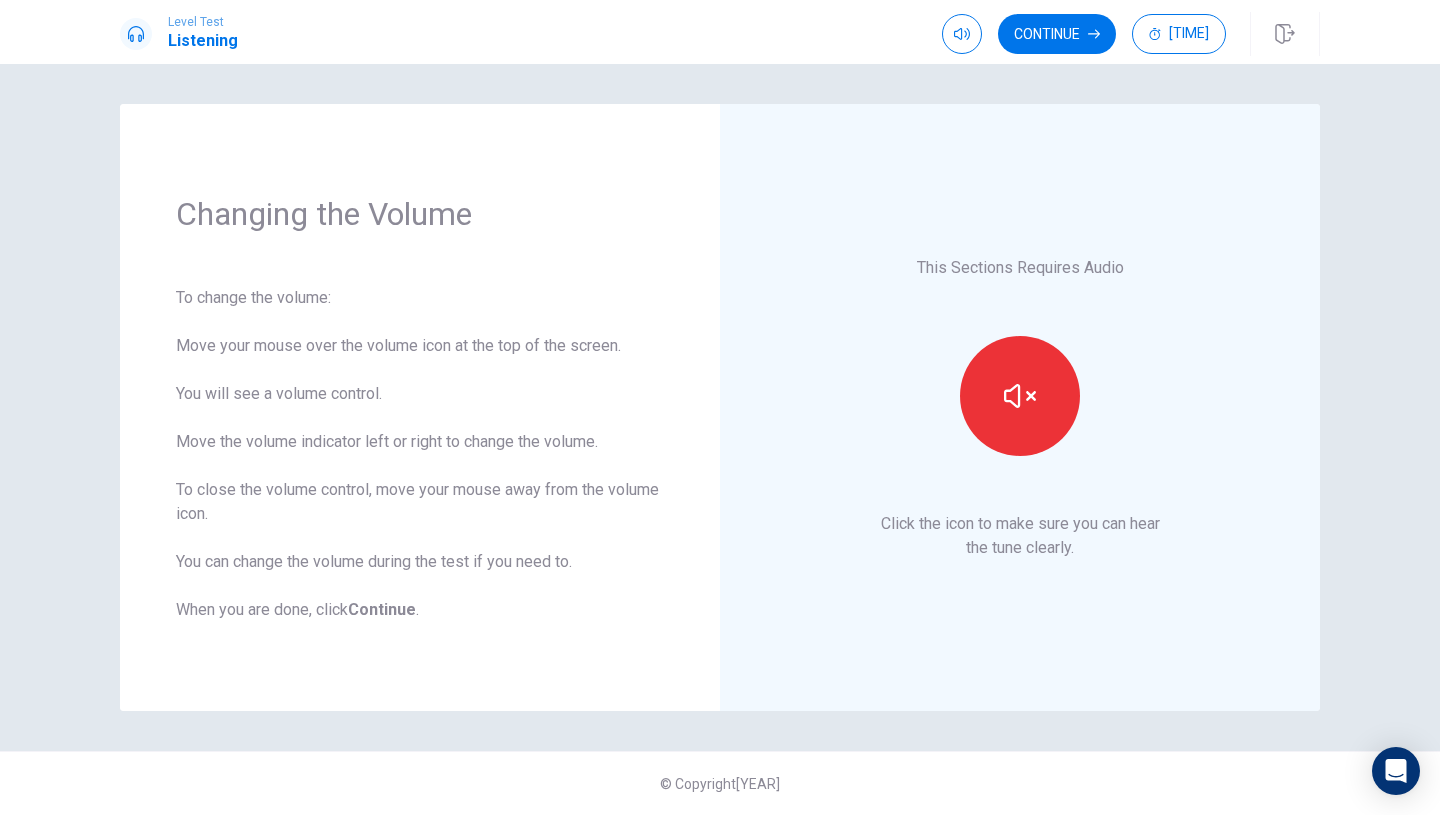 click on "This Sections Requires Audio Click the icon to make sure you can hear   the tune clearly." at bounding box center (1020, 407) 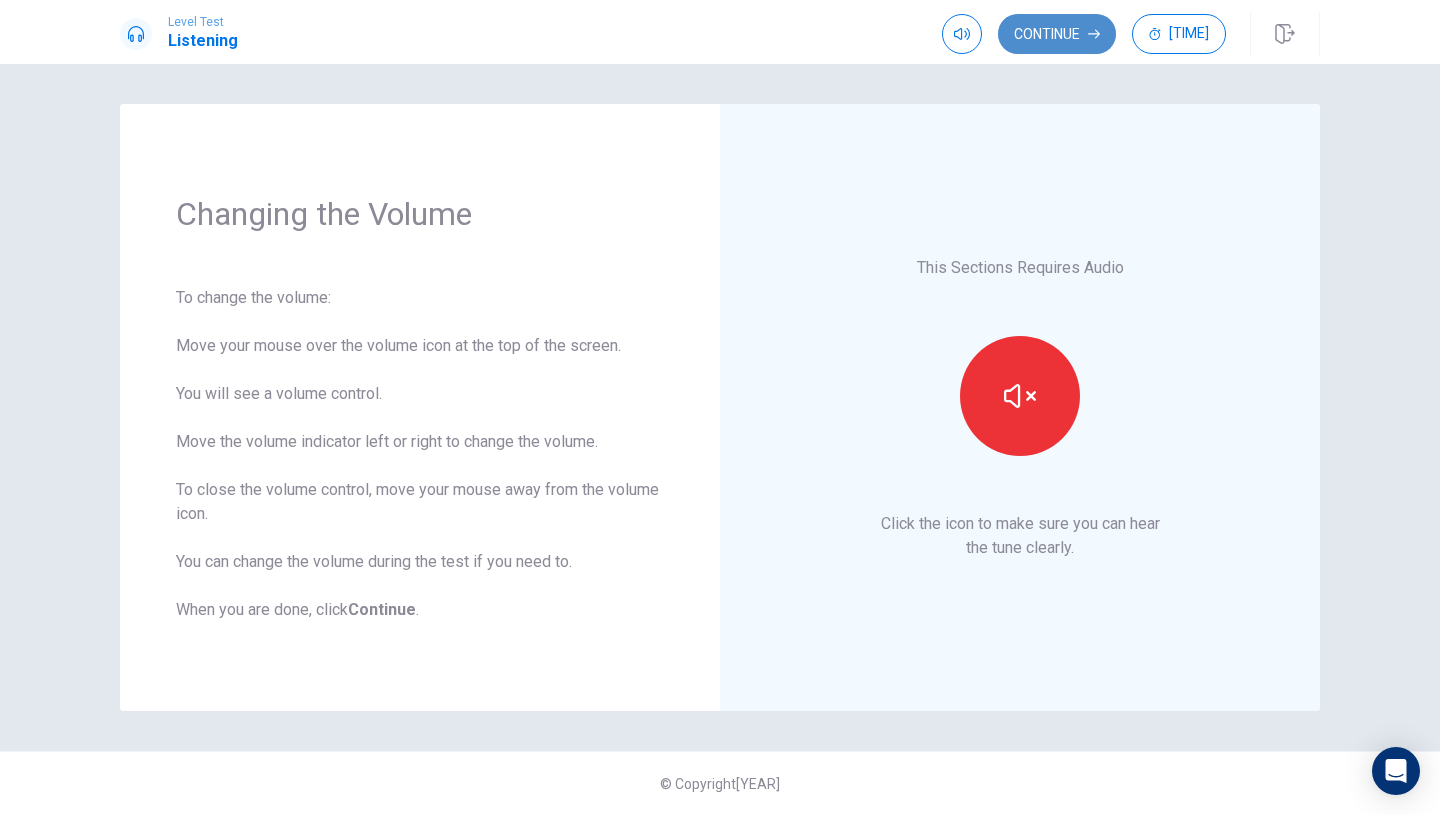 click on "Continue" at bounding box center [1057, 34] 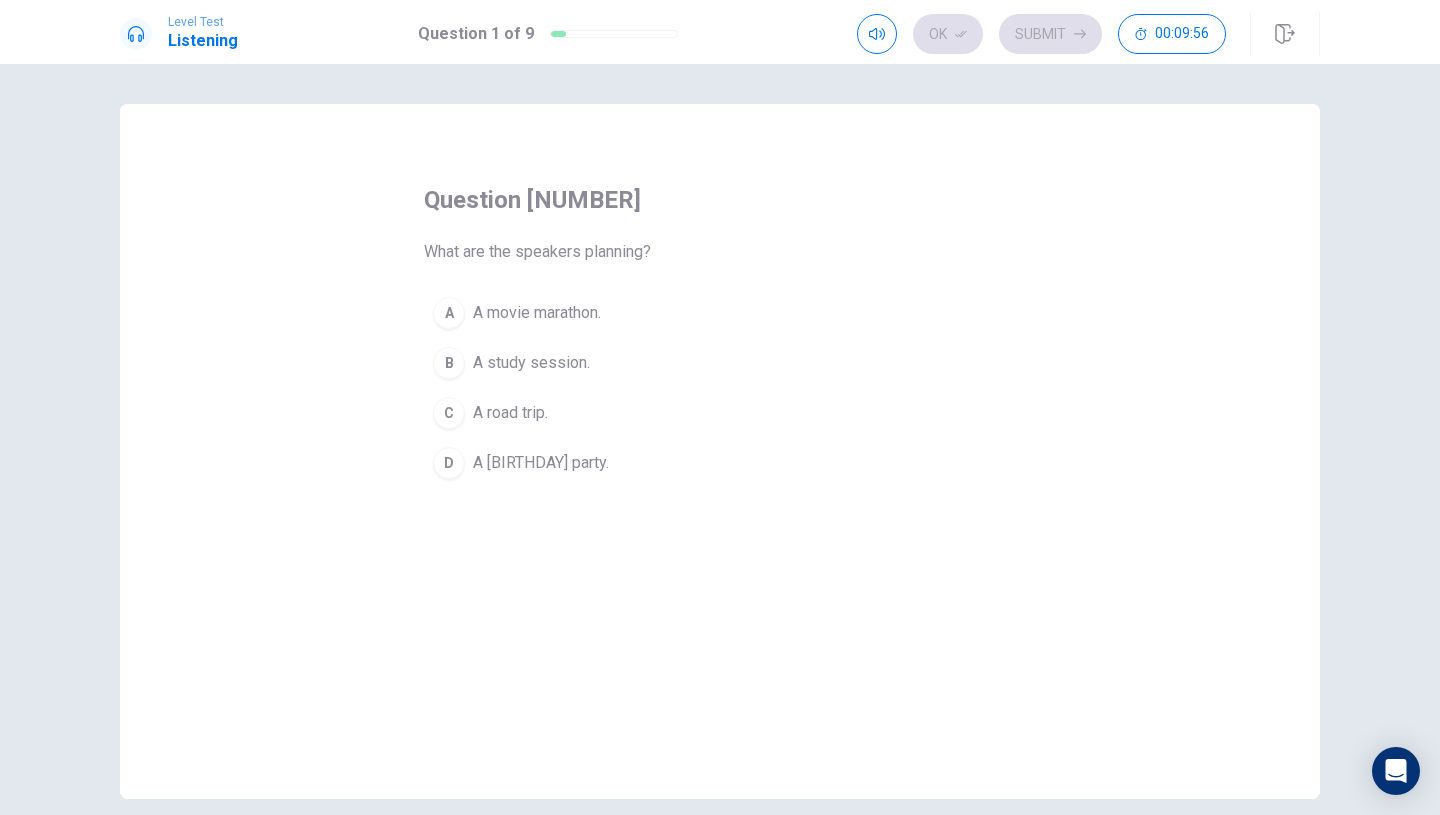 click on "A road trip." at bounding box center [537, 313] 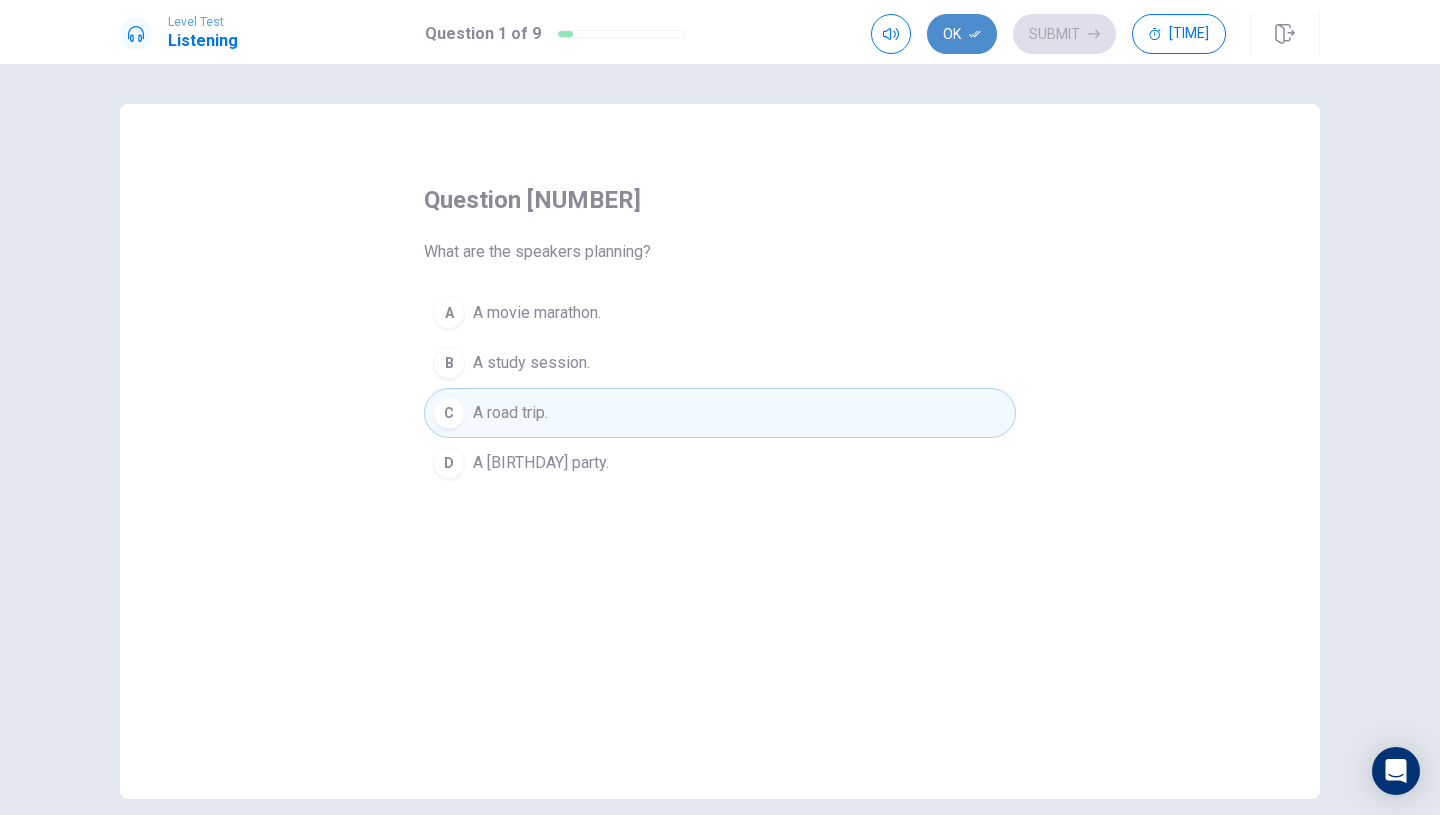 click at bounding box center [975, 34] 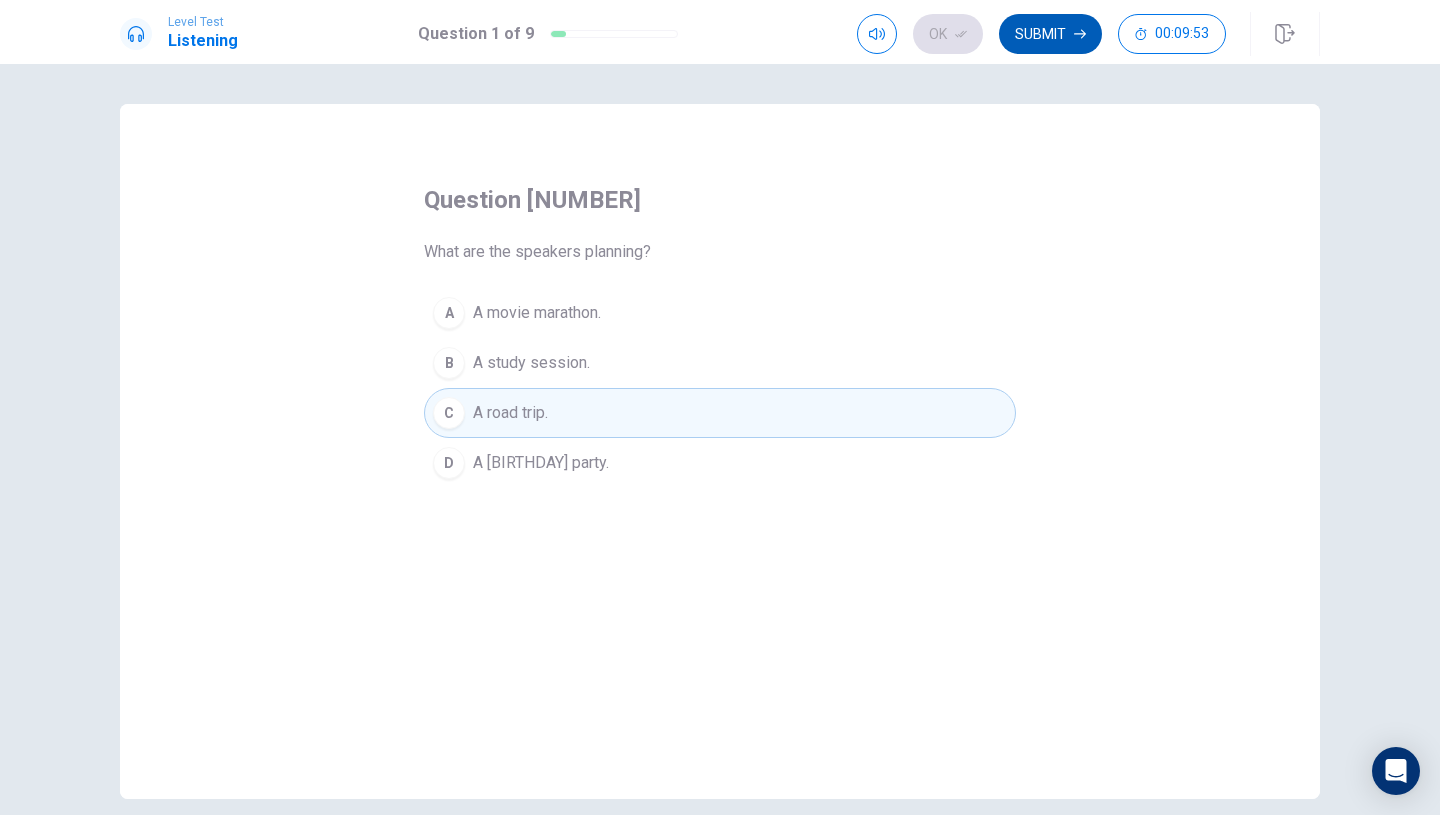 click on "Submit" at bounding box center [1050, 34] 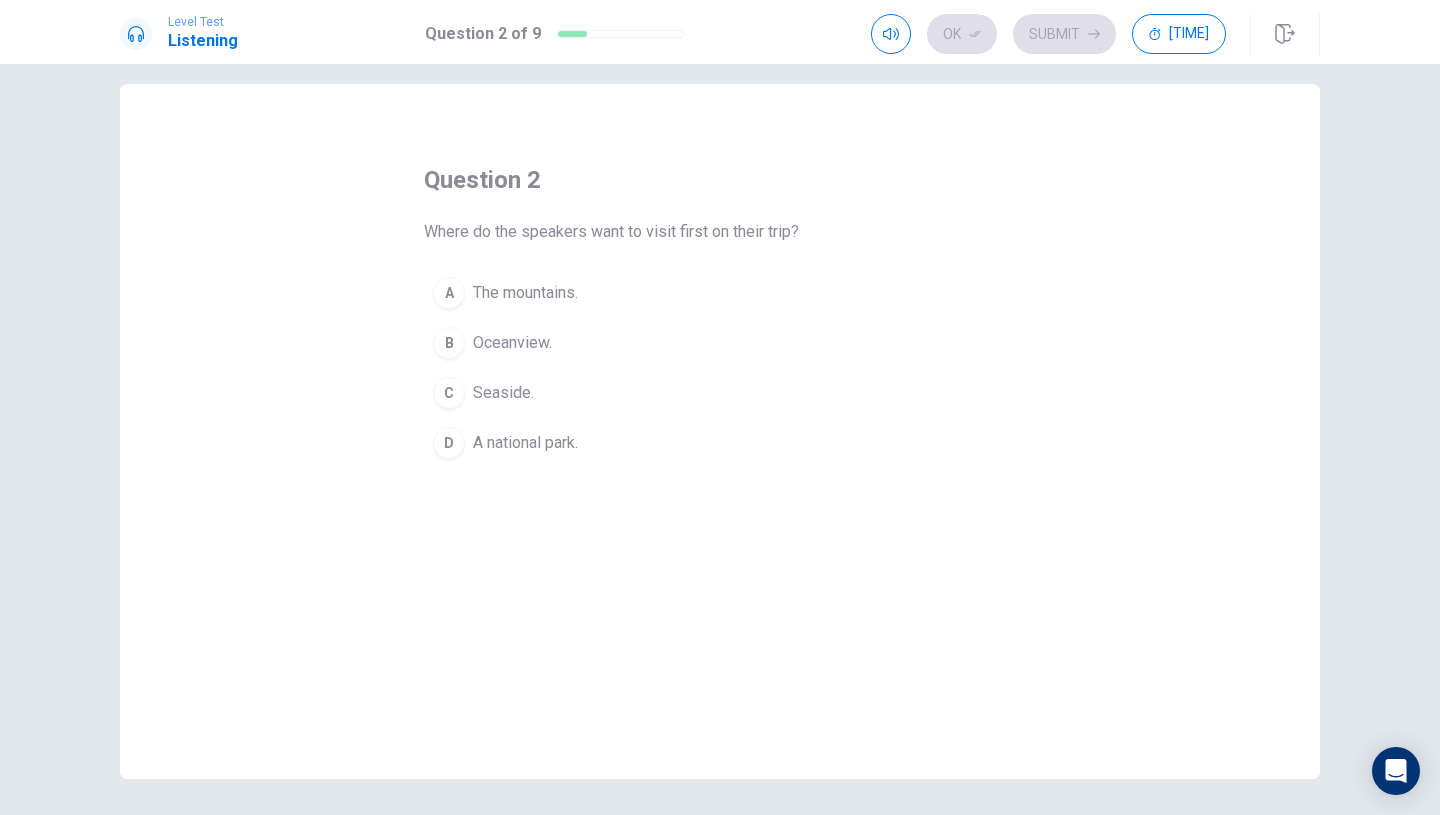 scroll, scrollTop: 21, scrollLeft: 0, axis: vertical 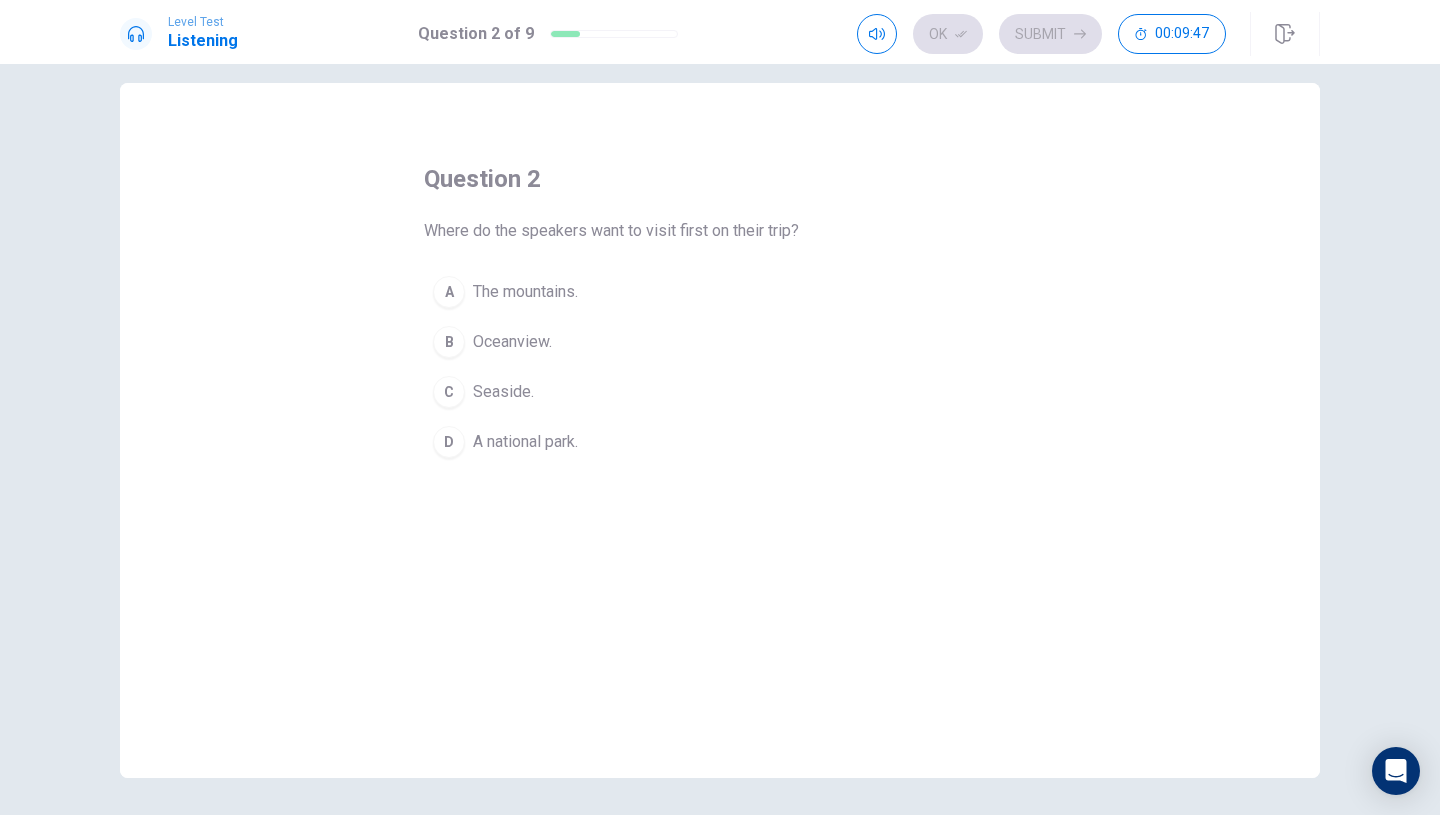 click on "Seaside." at bounding box center [525, 292] 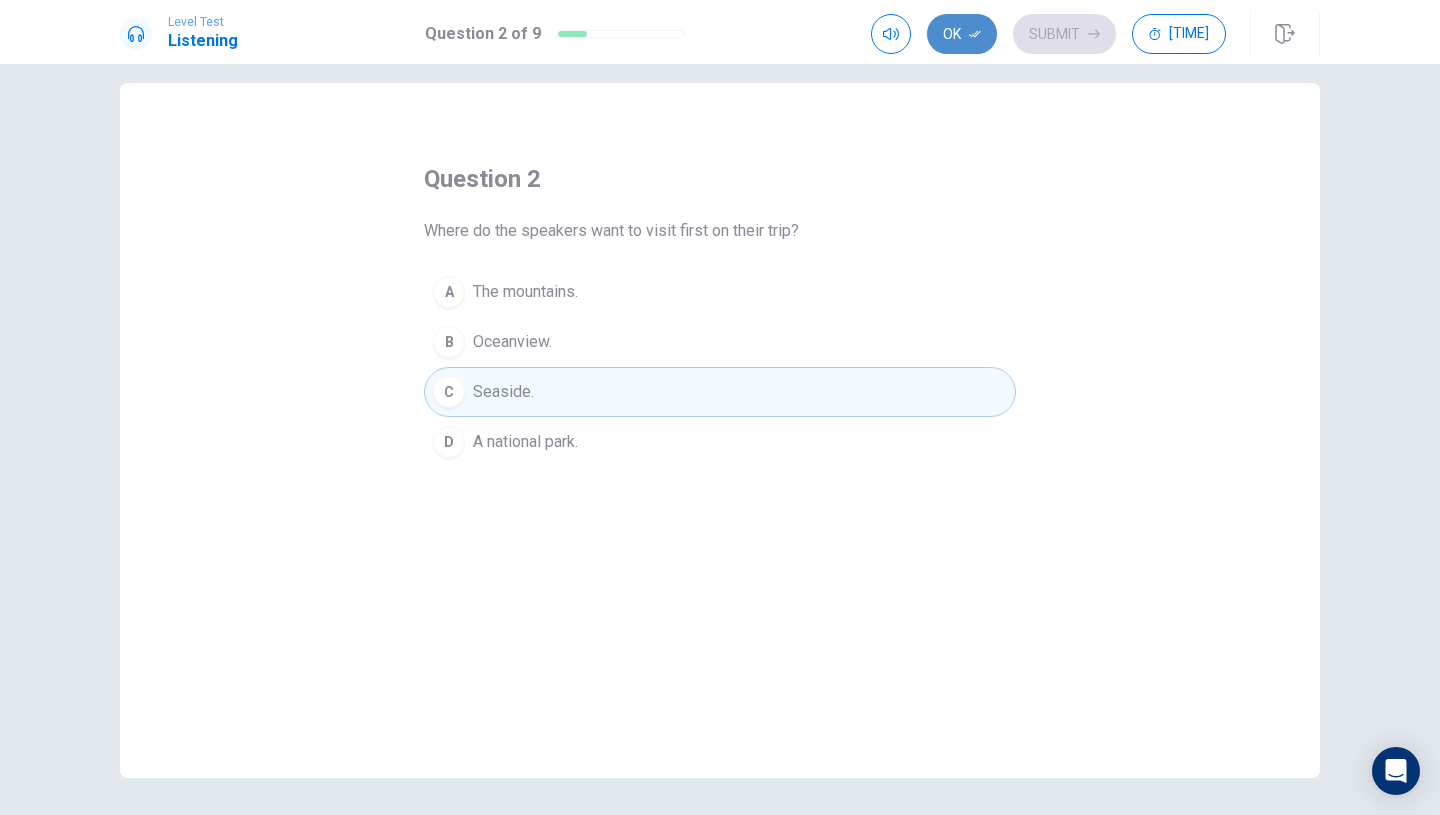 click on "Ok" at bounding box center (962, 34) 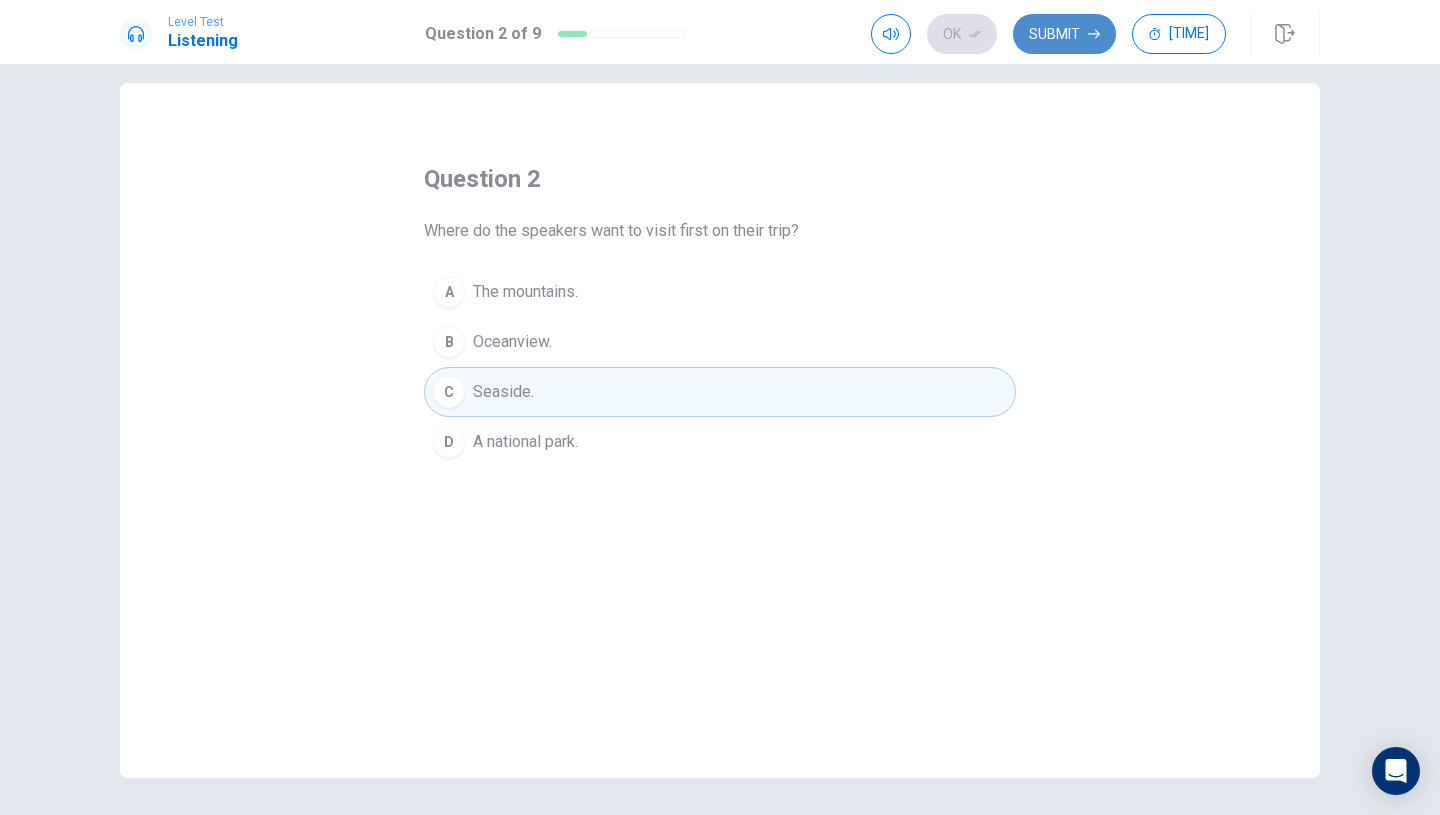 click on "Submit" at bounding box center [1064, 34] 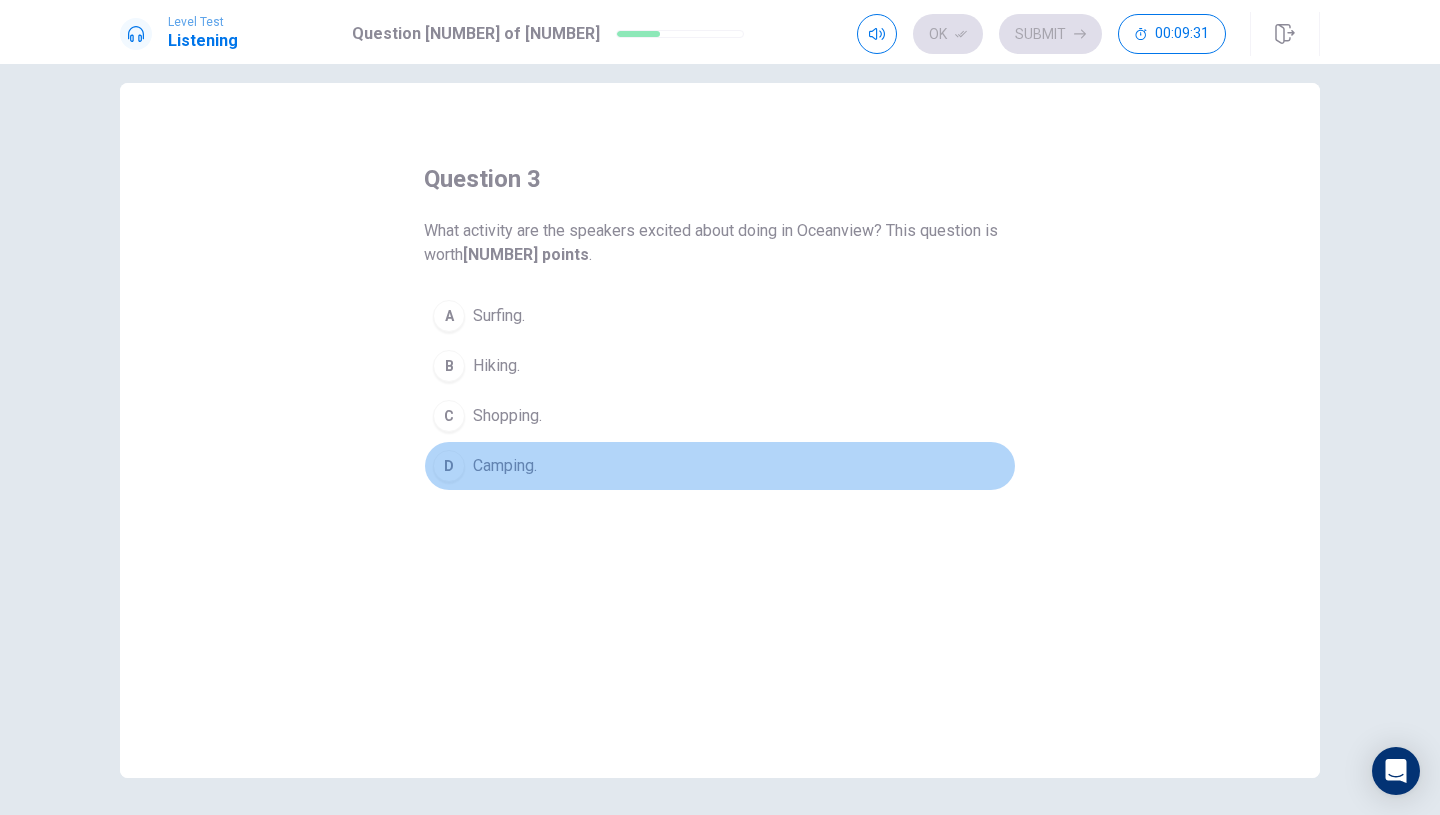 click on "Camping." at bounding box center (499, 316) 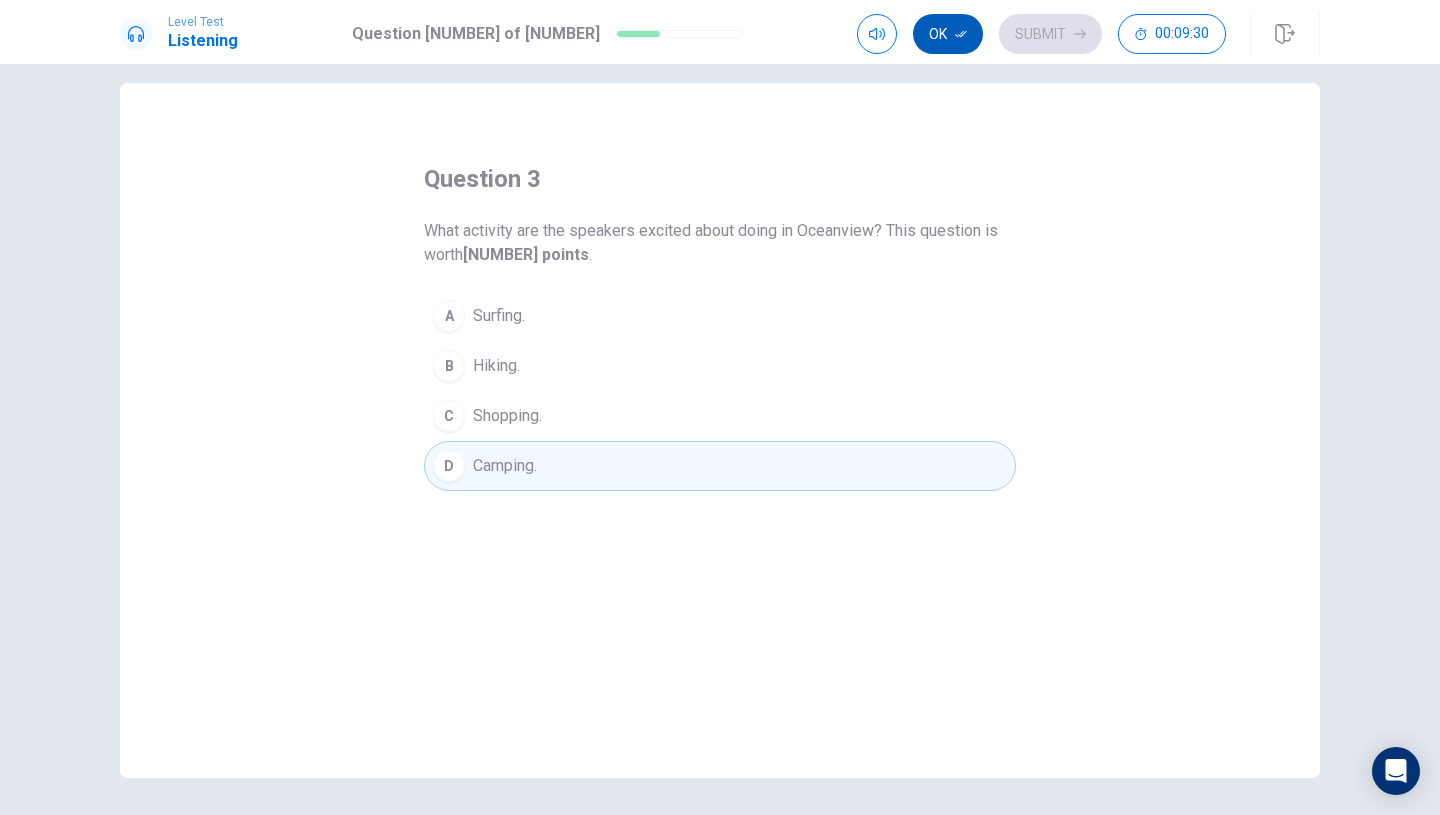 click on "Ok" at bounding box center [948, 34] 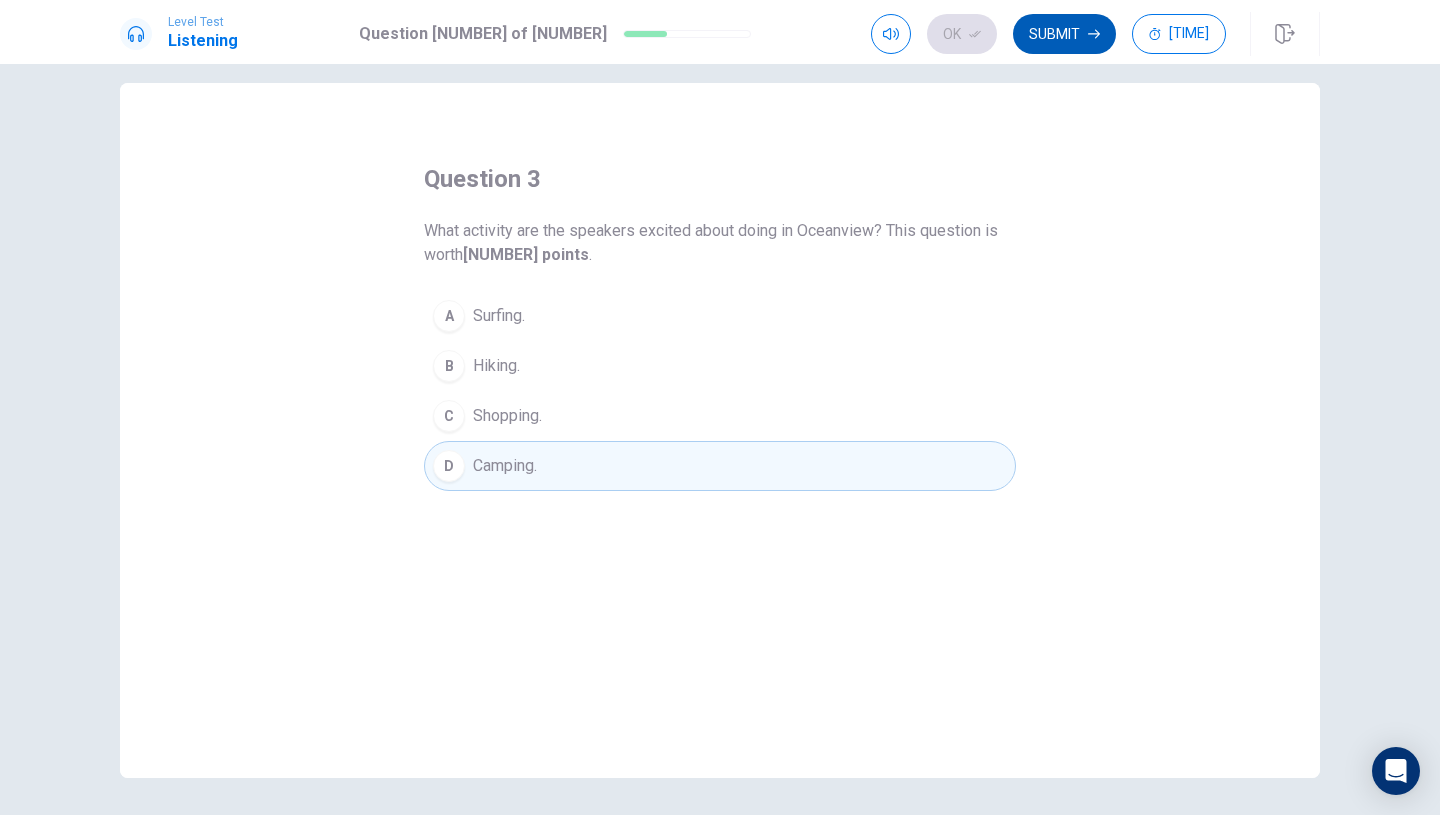 click on "Submit" at bounding box center (1064, 34) 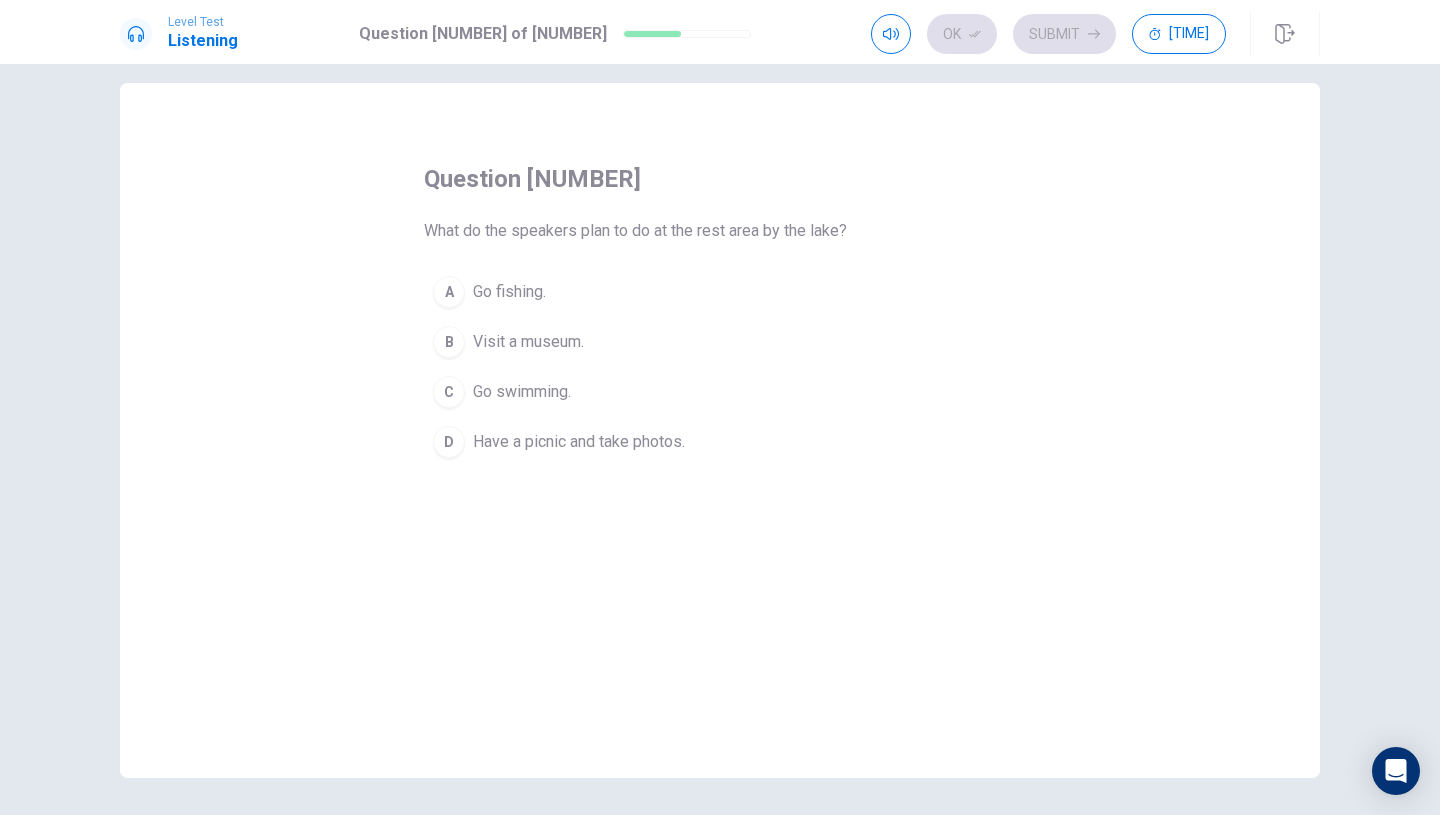 click on "Have a picnic and take photos." at bounding box center [509, 292] 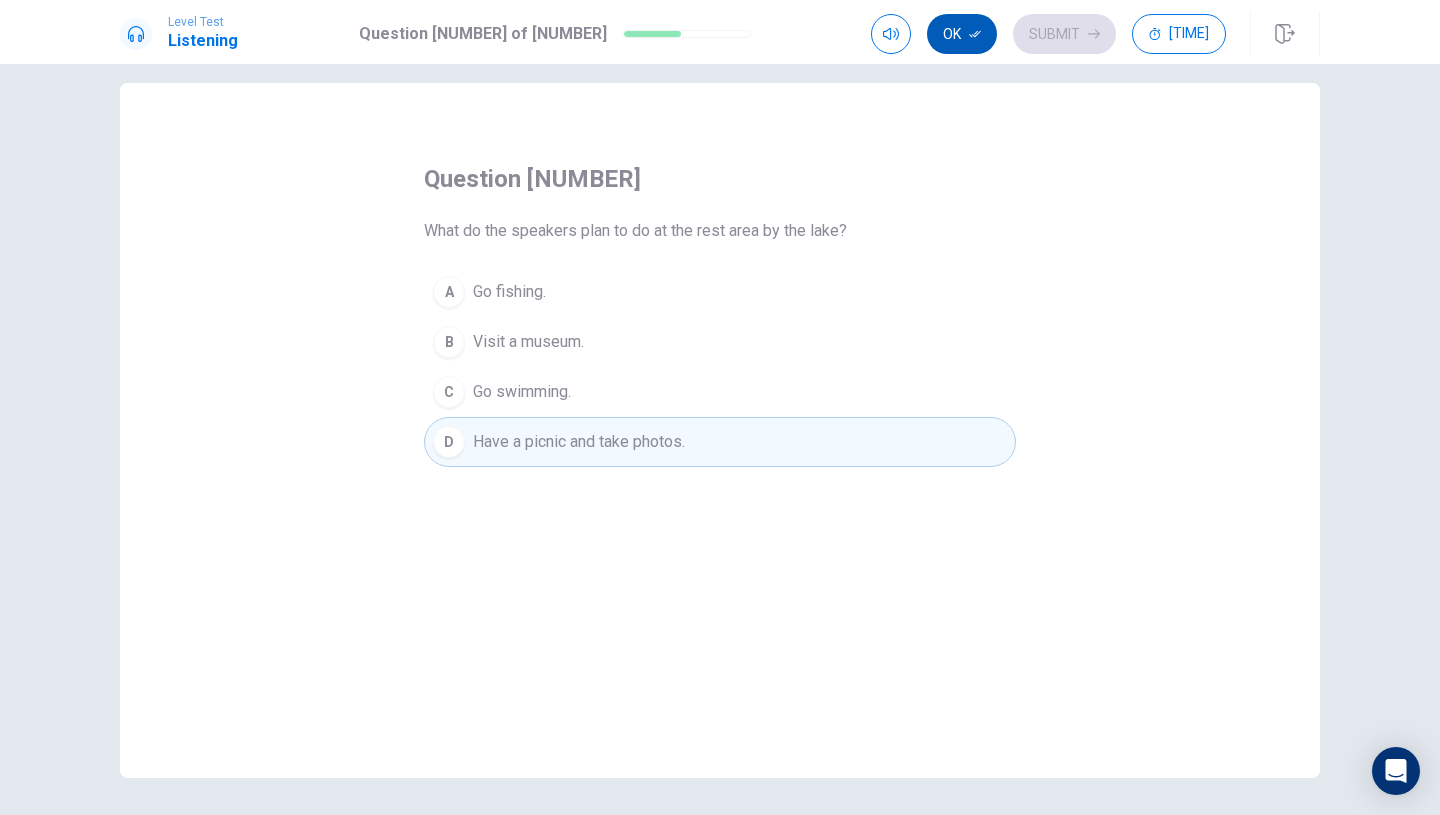 click on "Ok" at bounding box center [962, 34] 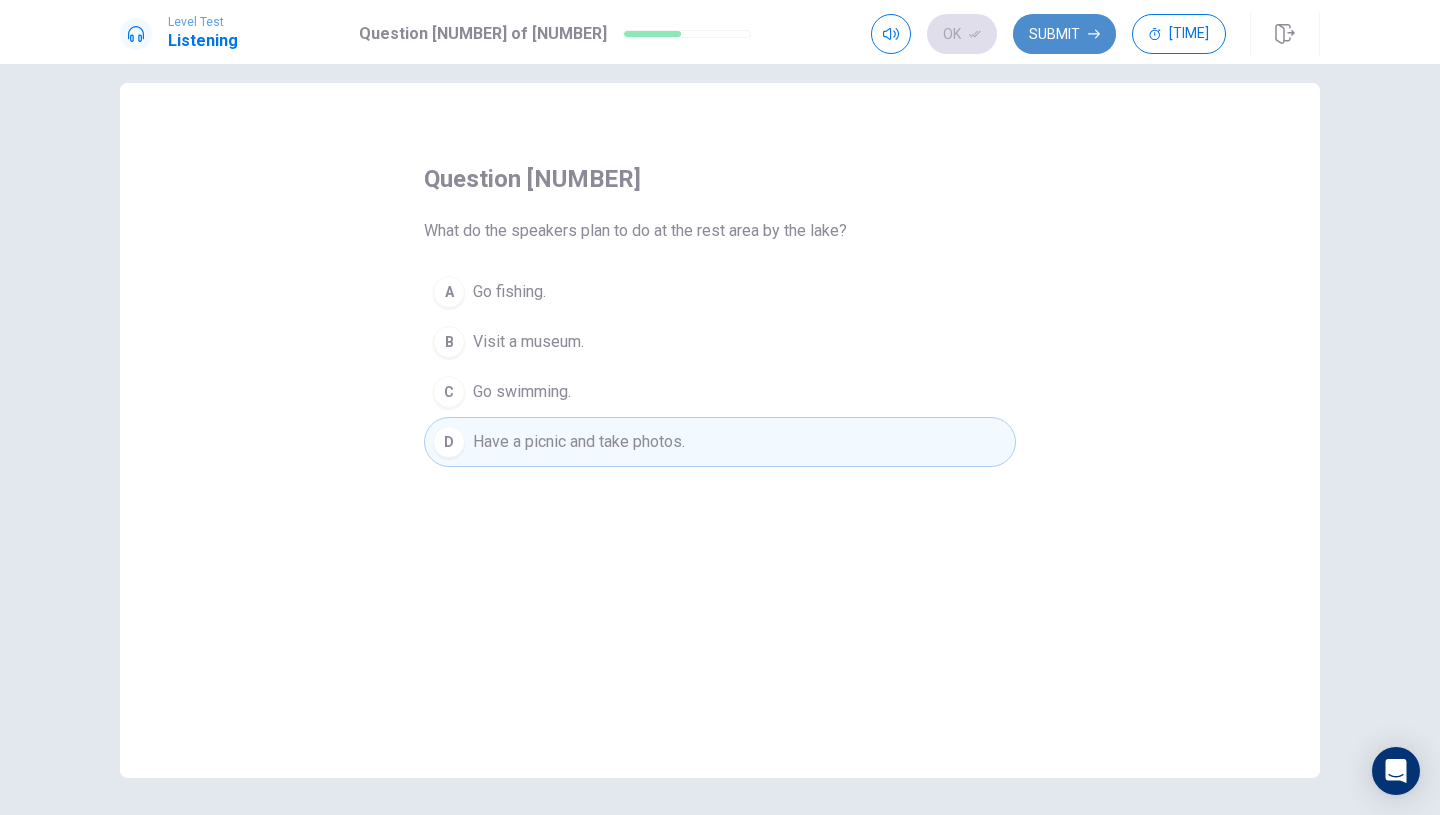 click on "Submit" at bounding box center [1064, 34] 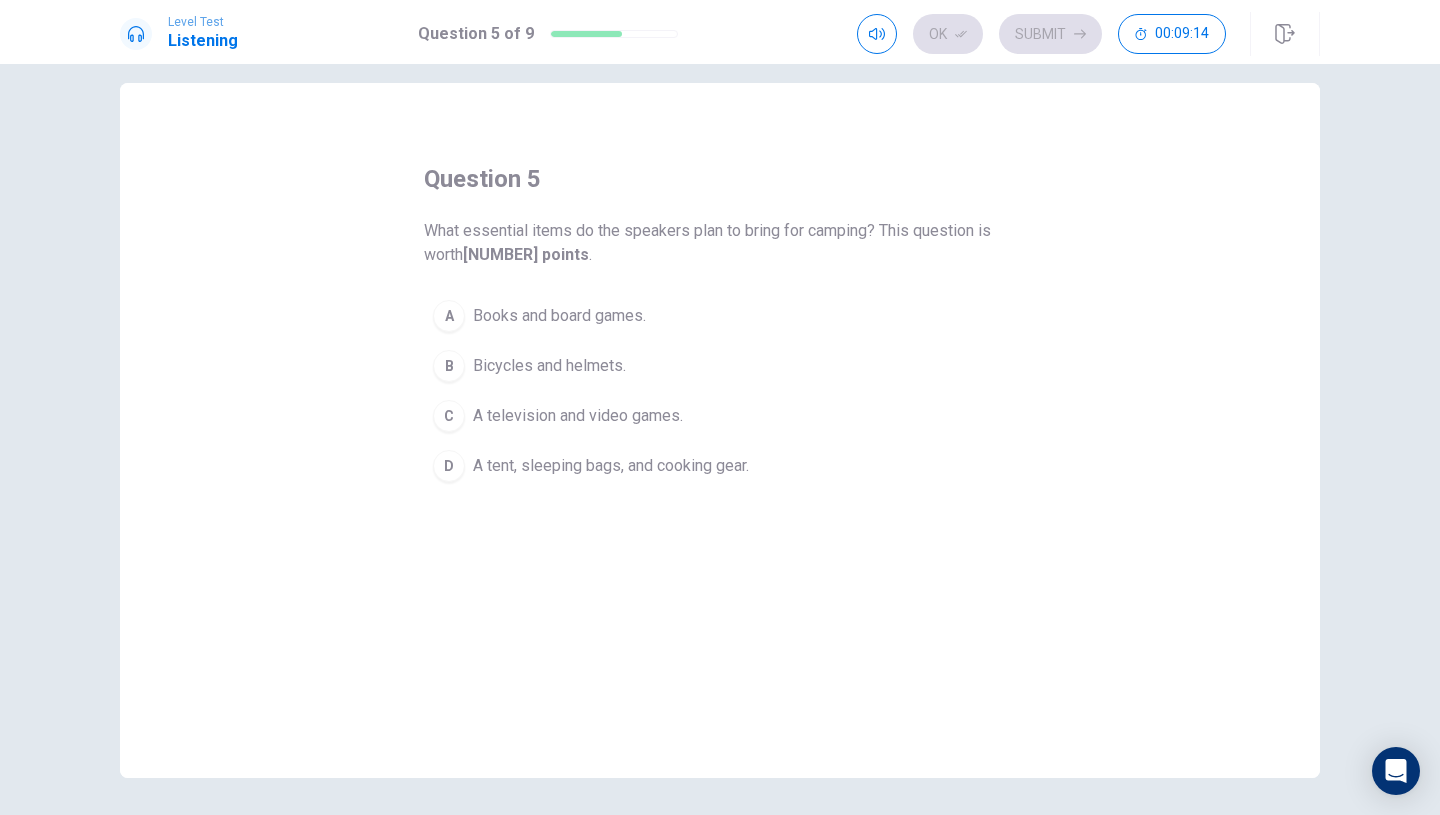 click on "A tent, sleeping bags, and cooking gear." at bounding box center [559, 316] 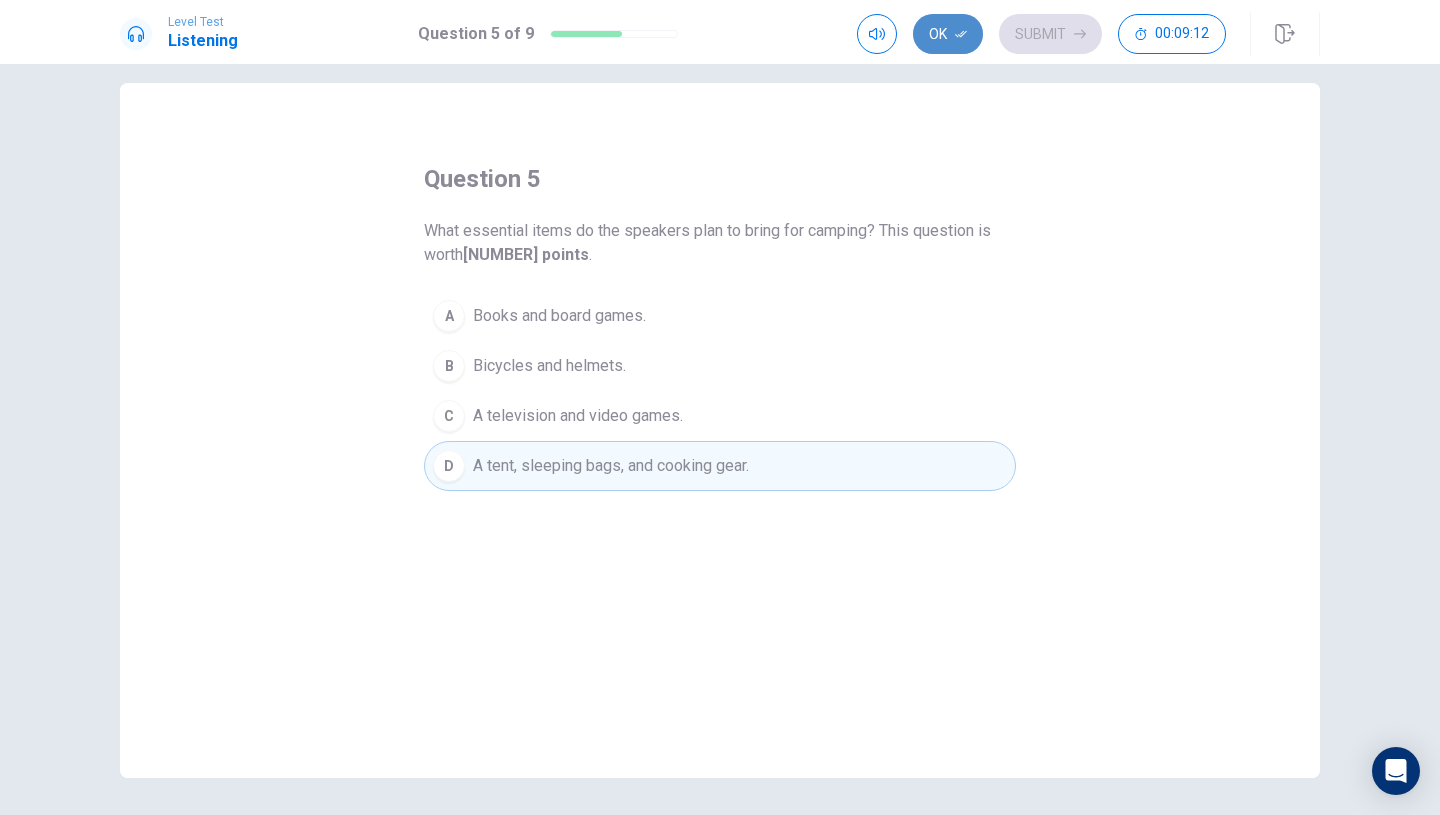 click on "Ok" at bounding box center (948, 34) 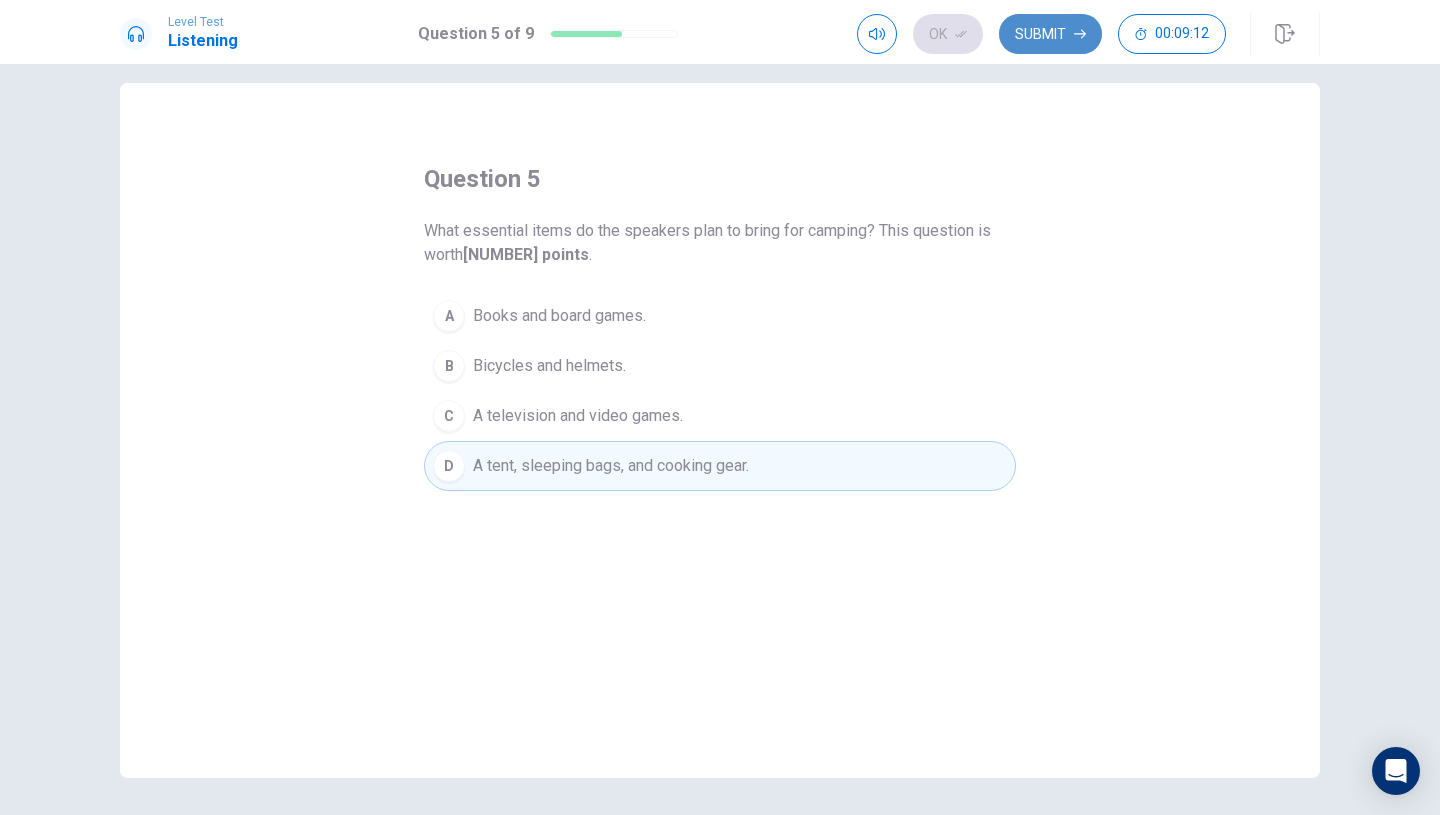 click on "Submit" at bounding box center (1050, 34) 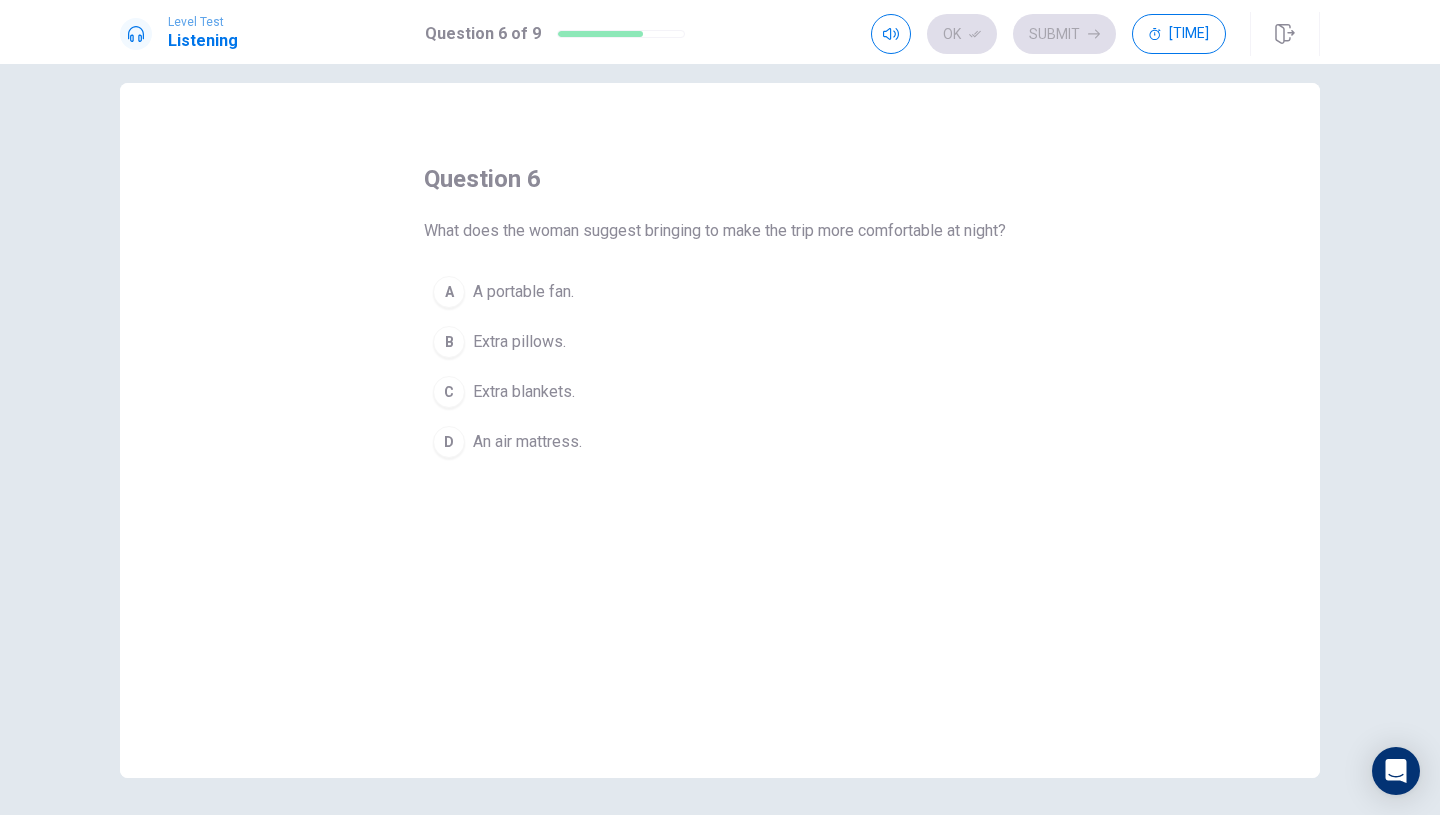 click on "Extra blankets." at bounding box center (523, 292) 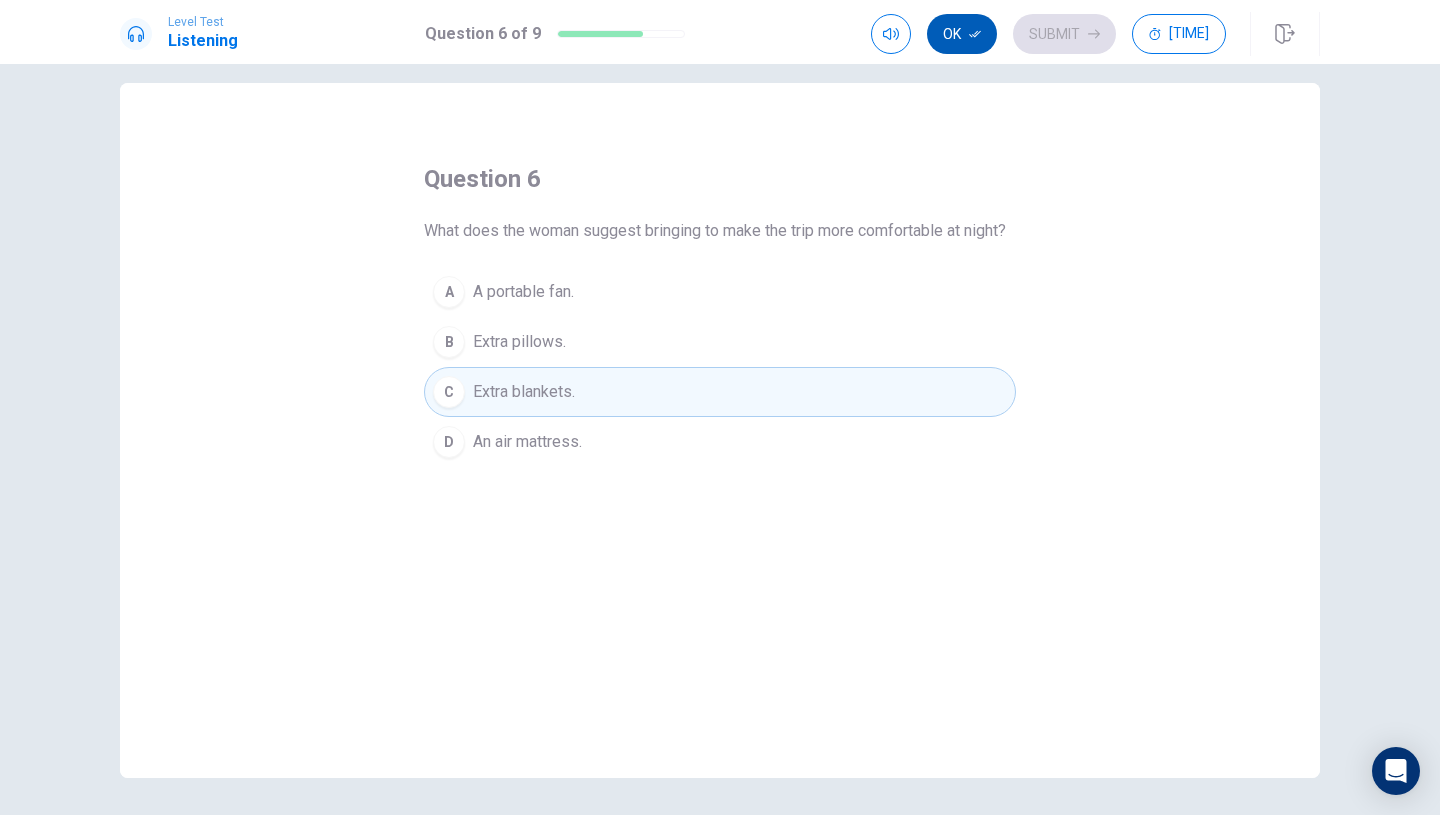 click on "Ok" at bounding box center (962, 34) 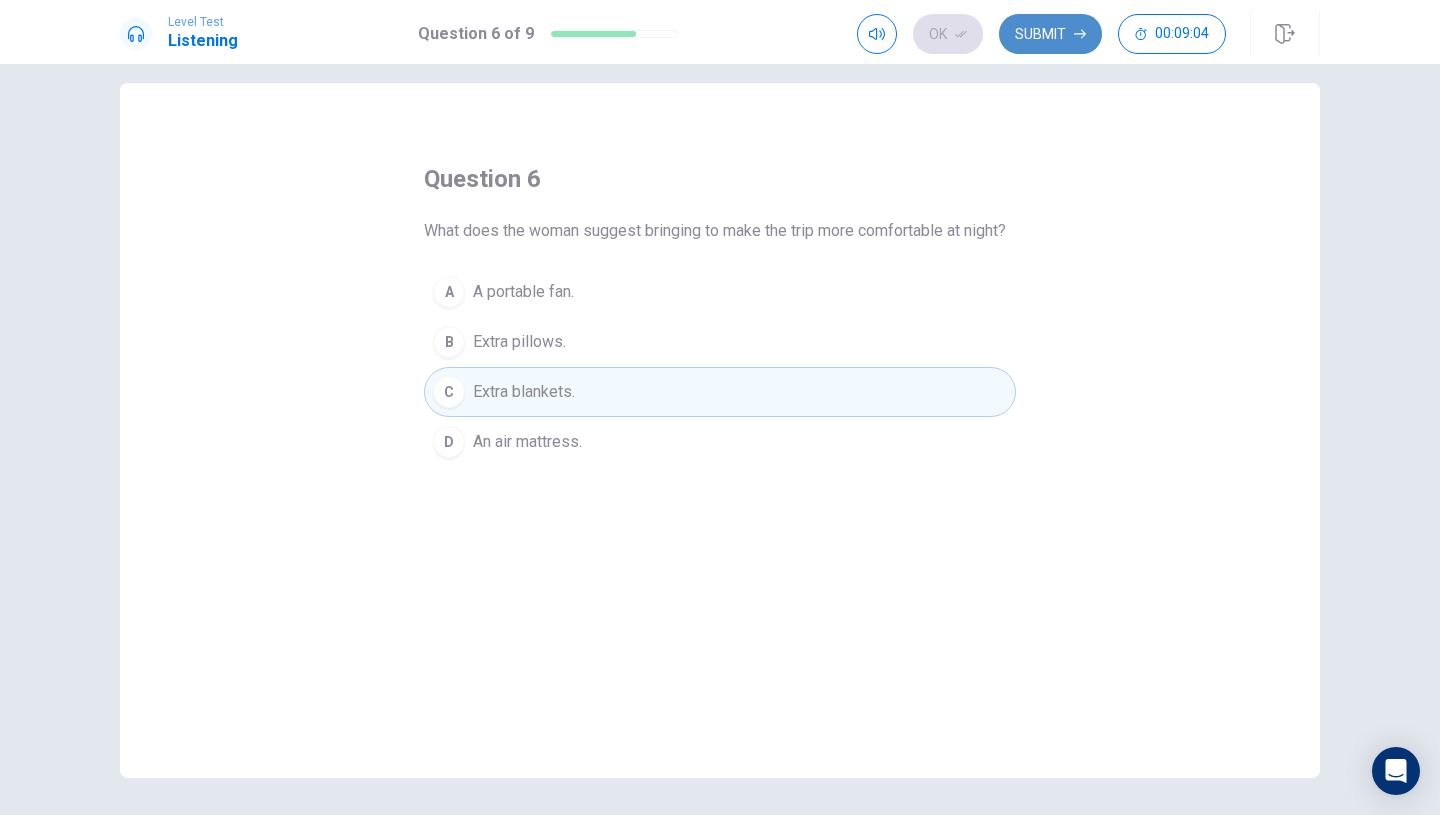 click on "Submit" at bounding box center [1050, 34] 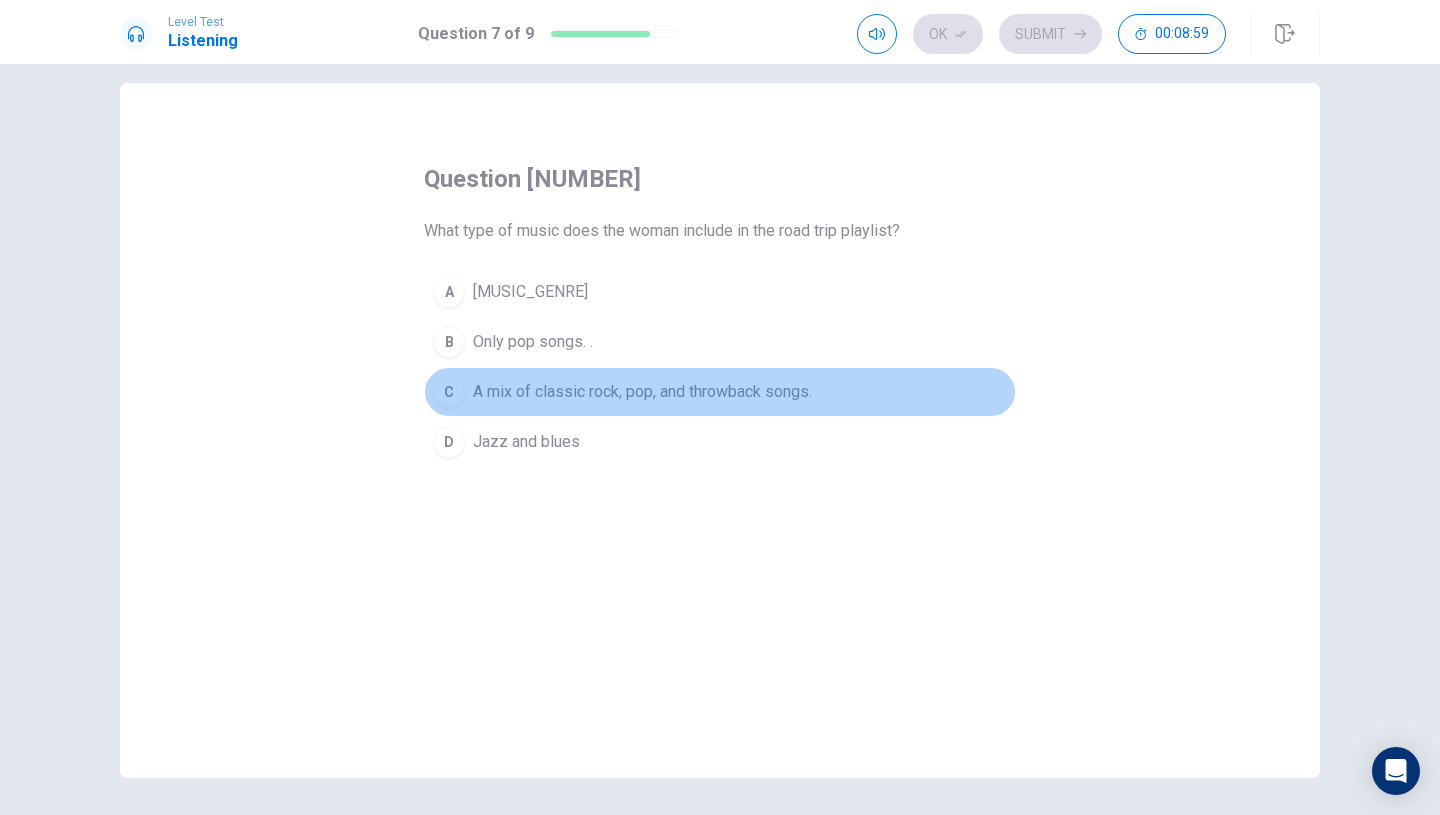 click on "A mix of classic rock, pop, and throwback songs." at bounding box center [530, 292] 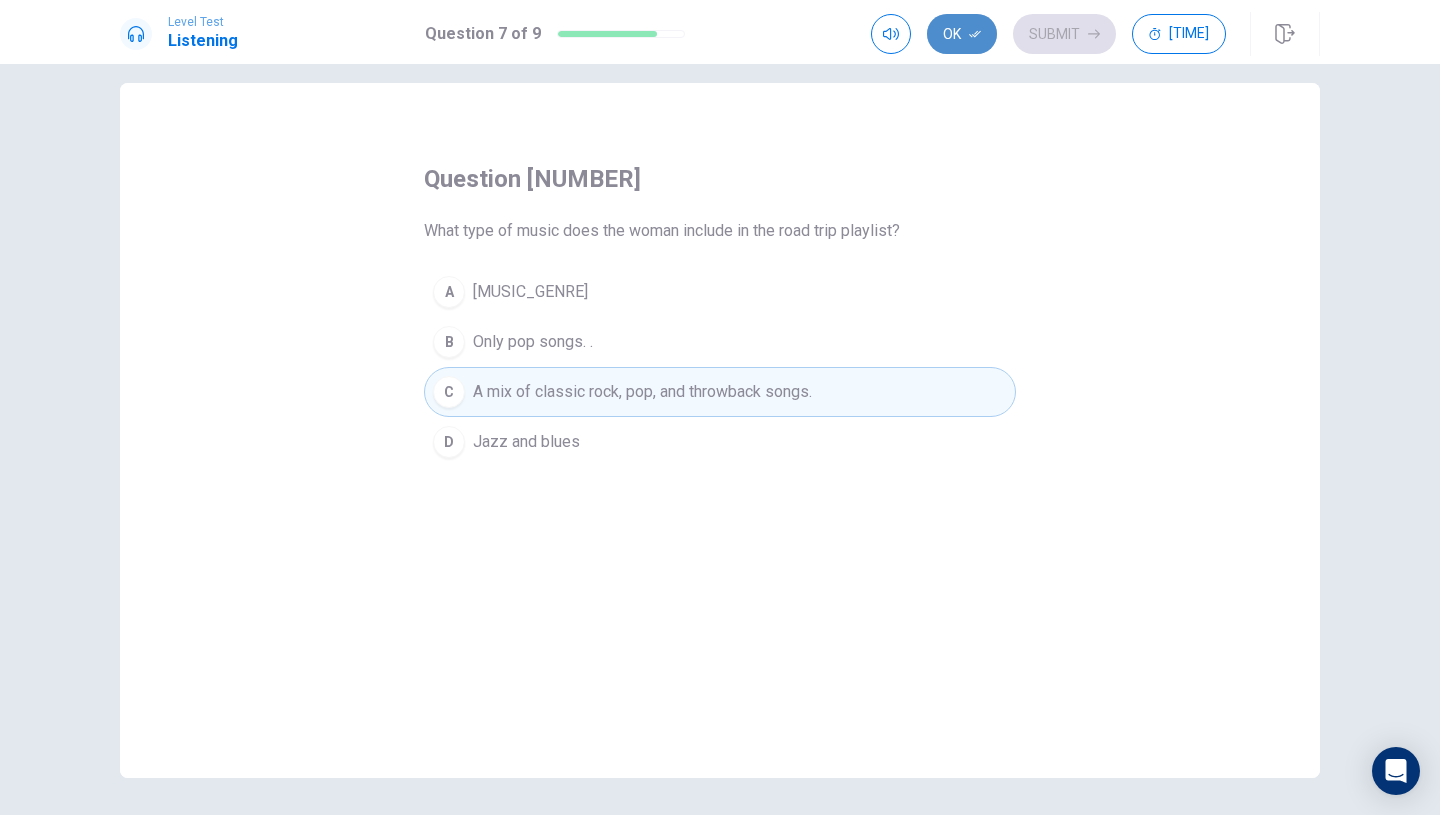 click on "Ok" at bounding box center [962, 34] 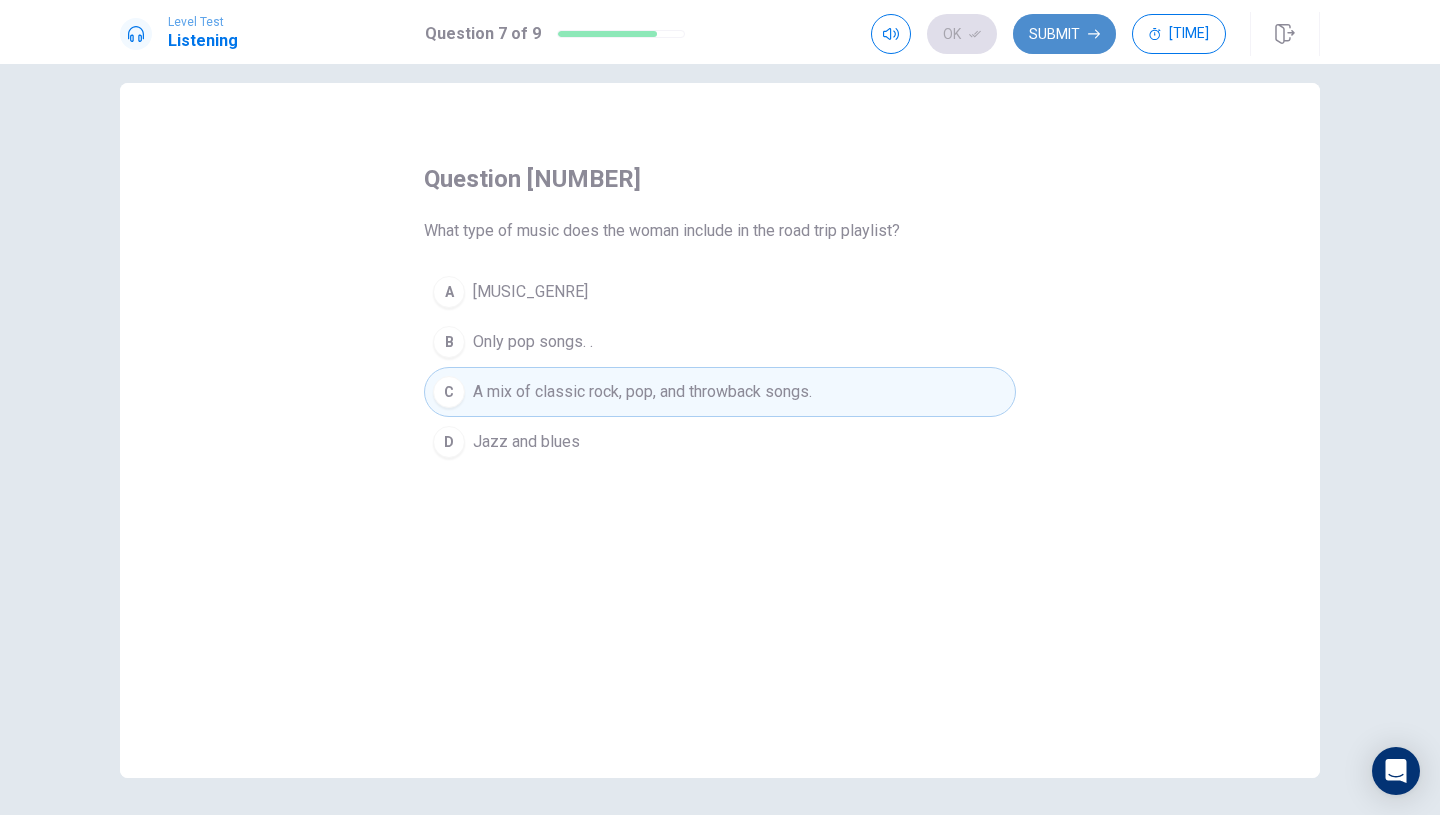 click on "Submit" at bounding box center (1064, 34) 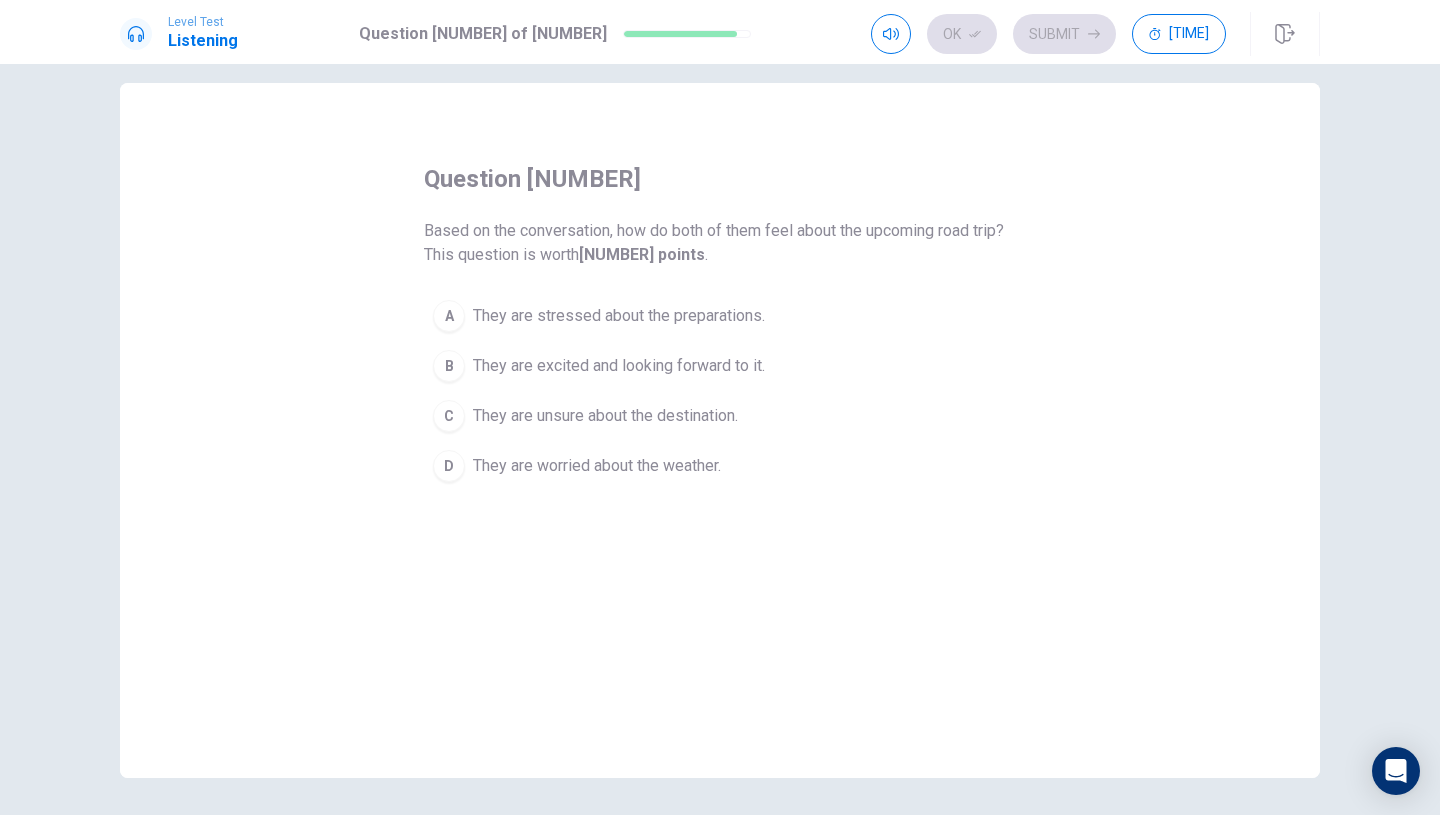 click on "They are excited and looking forward to it." at bounding box center (619, 316) 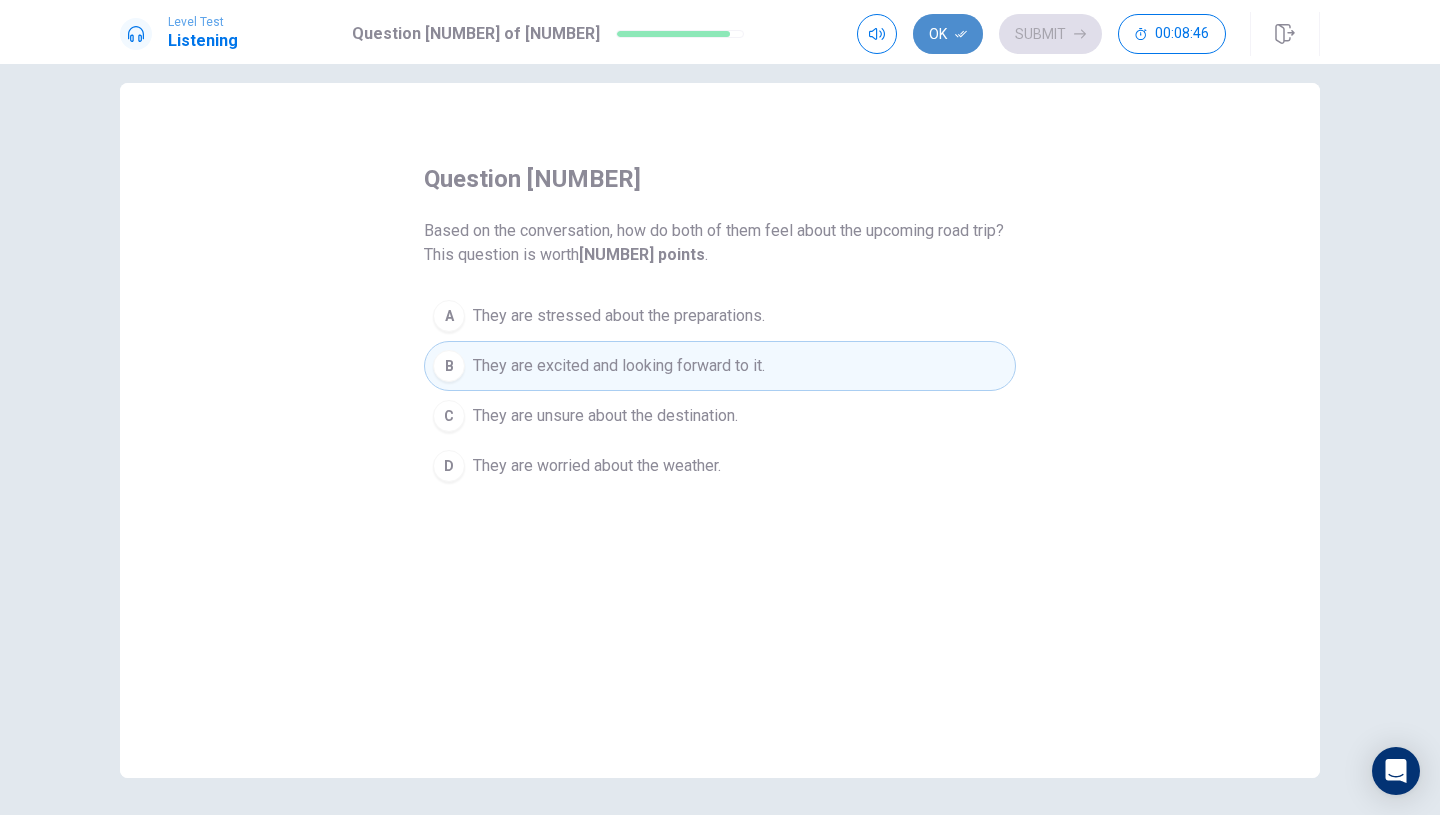 click at bounding box center [961, 34] 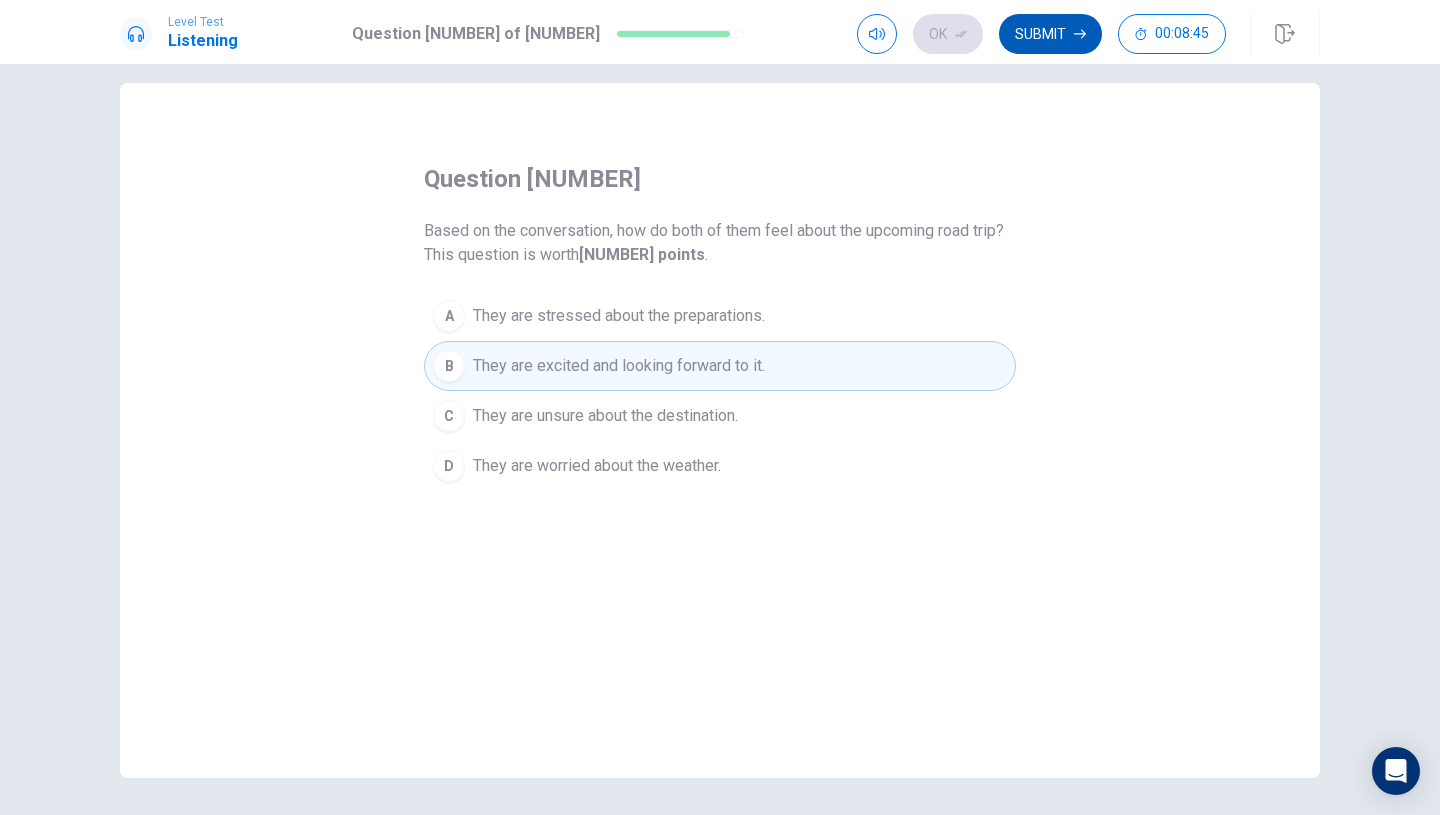 click on "Submit" at bounding box center (1050, 34) 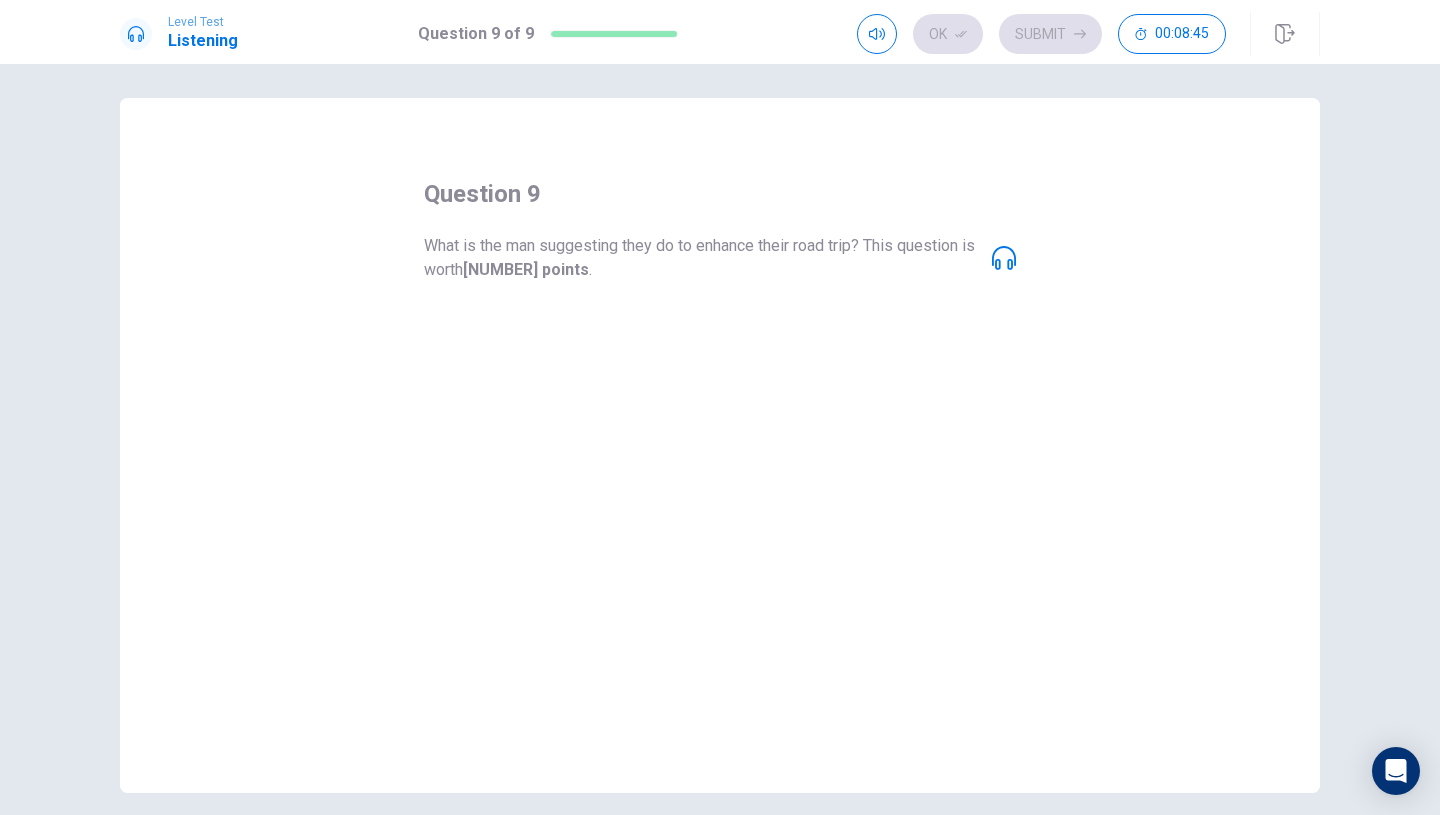 scroll, scrollTop: 0, scrollLeft: 0, axis: both 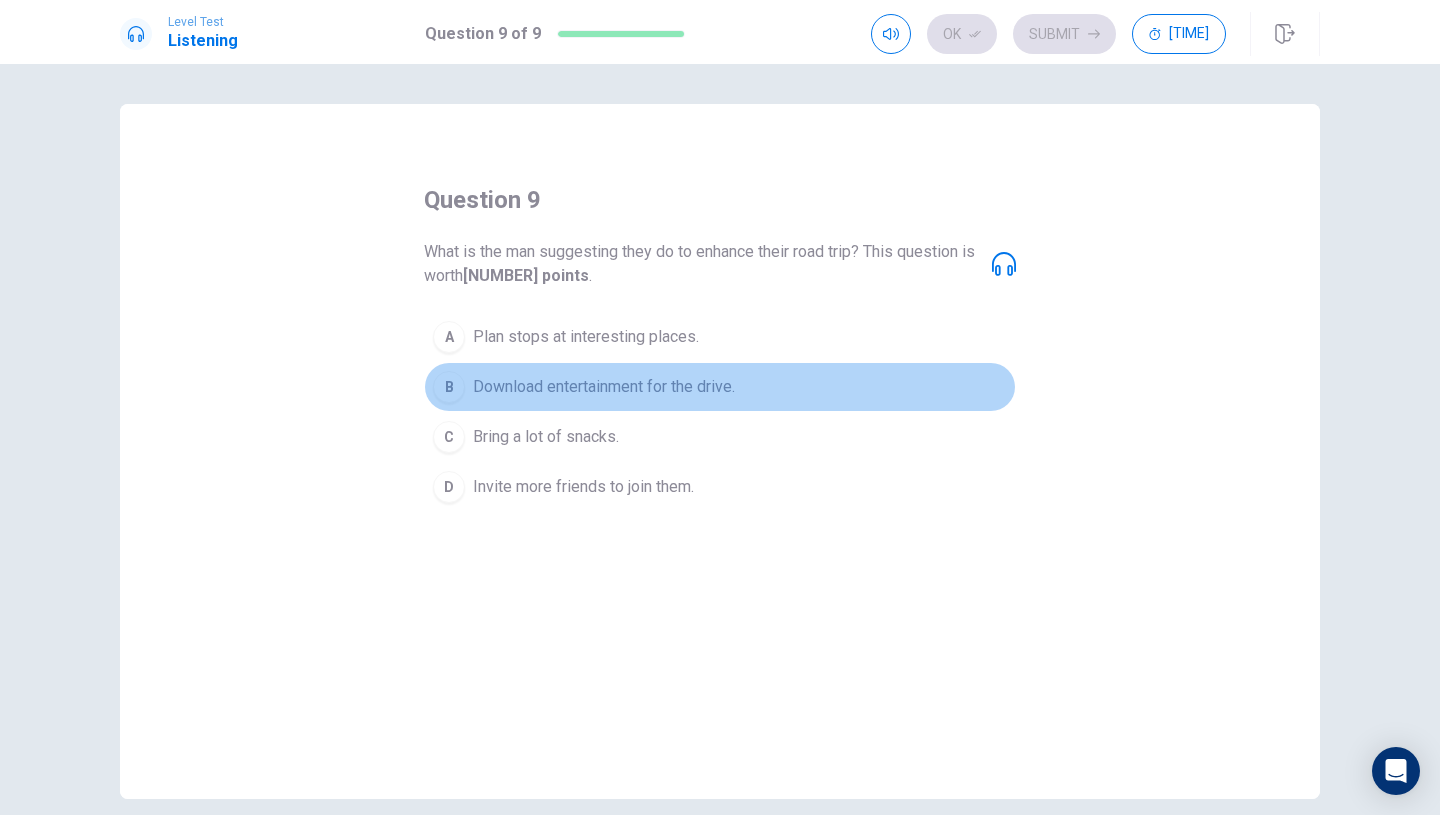 click on "Download entertainment for the drive." at bounding box center (586, 337) 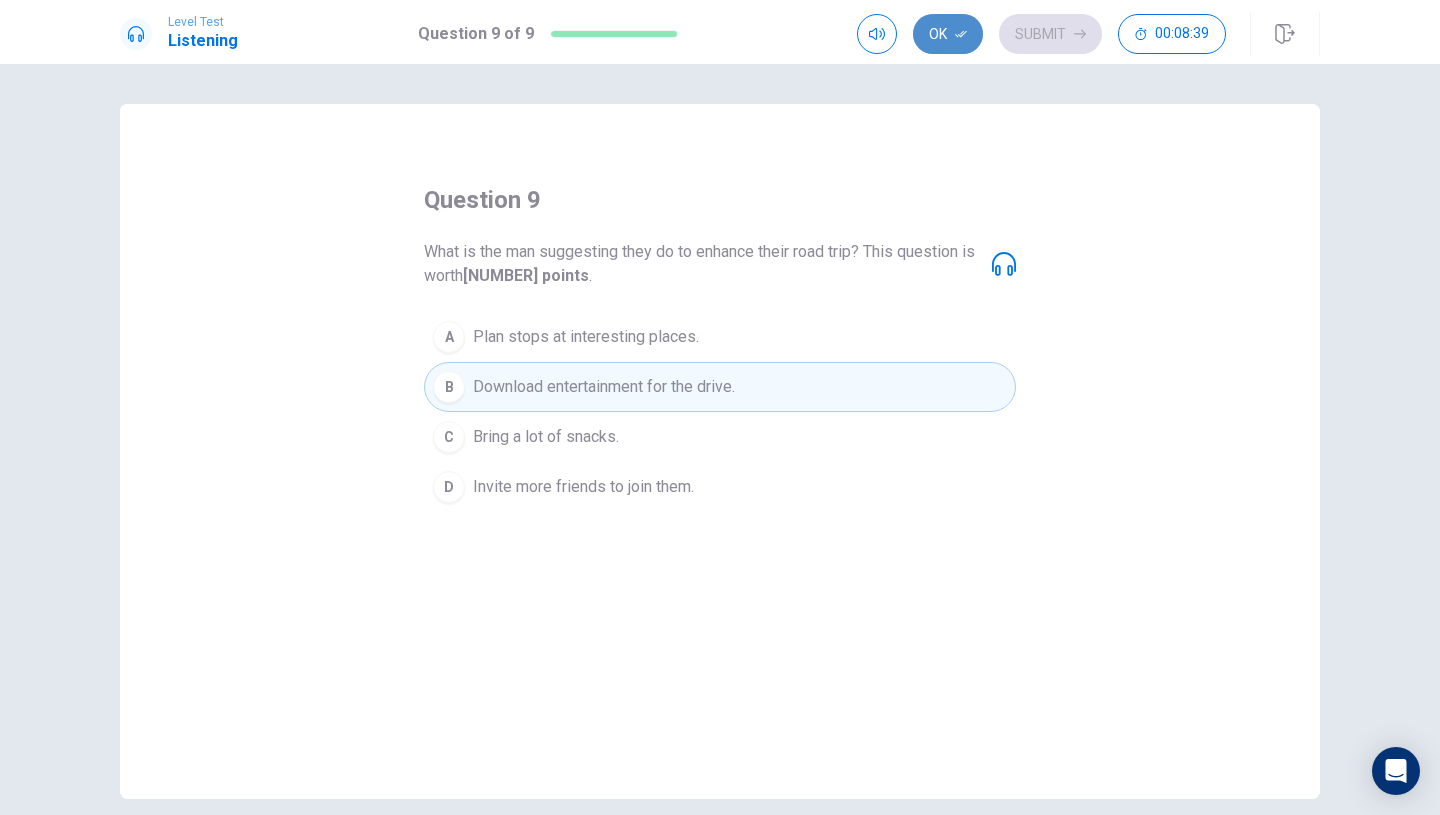 click on "Ok" at bounding box center [948, 34] 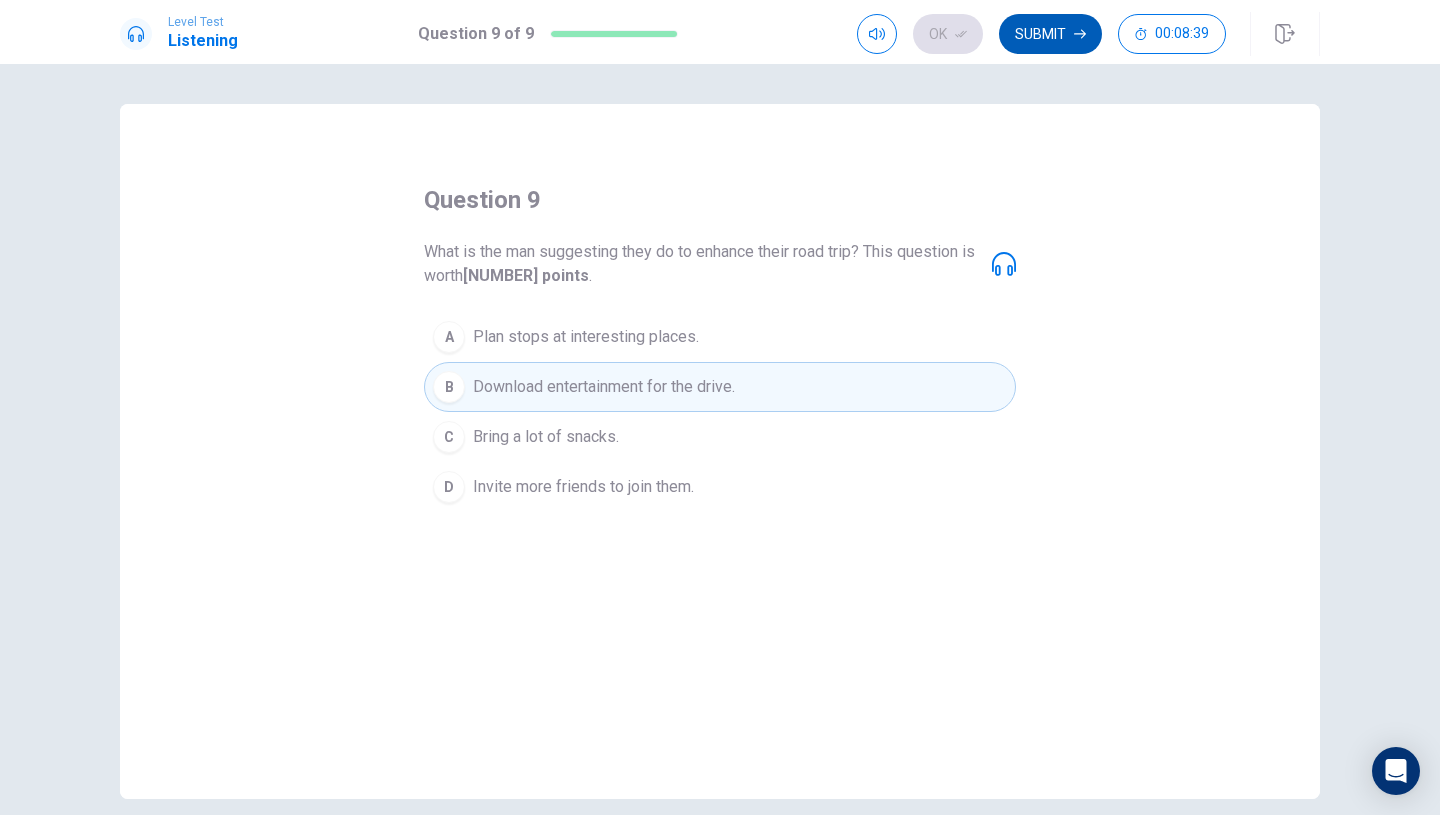 click at bounding box center [961, 34] 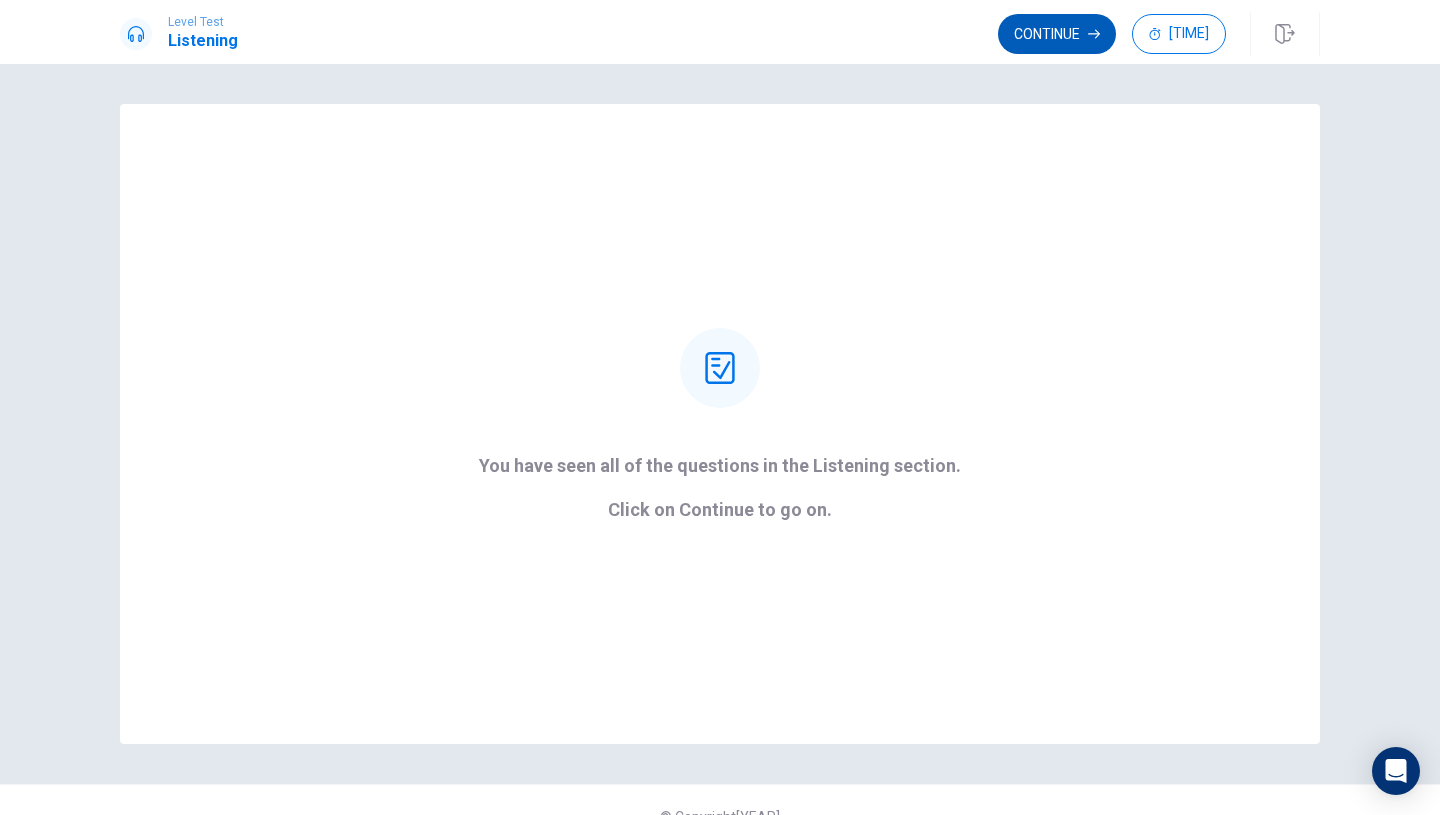click on "Continue" at bounding box center [1057, 34] 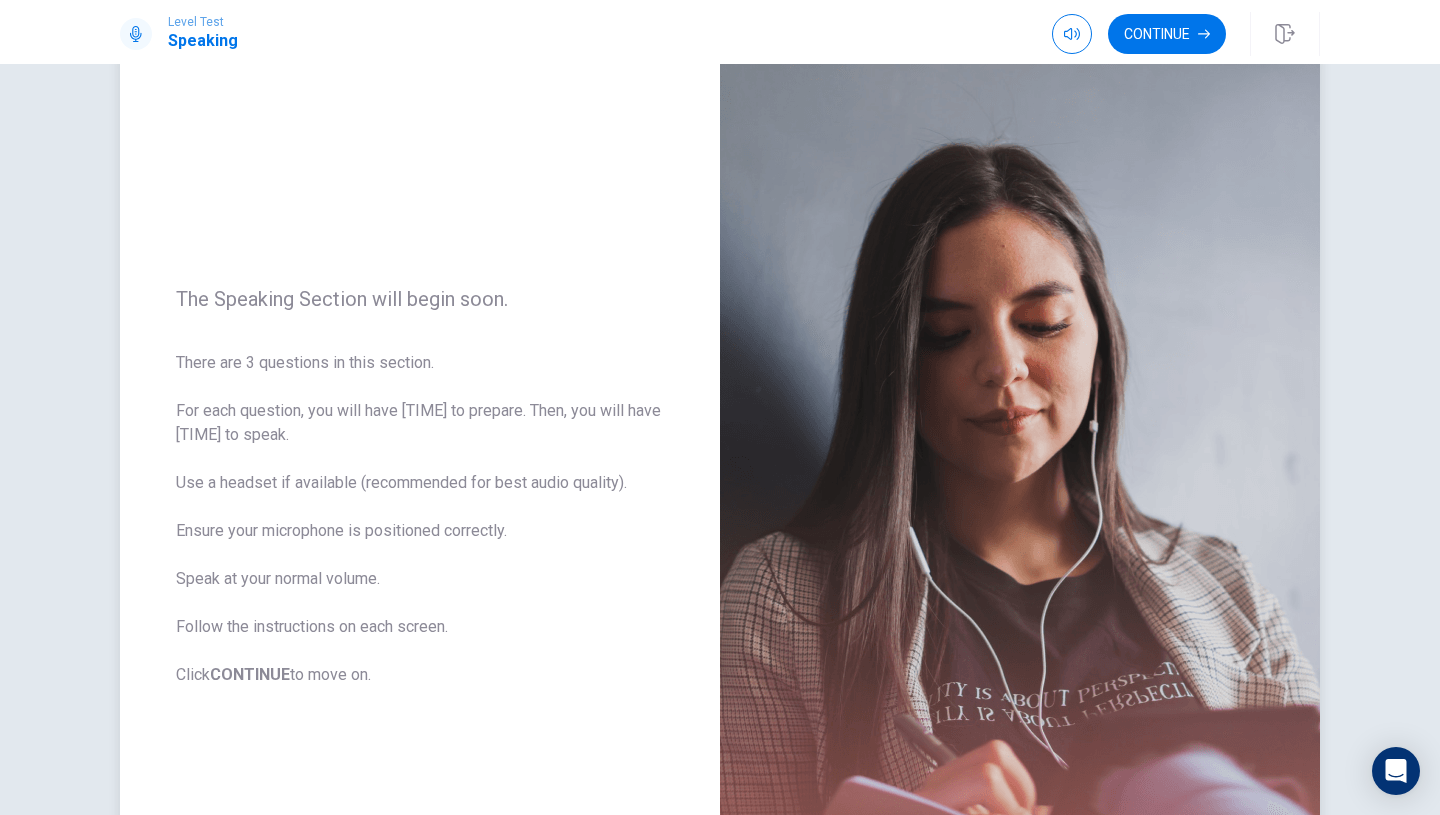 scroll, scrollTop: 54, scrollLeft: 0, axis: vertical 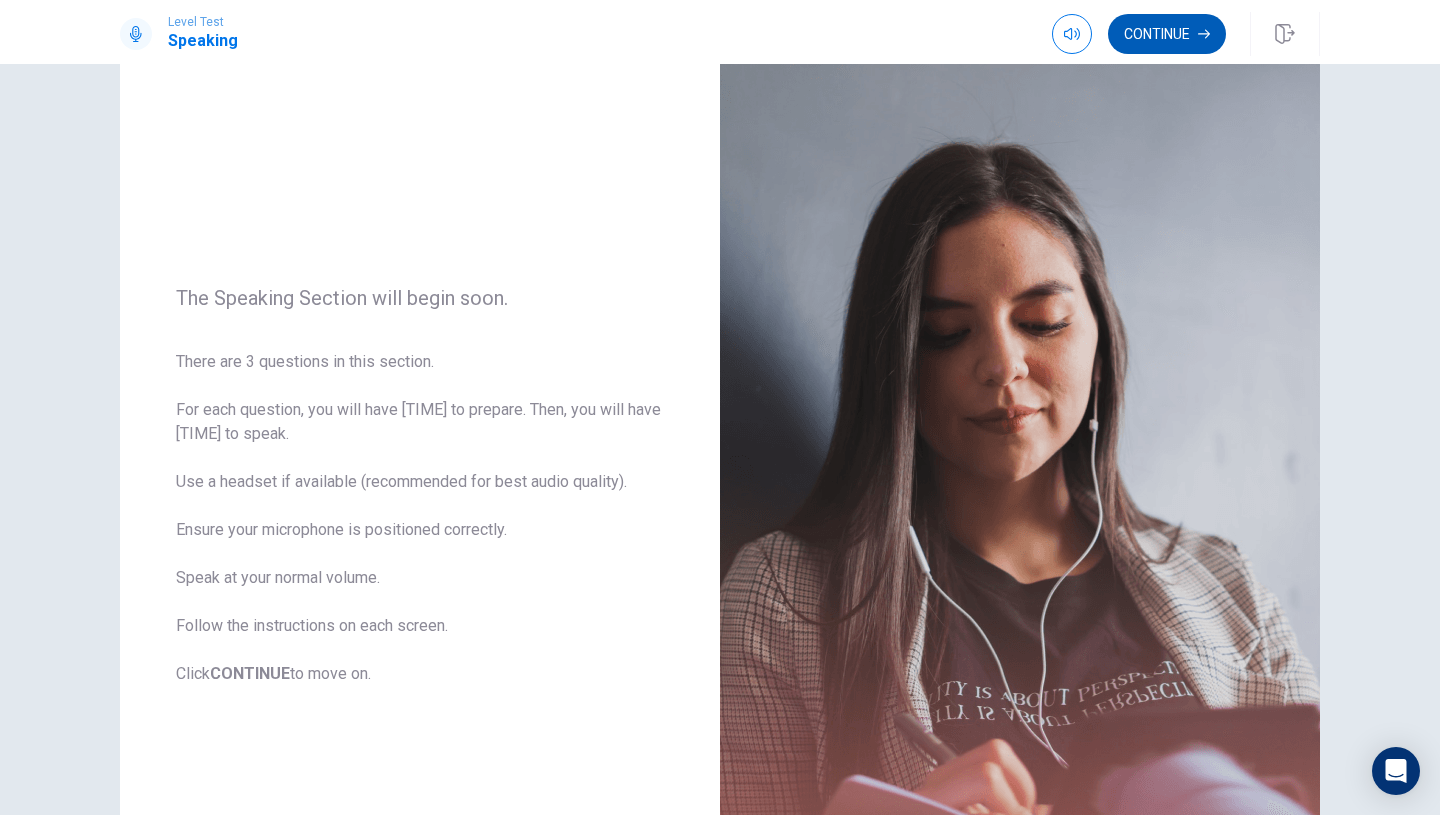 click on "Continue" at bounding box center (1167, 34) 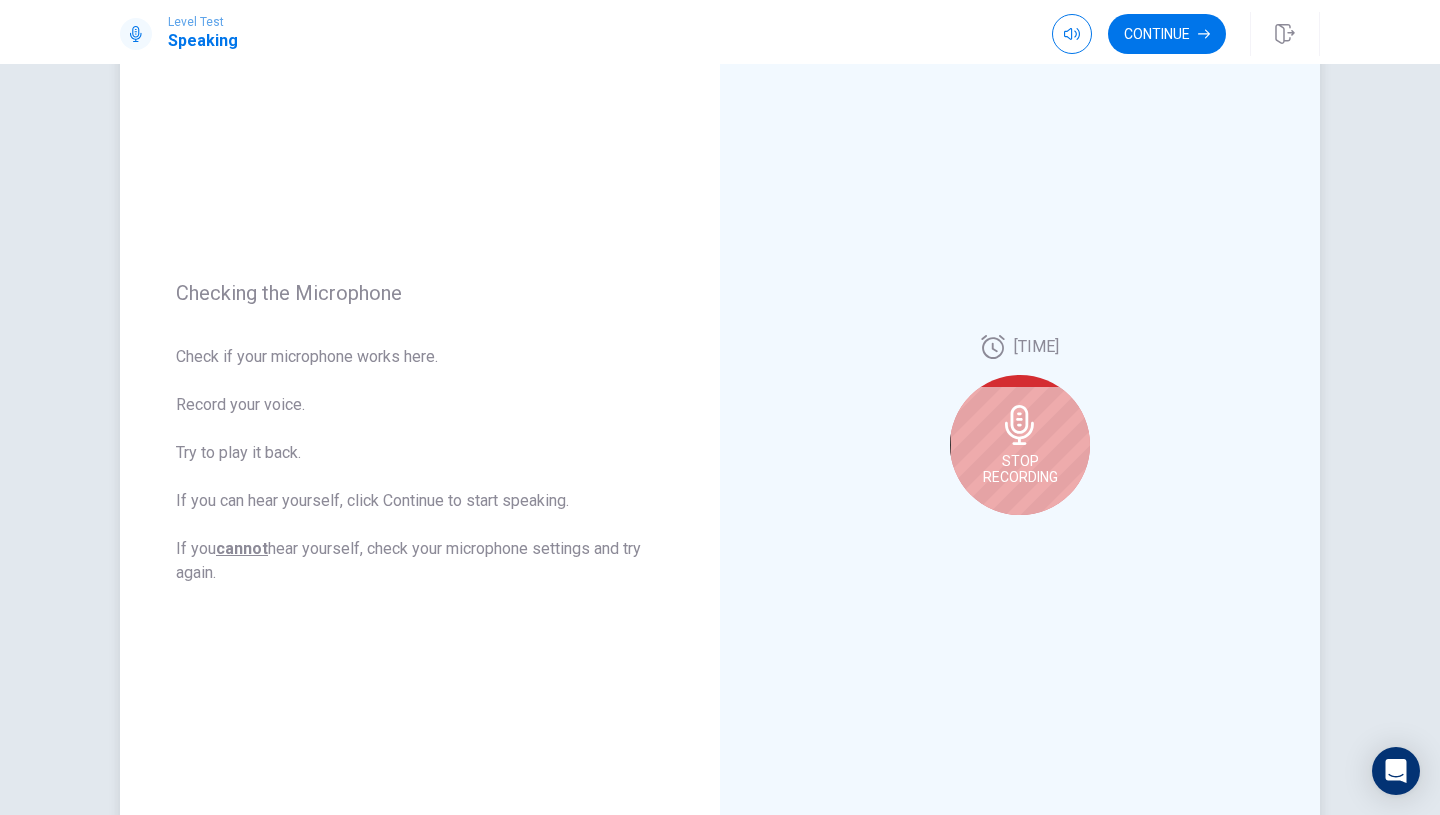 scroll, scrollTop: 111, scrollLeft: 0, axis: vertical 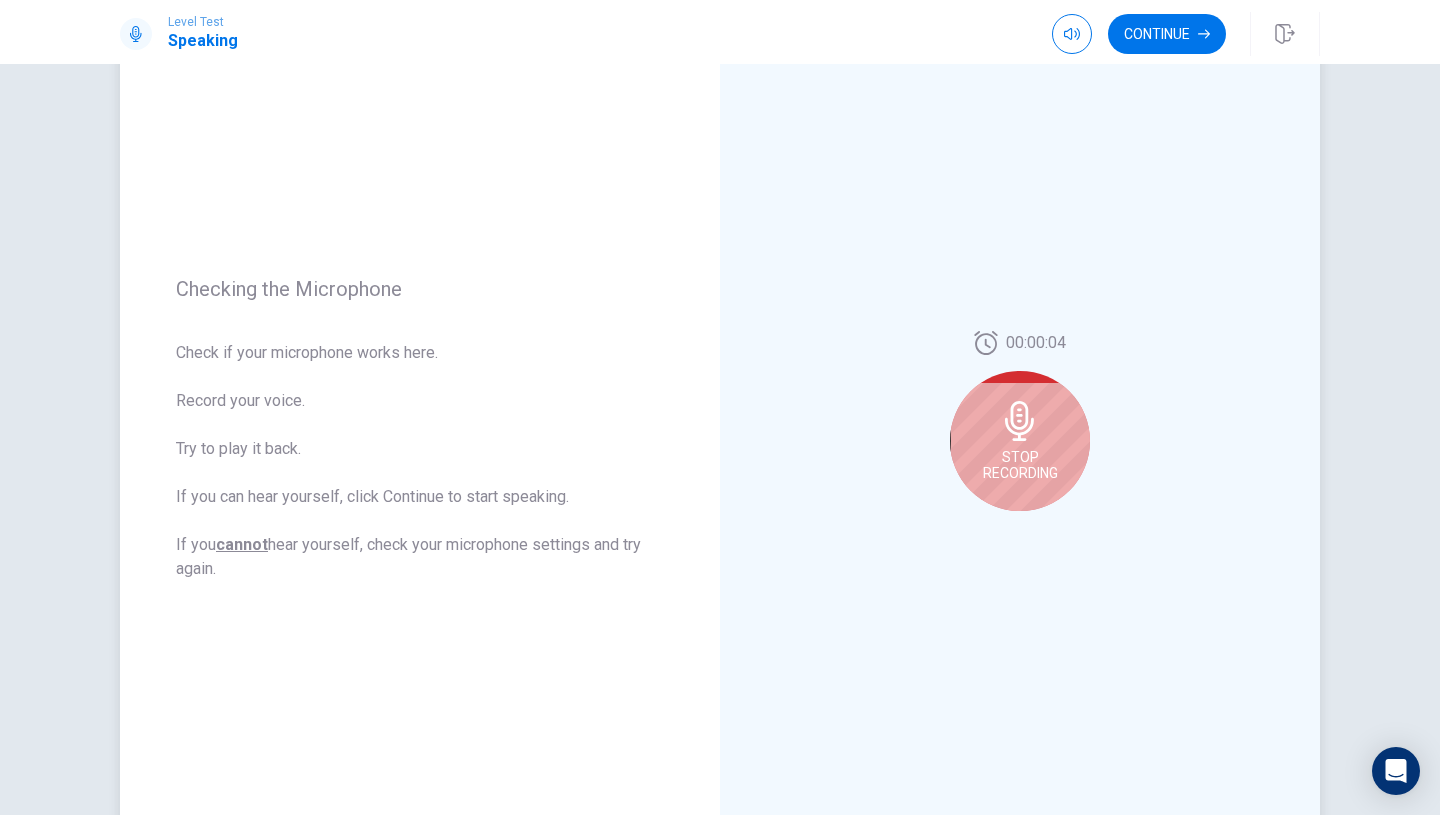 click at bounding box center [1019, 421] 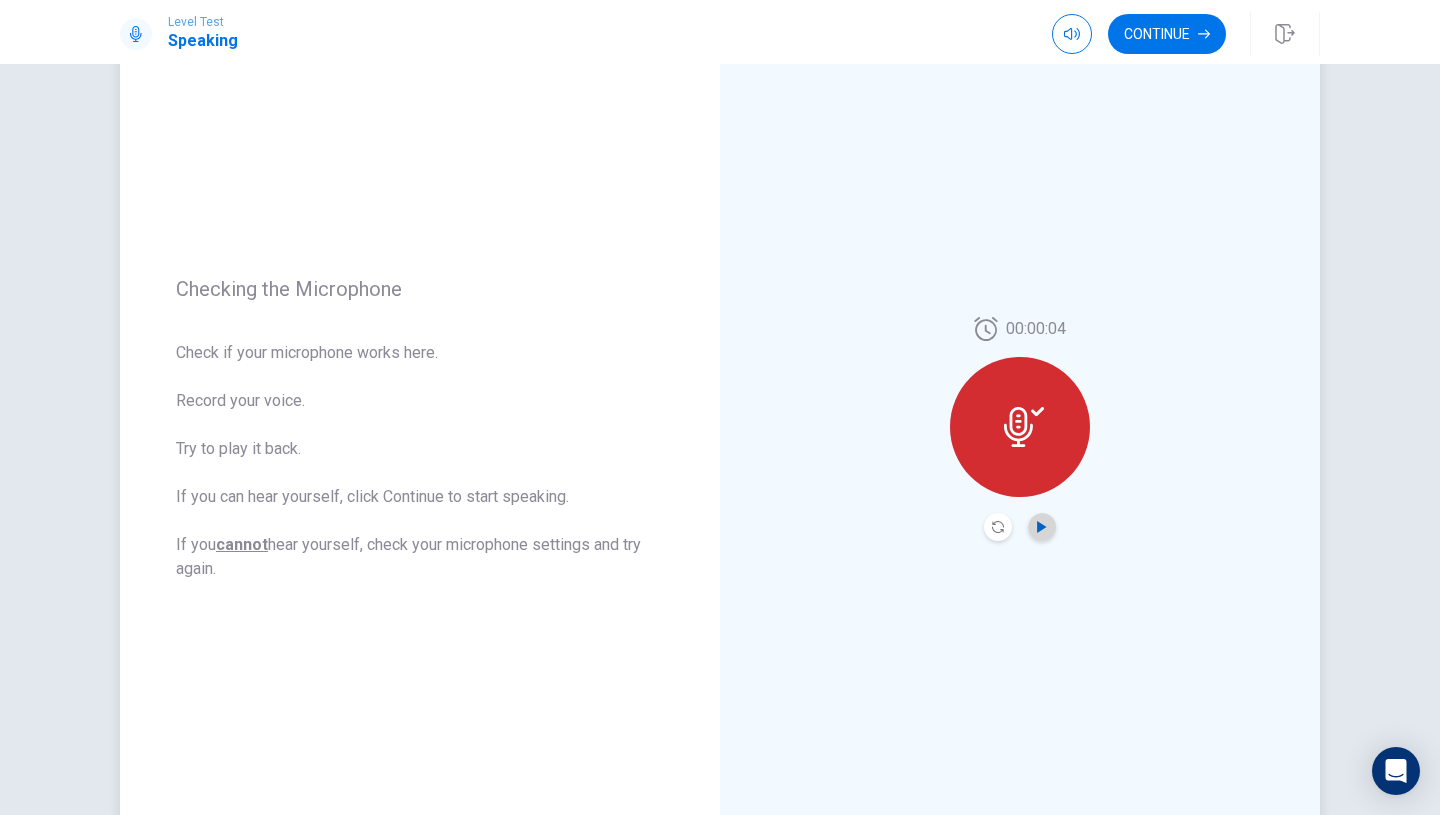 click at bounding box center [1042, 527] 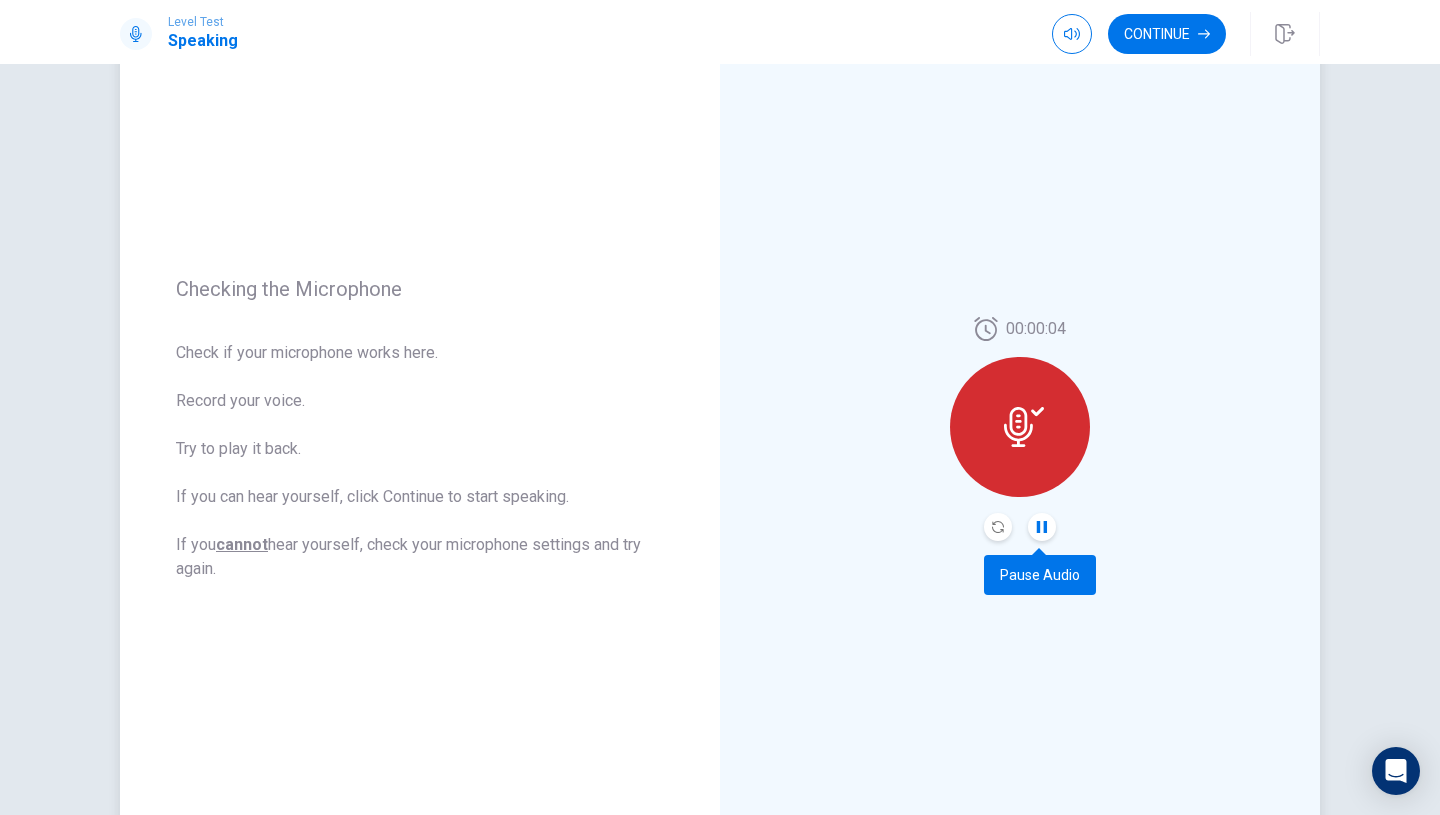 click at bounding box center (1042, 527) 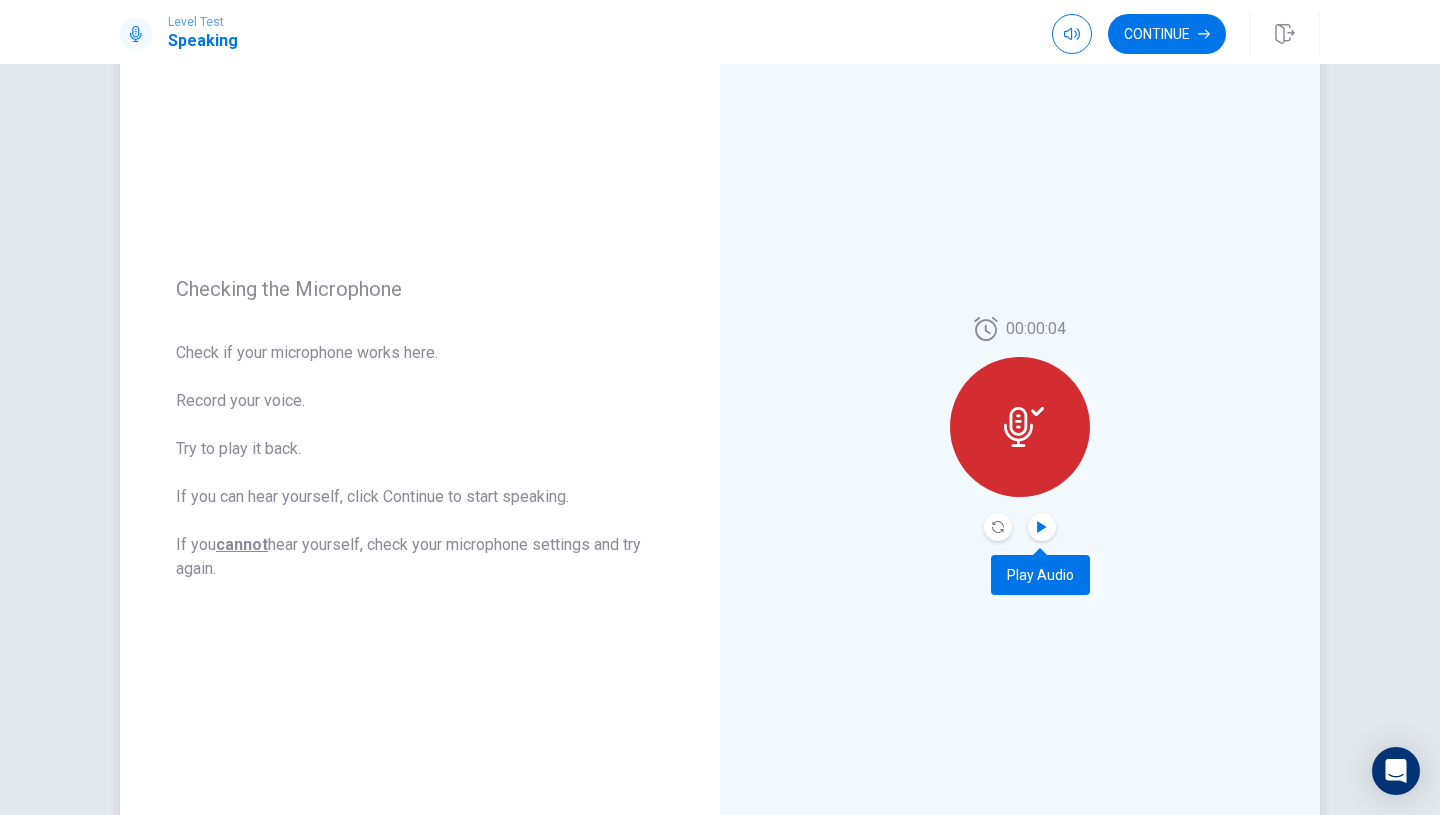 click at bounding box center (1041, 527) 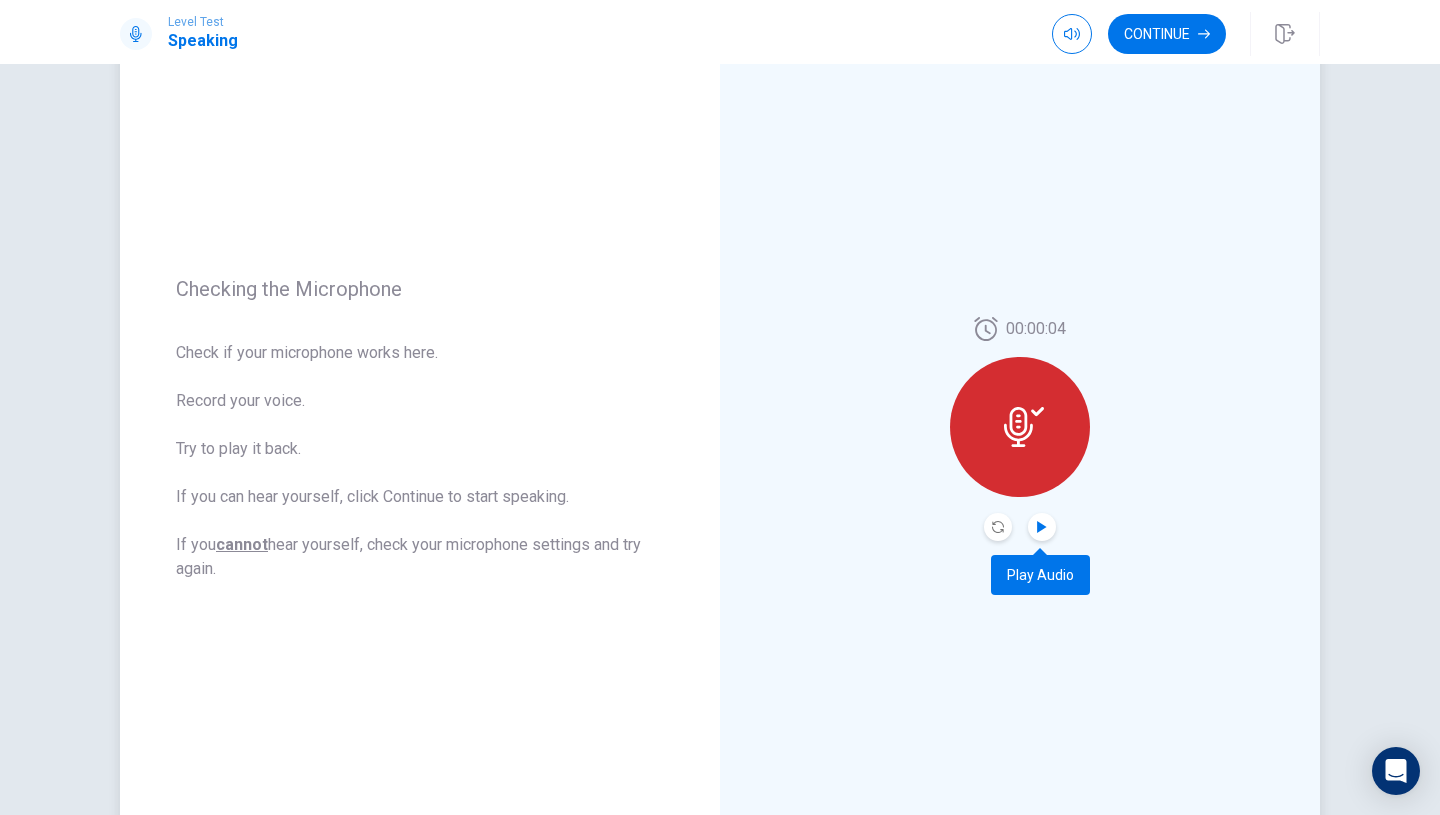 click at bounding box center [1041, 527] 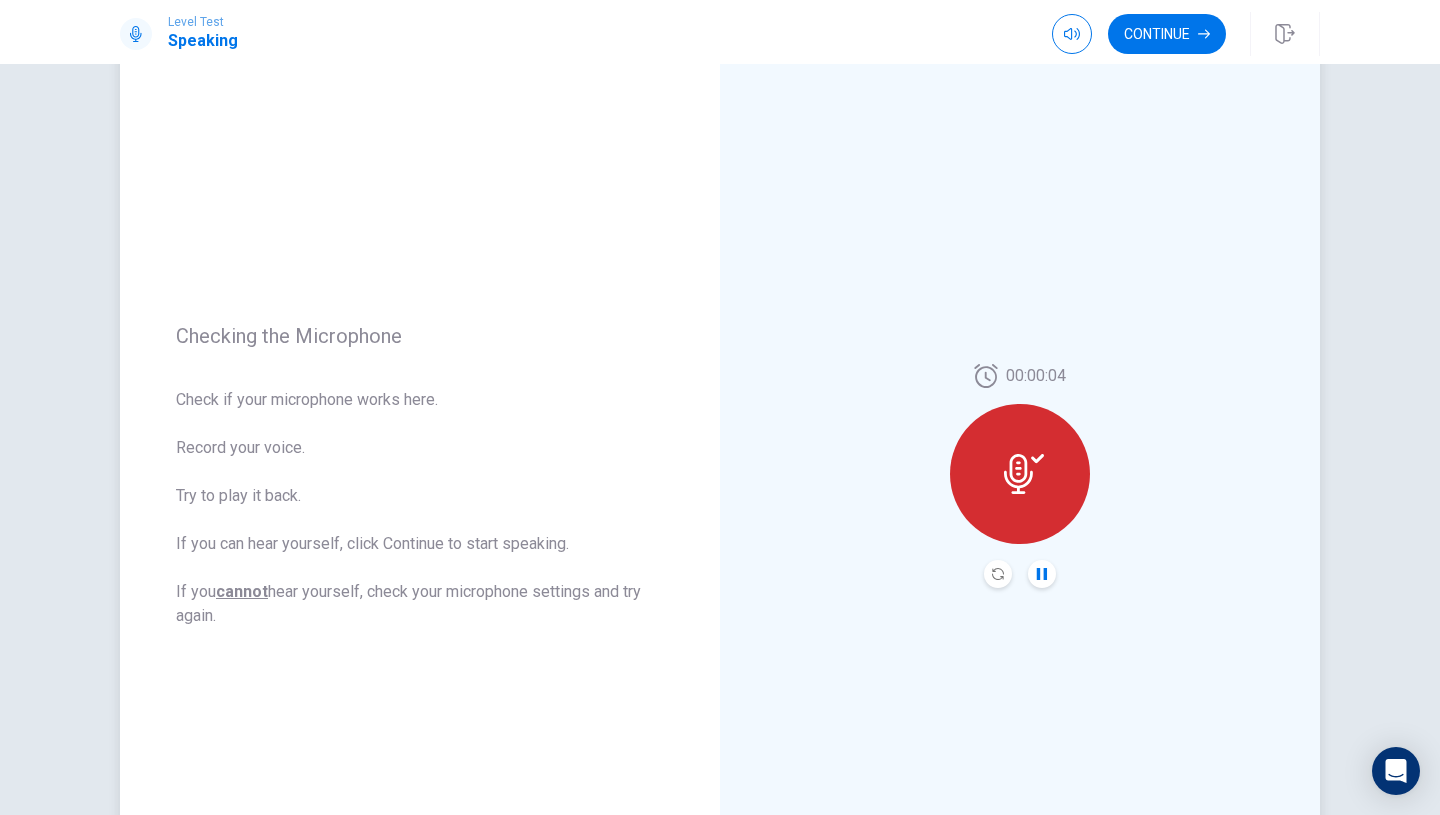scroll, scrollTop: 58, scrollLeft: 0, axis: vertical 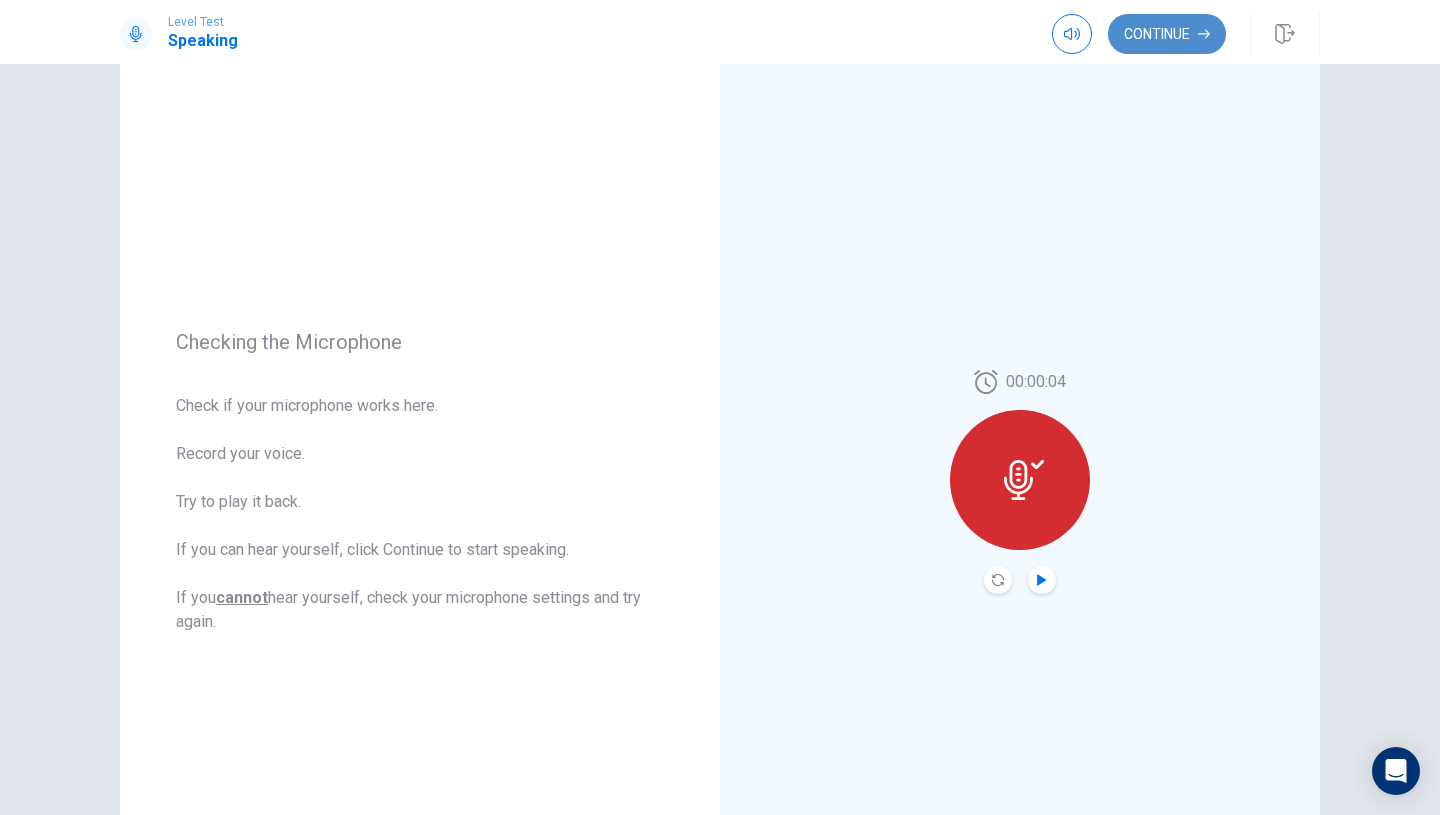 click on "Continue" at bounding box center (1167, 34) 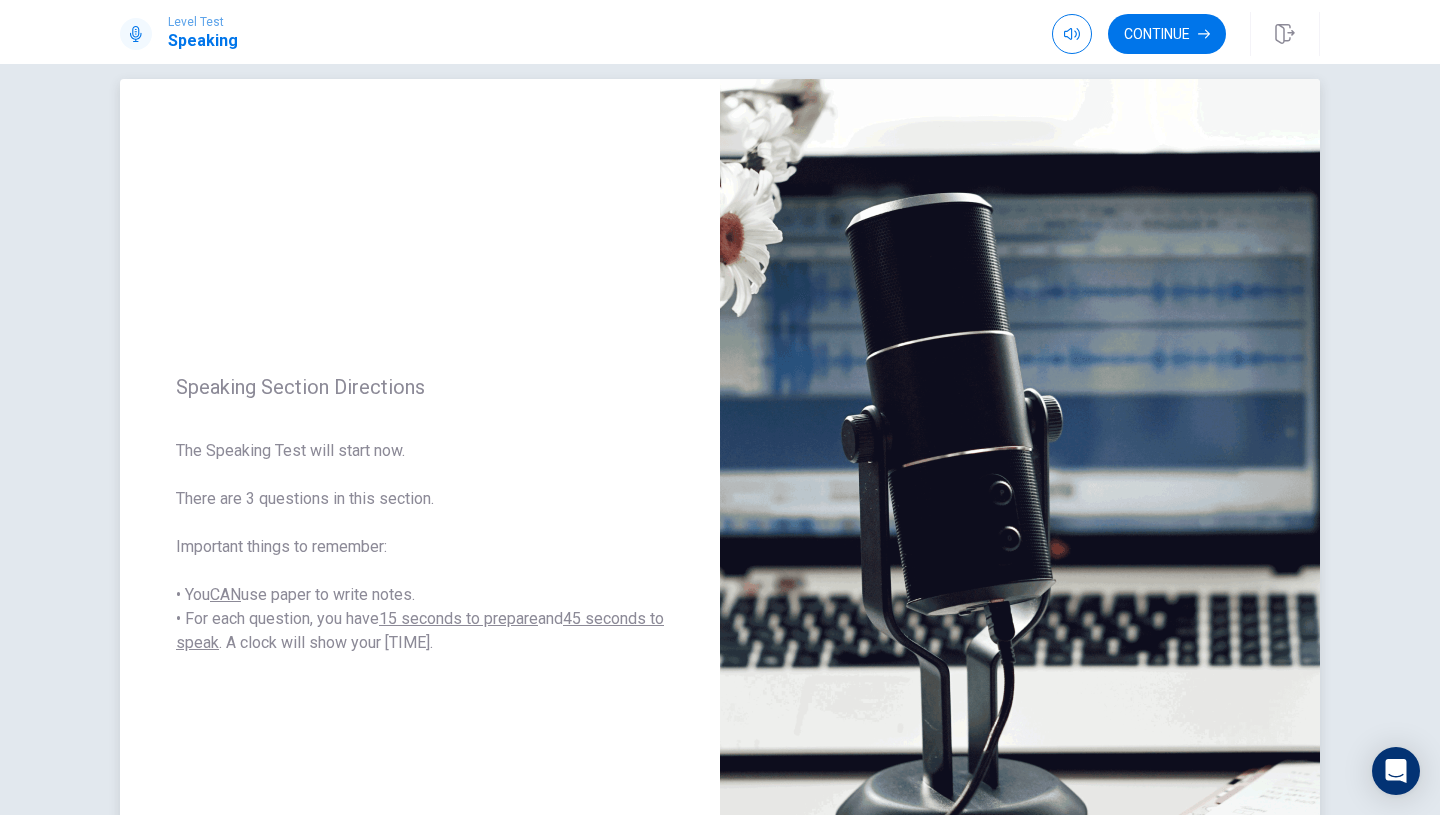 scroll, scrollTop: 8, scrollLeft: 0, axis: vertical 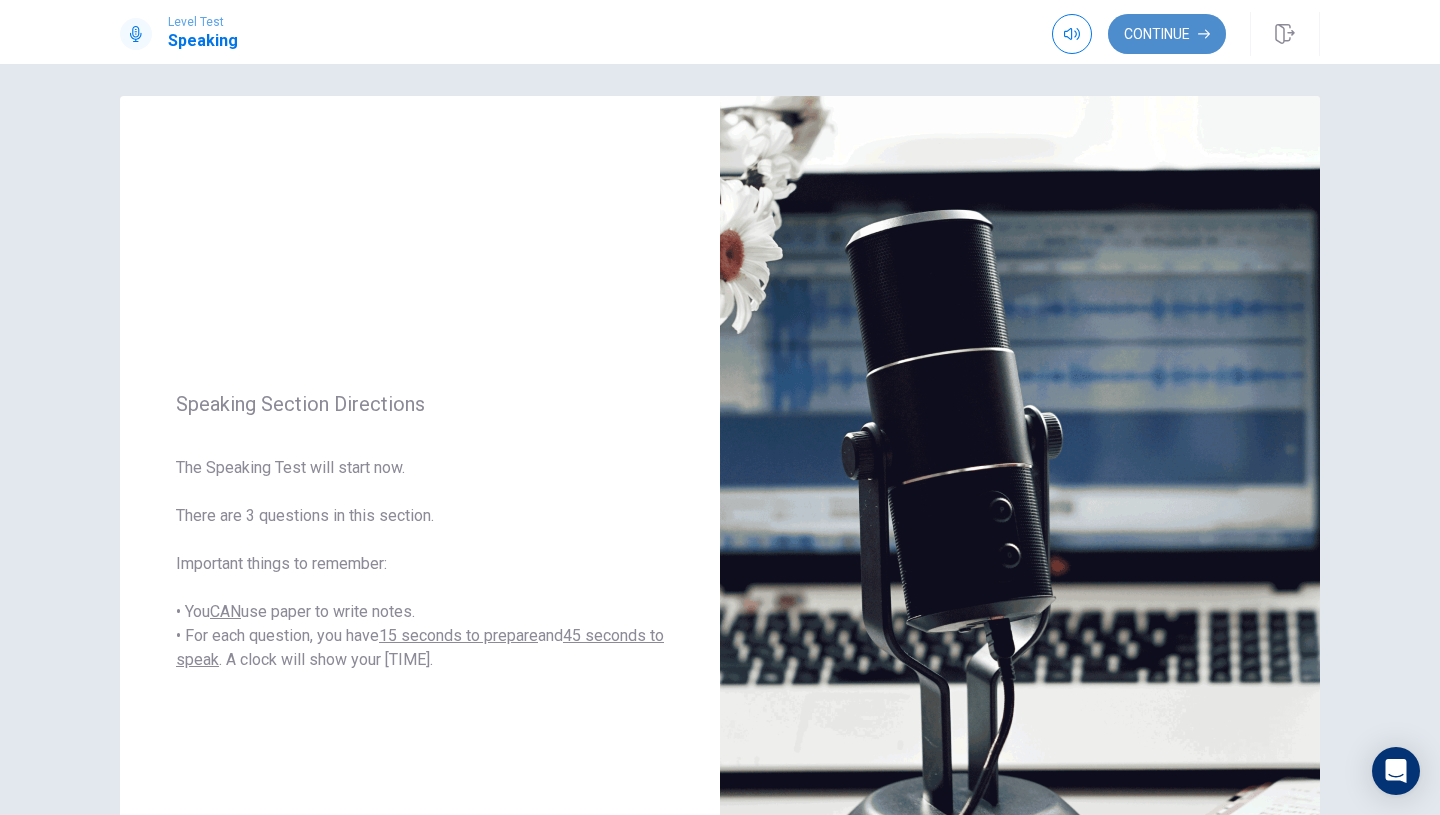 click on "Continue" at bounding box center [1167, 34] 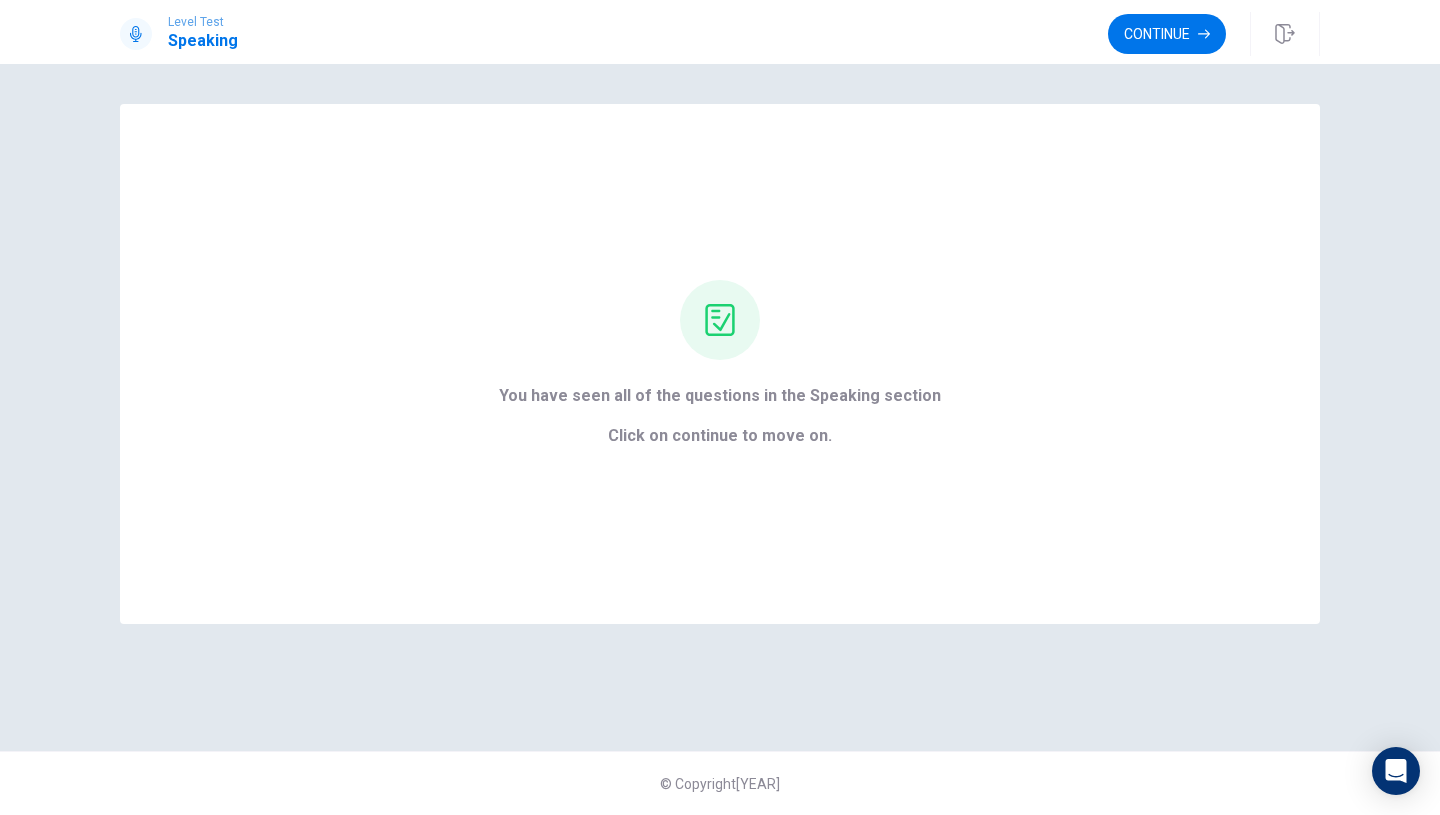 scroll, scrollTop: 0, scrollLeft: 0, axis: both 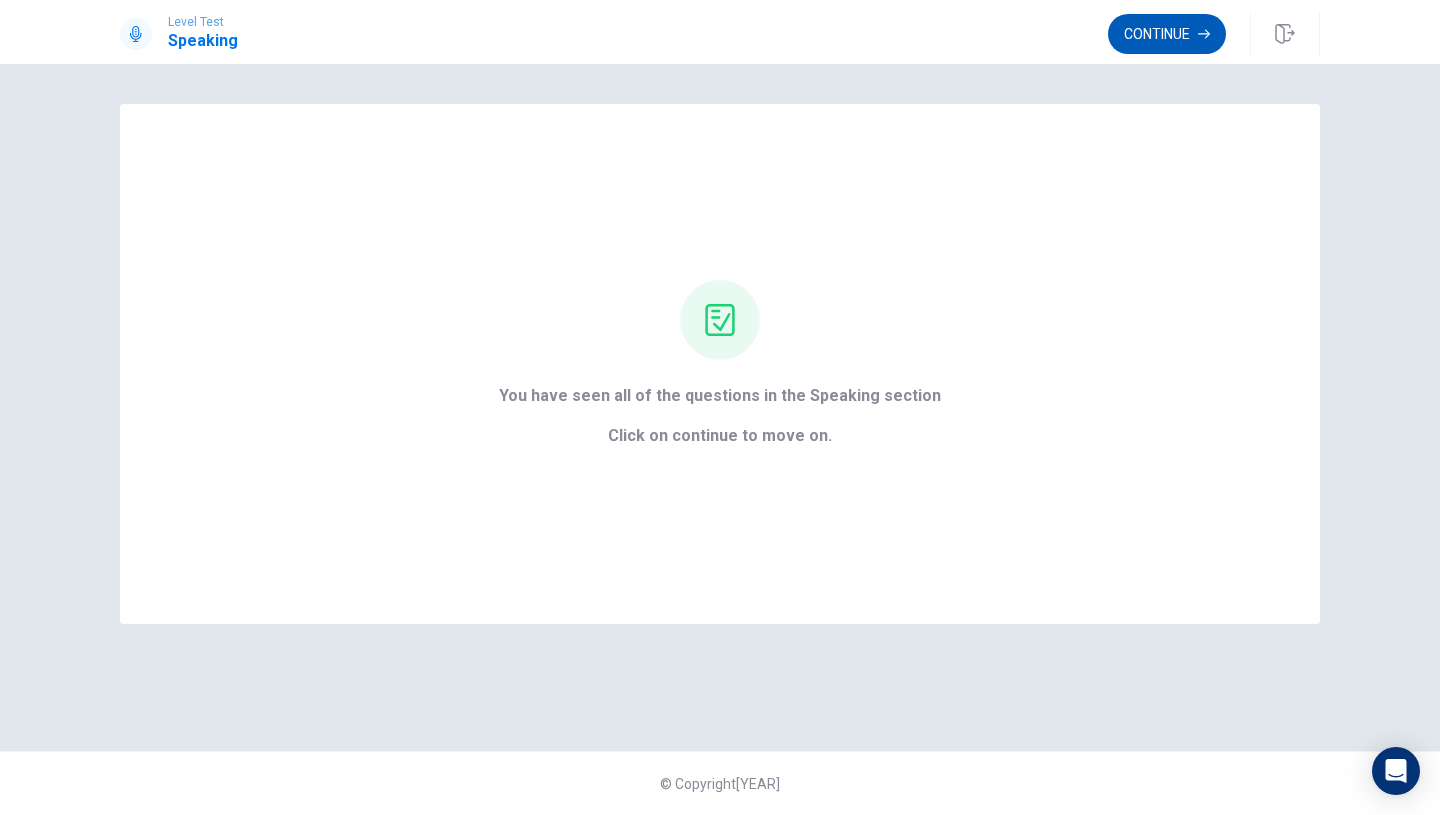 click on "Continue" at bounding box center [1167, 34] 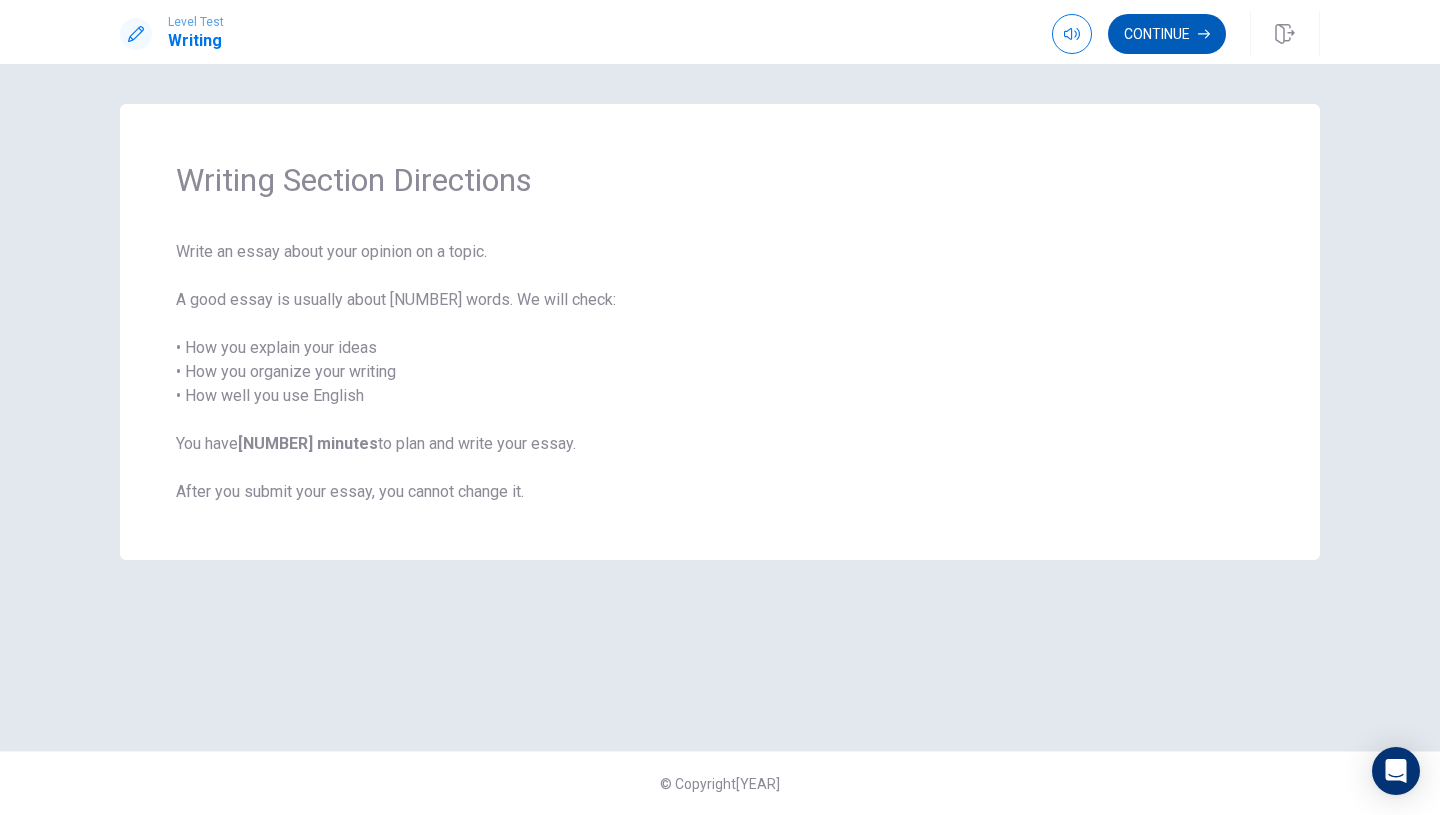 click on "Continue" at bounding box center [1167, 34] 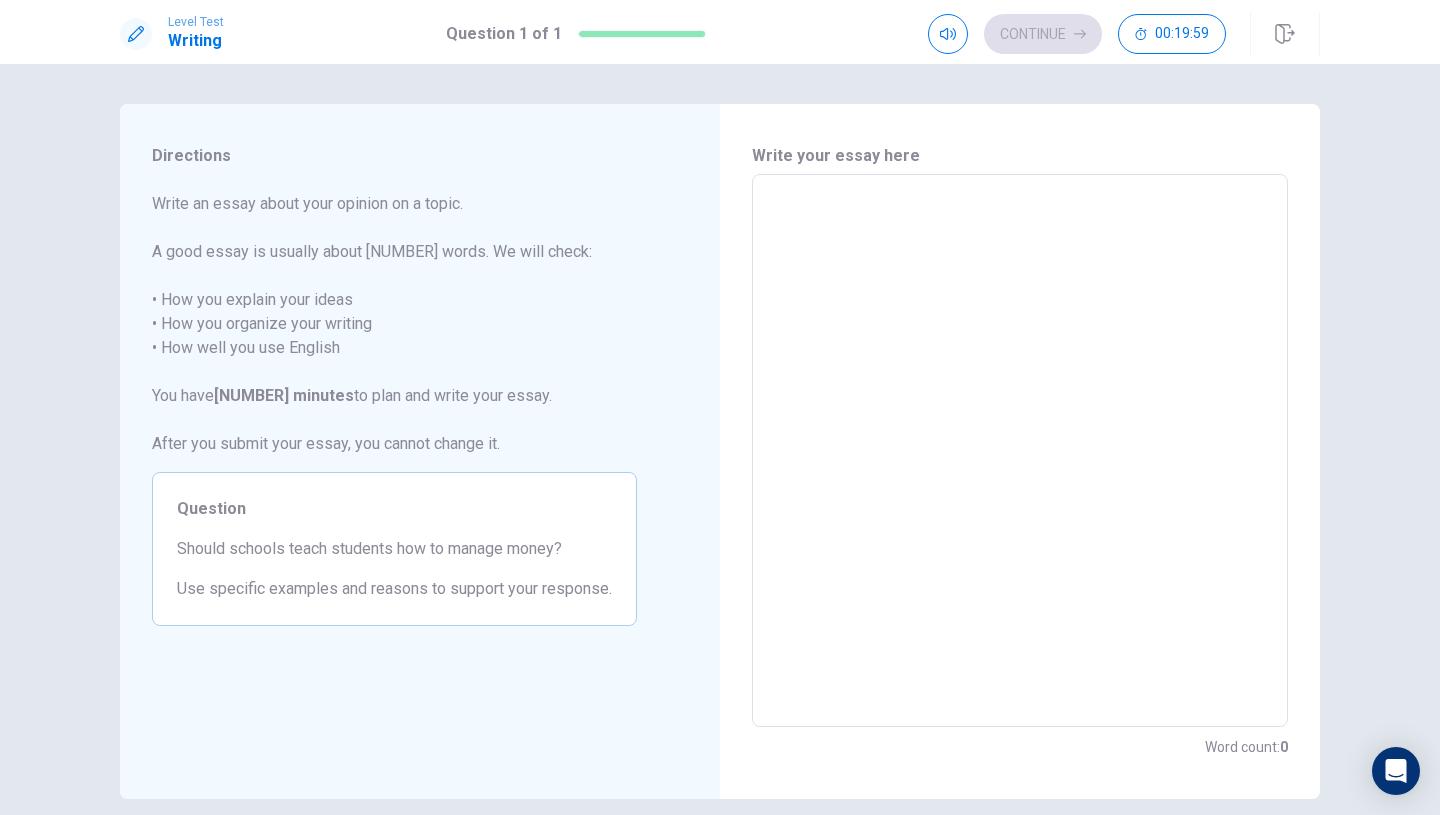 click at bounding box center (1020, 451) 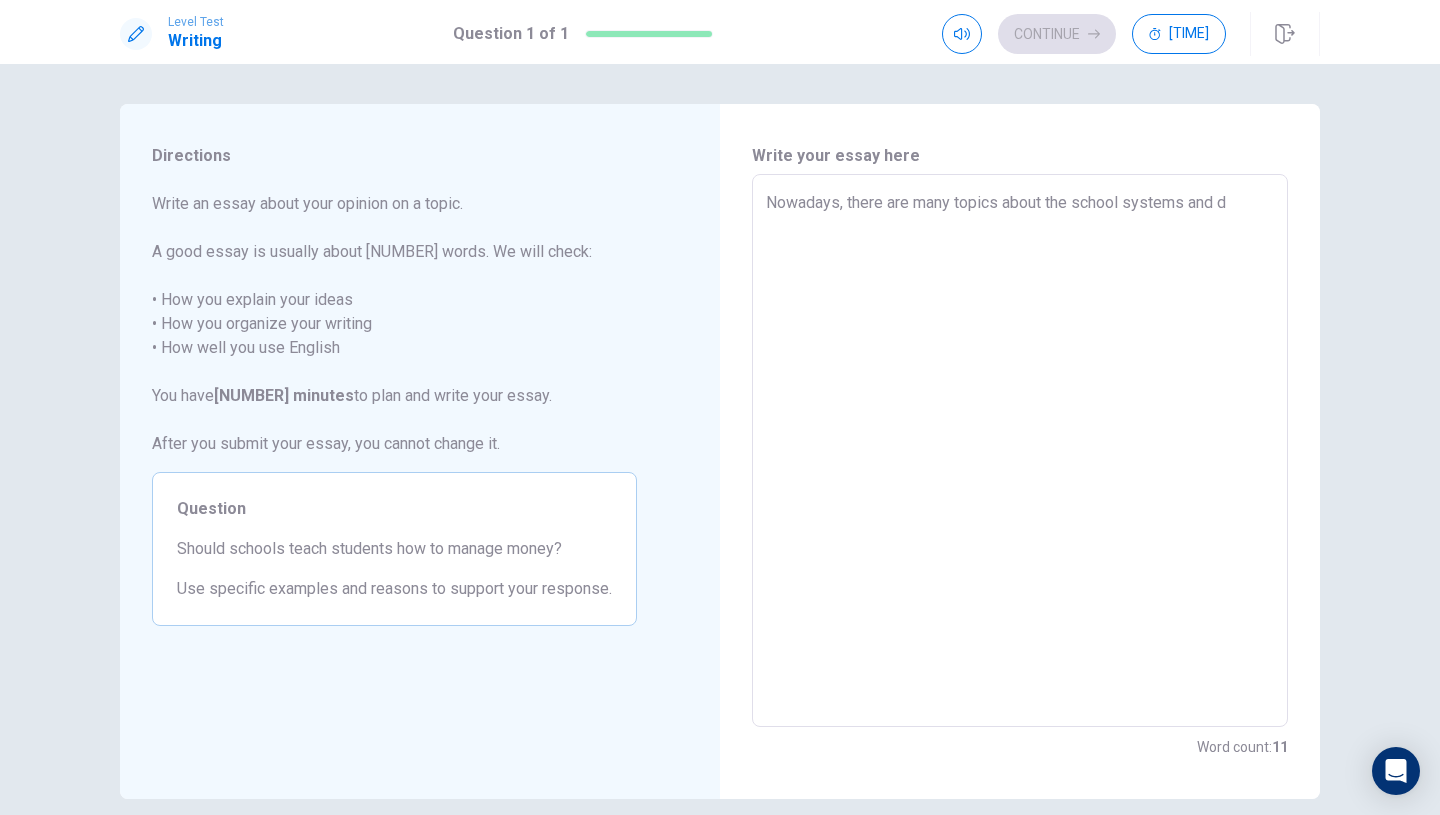 click on "Nowadays, there are many topics about the school systems and d" at bounding box center (1020, 451) 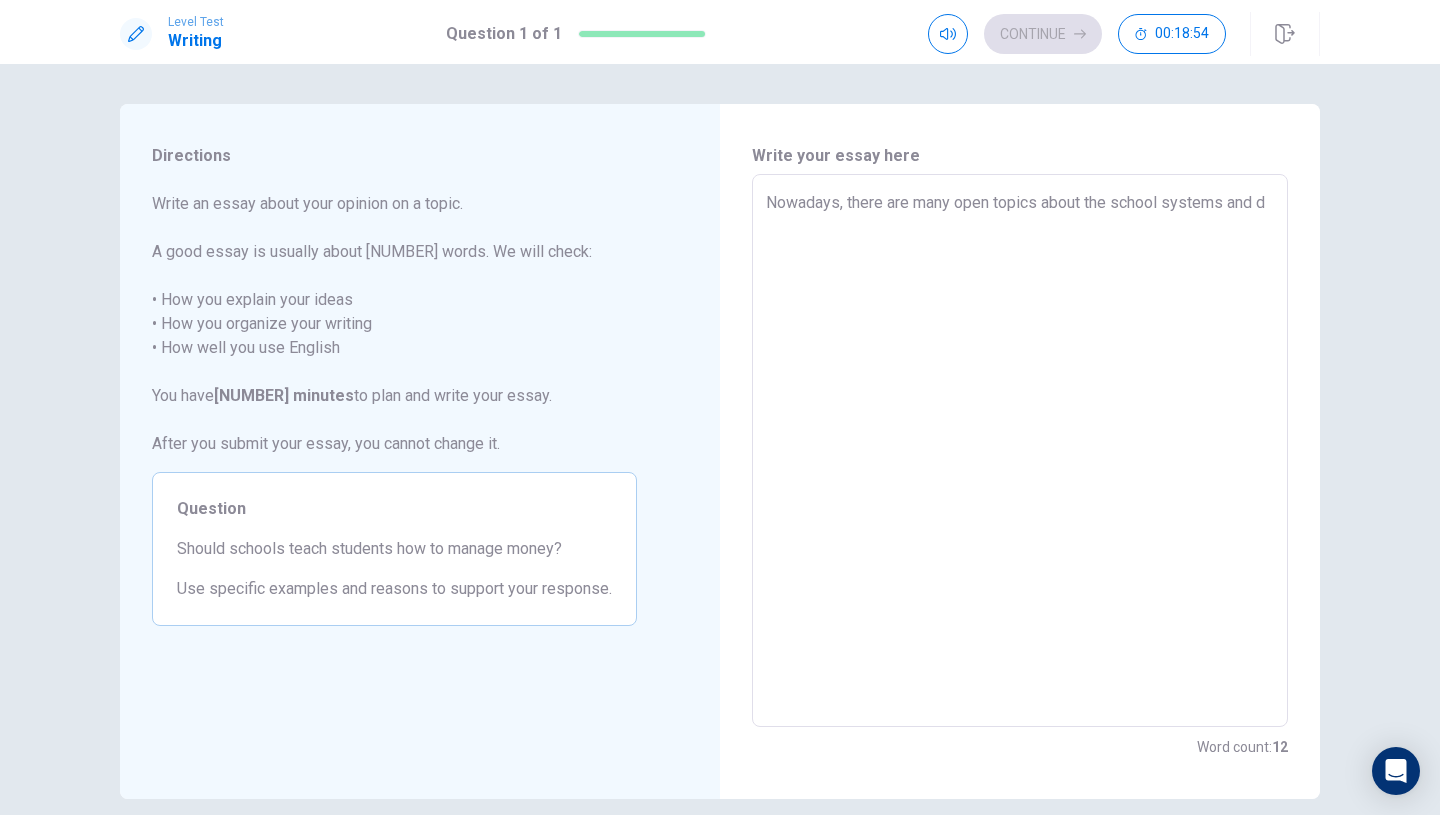 click on "Nowadays, there are many open topics about the school systems and d" at bounding box center (1020, 451) 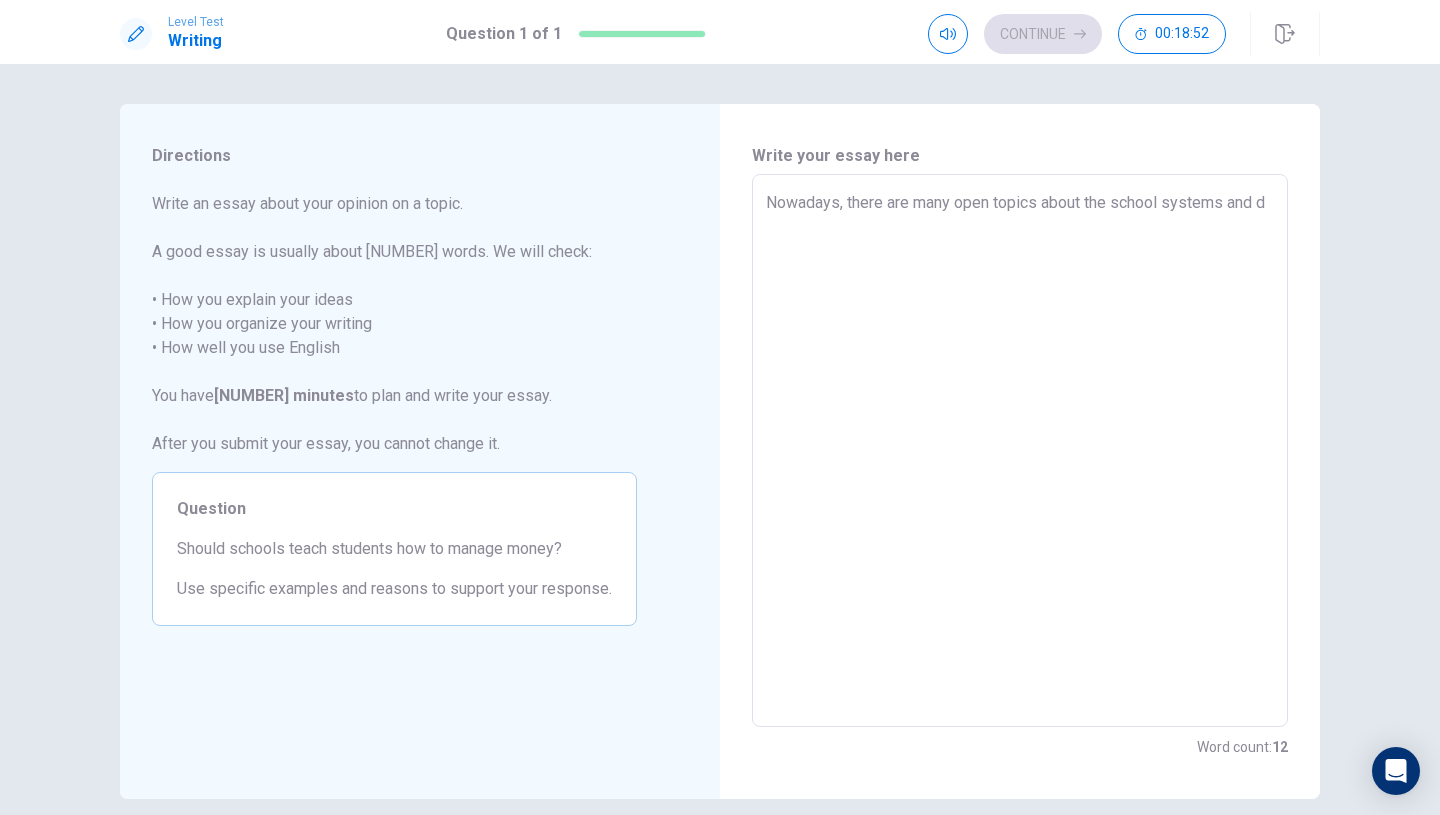 click on "Nowadays, there are many open topics about the school systems and d" at bounding box center [1020, 451] 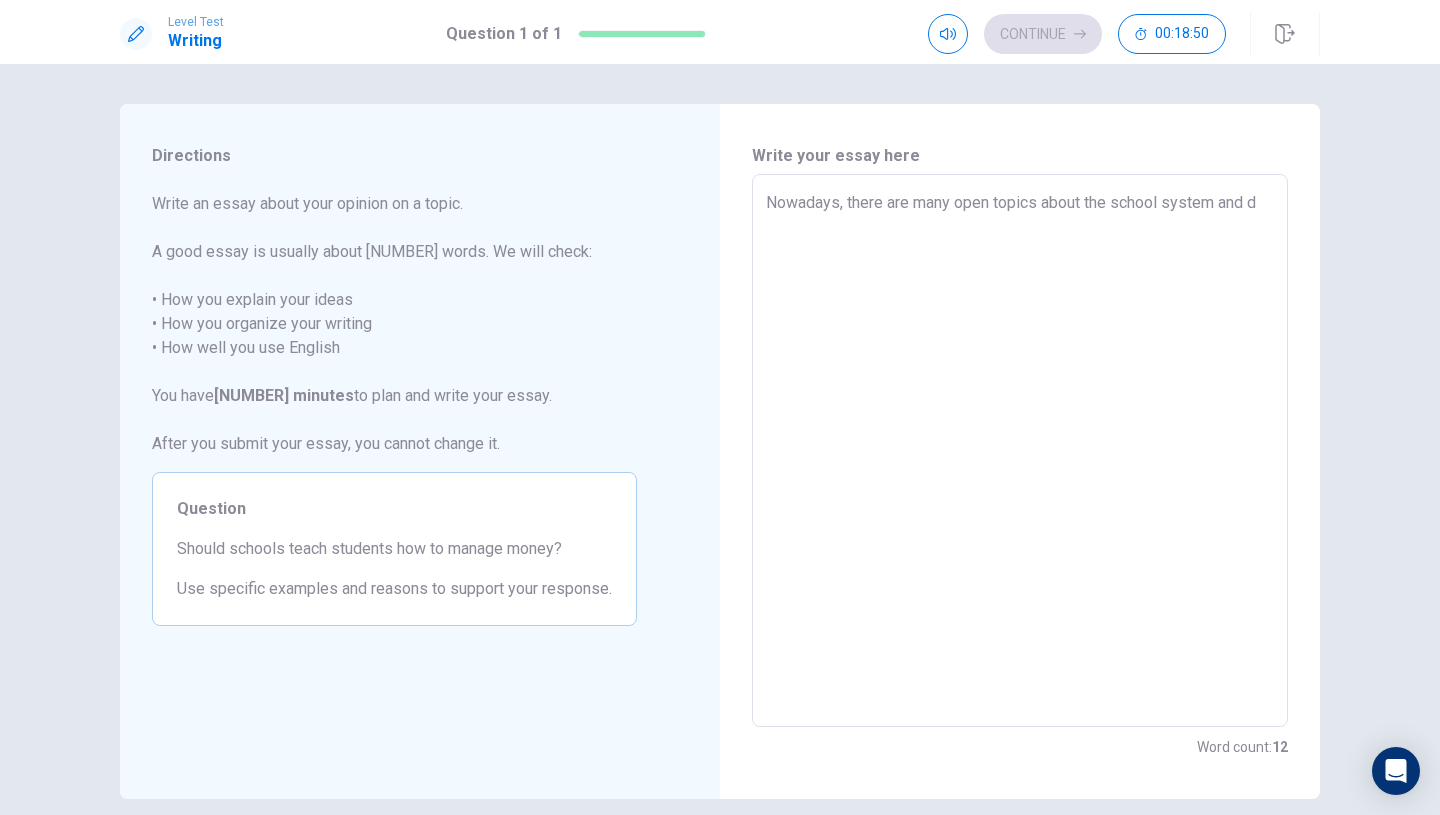 click on "Nowadays, there are many open topics about the school system and d" at bounding box center [1020, 451] 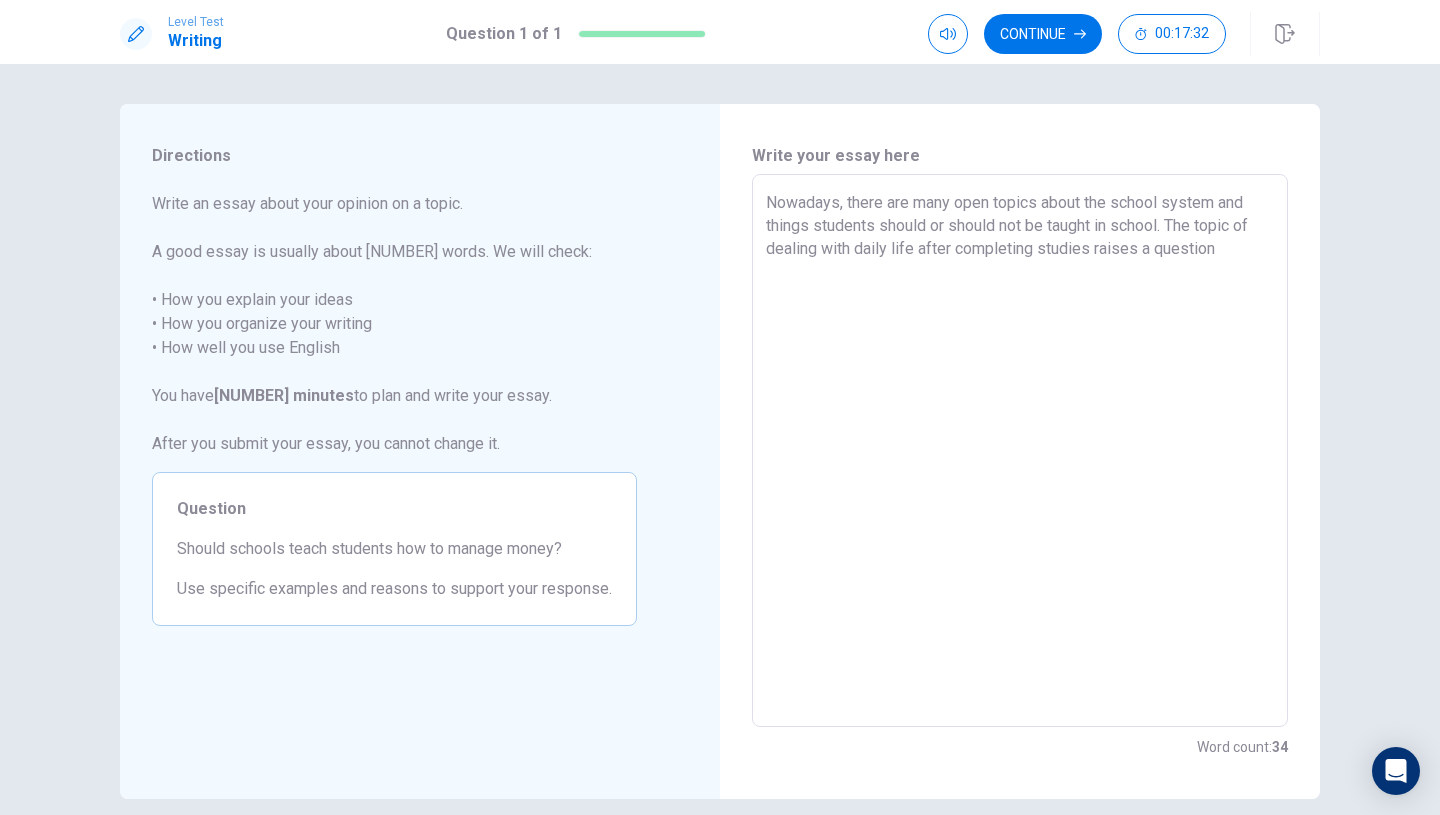 click on "Nowadays, there are many open topics about the school system and things students should or should not be taught in school. The topic of dealing with daily life after completing studies raises a question" at bounding box center (1020, 451) 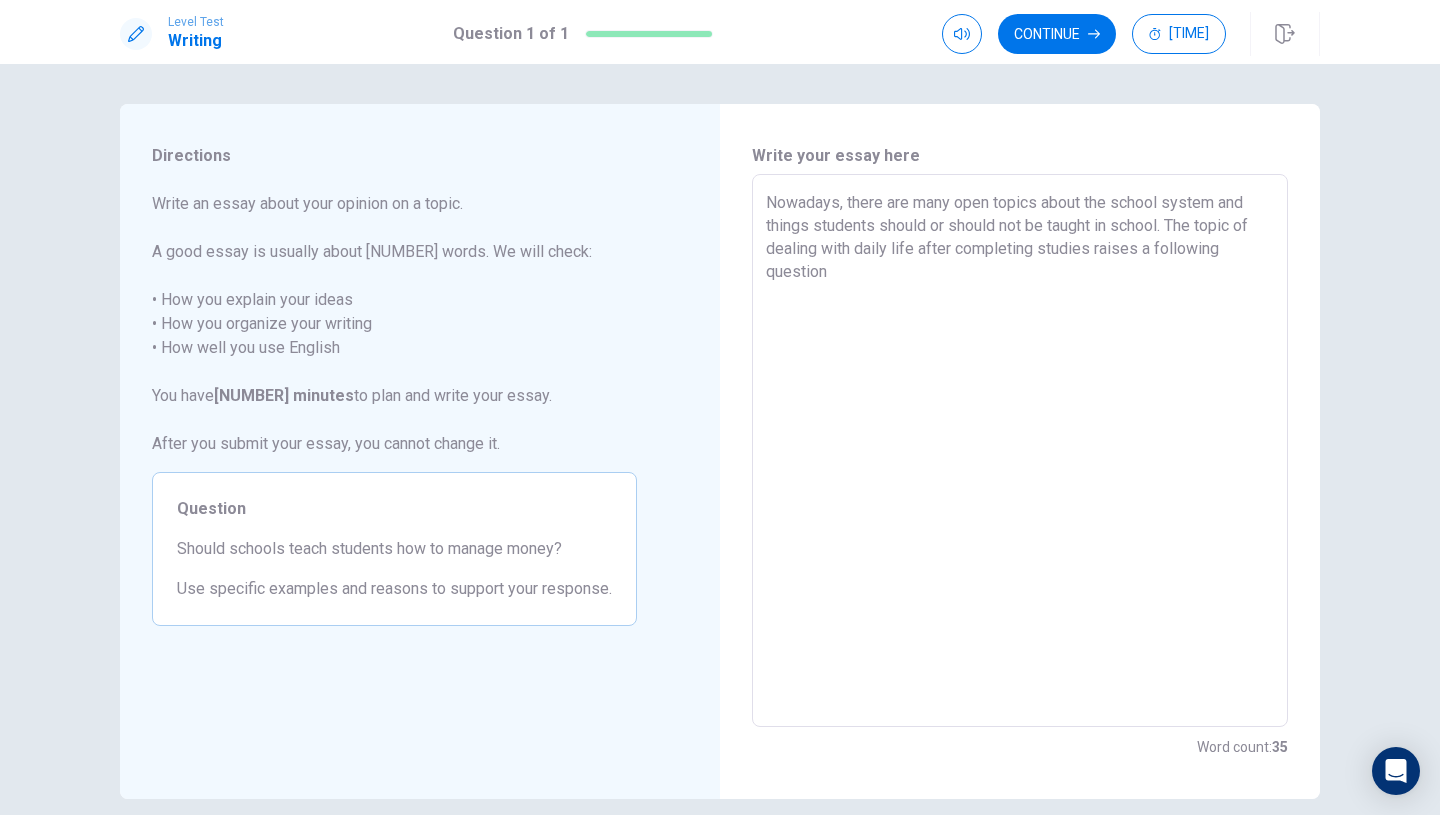 click on "Nowadays, there are many open topics about the school system and things students should or should not be taught in school. The topic of dealing with daily life after completing studies raises a following question" at bounding box center [1020, 451] 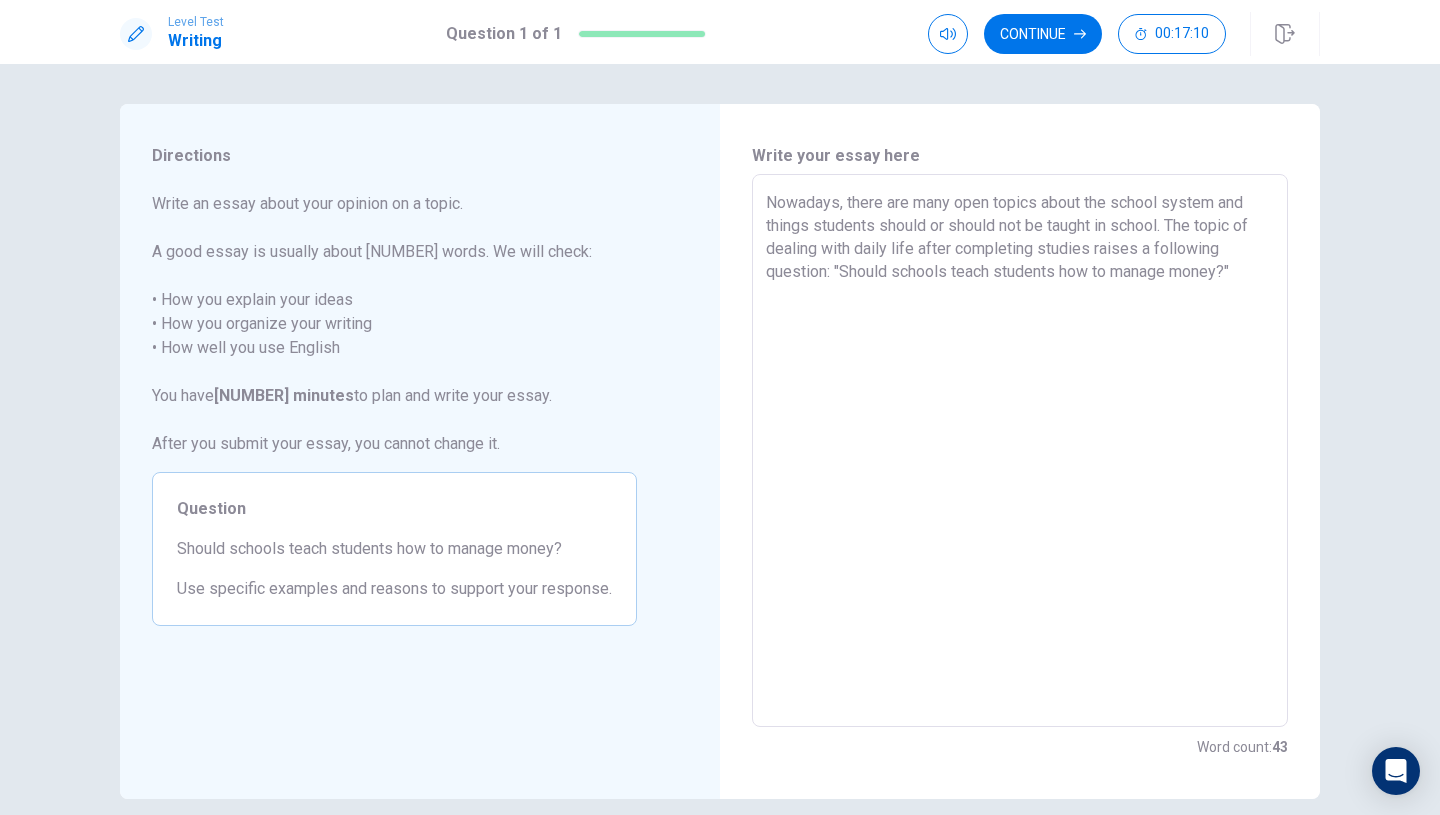 click on "Nowadays, there are many open topics about the school system and things students should or should not be taught in school. The topic of dealing with daily life after completing studies raises a following question: "Should schools teach students how to manage money?"" at bounding box center [1020, 451] 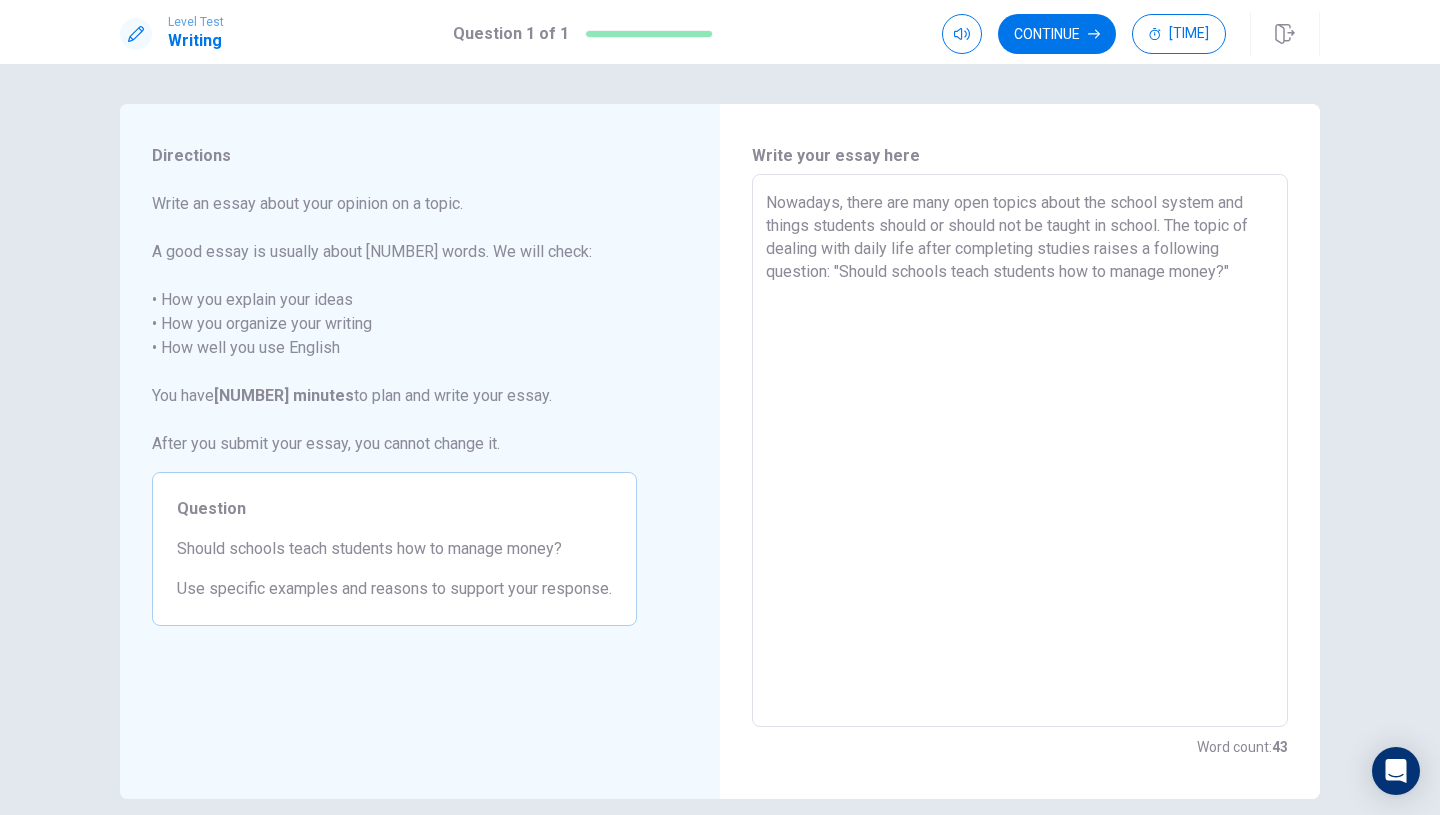 click on "Nowadays, there are many open topics about the school system and things students should or should not be taught in school. The topic of dealing with daily life after completing studies raises a following question: "Should schools teach students how to manage money?"" at bounding box center (1020, 451) 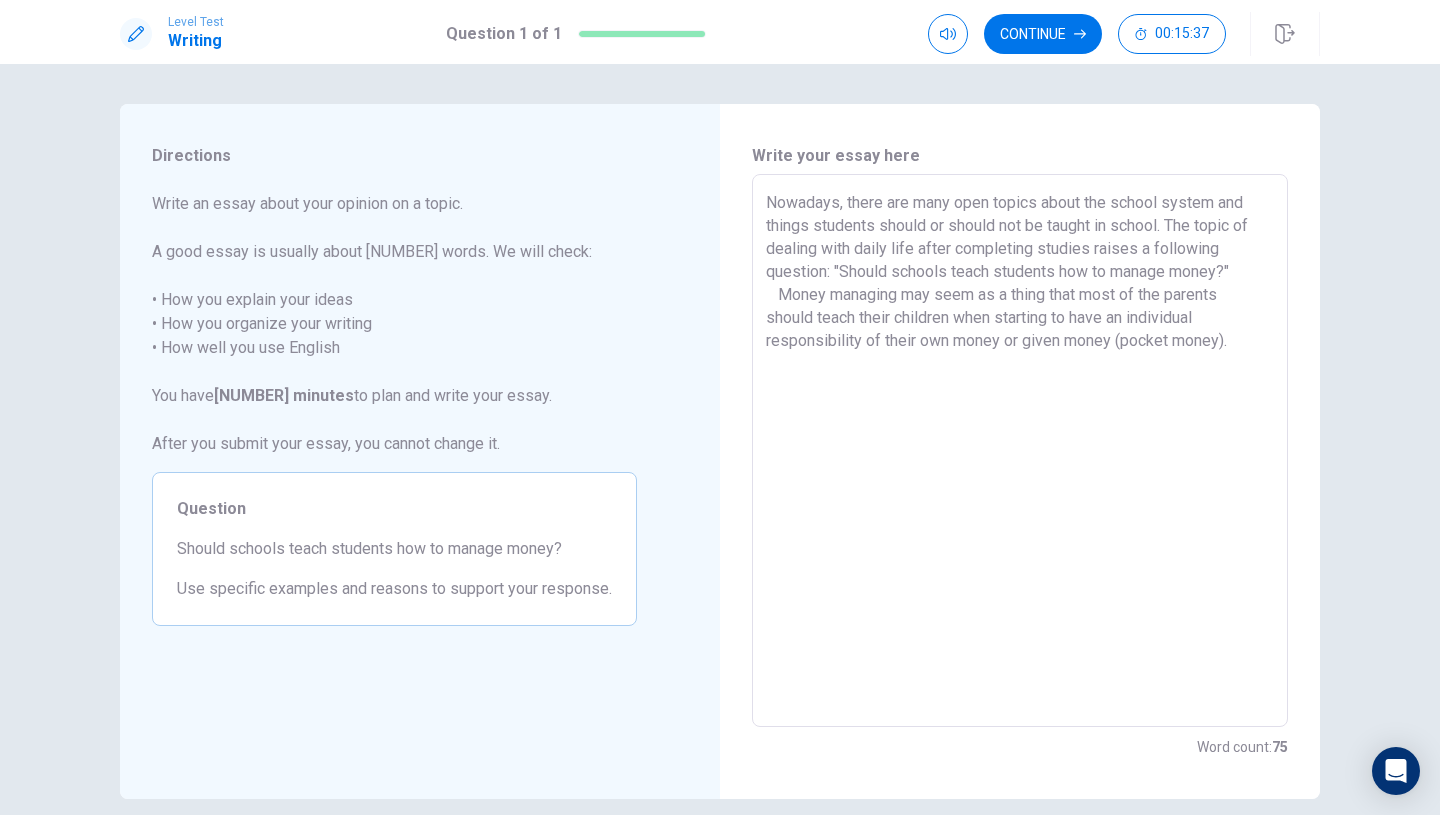 click on "Nowadays, there are many open topics about the school system and things students should or should not be taught in school. The topic of dealing with daily life after completing studies raises a following question: "Should schools teach students how to manage money?"
Money managing may seem as a thing that most of the parents should teach their children when starting to have an individual responsibility of their own money or given money (pocket money)." at bounding box center (1020, 451) 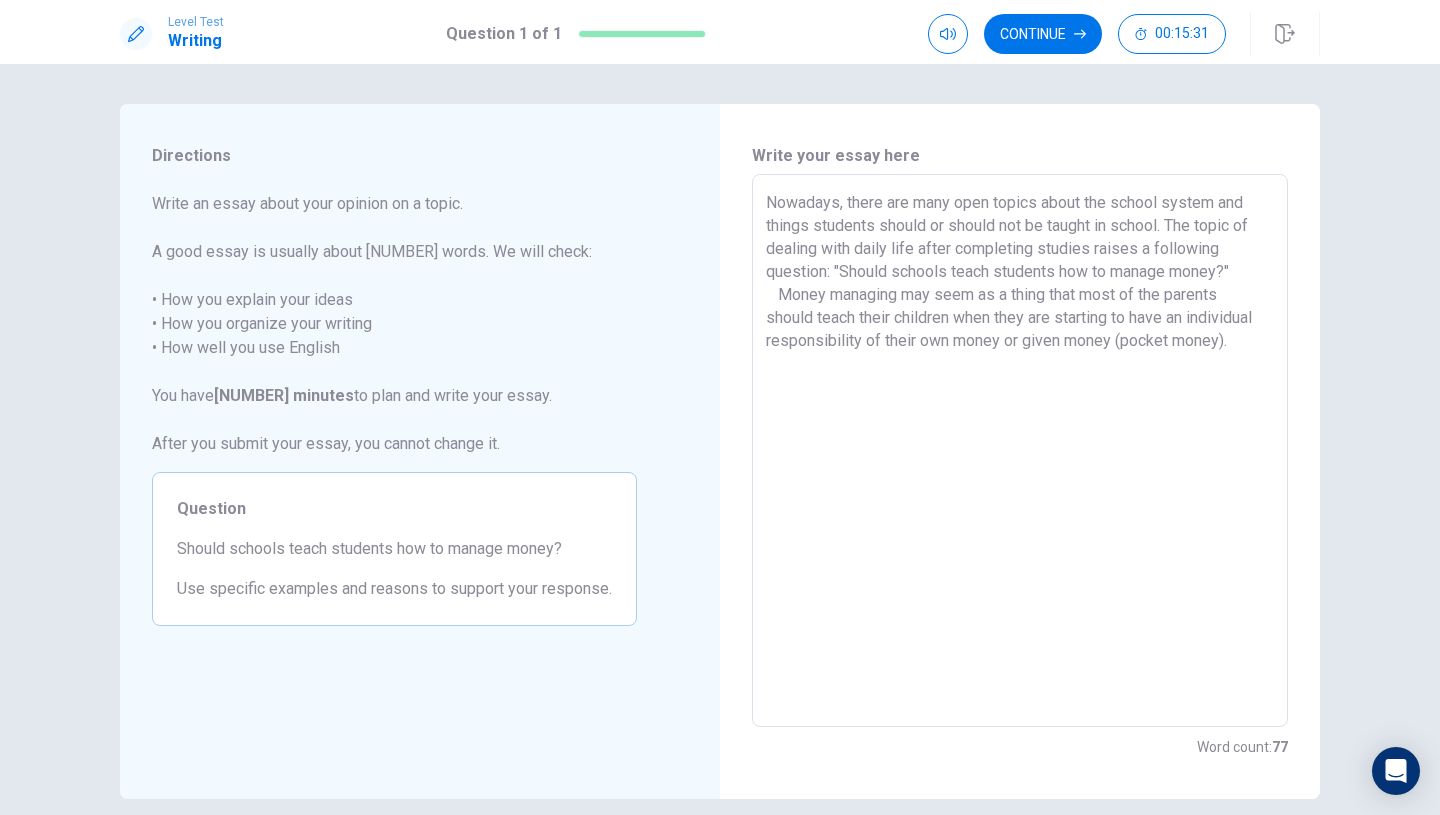 click on "Nowadays, there are many open topics about the school system and things students should or should not be taught in school. The topic of dealing with daily life after completing studies raises a following question: "Should schools teach students how to manage money?"
Money managing may seem as a thing that most of the parents should teach their children when they are starting to have an individual responsibility of their own money or given money (pocket money)." at bounding box center (1020, 451) 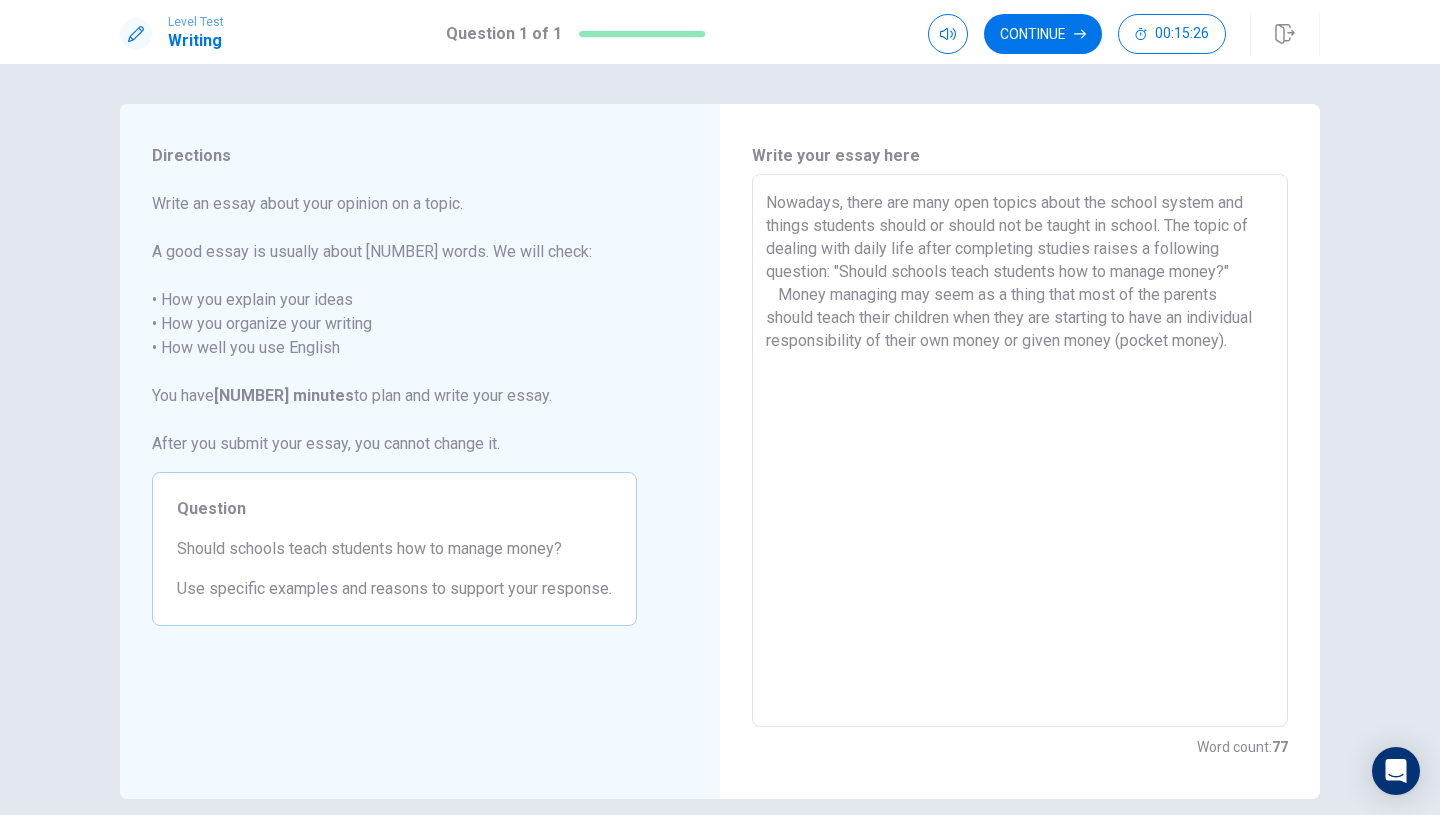 drag, startPoint x: 1261, startPoint y: 316, endPoint x: 1173, endPoint y: 324, distance: 88.362885 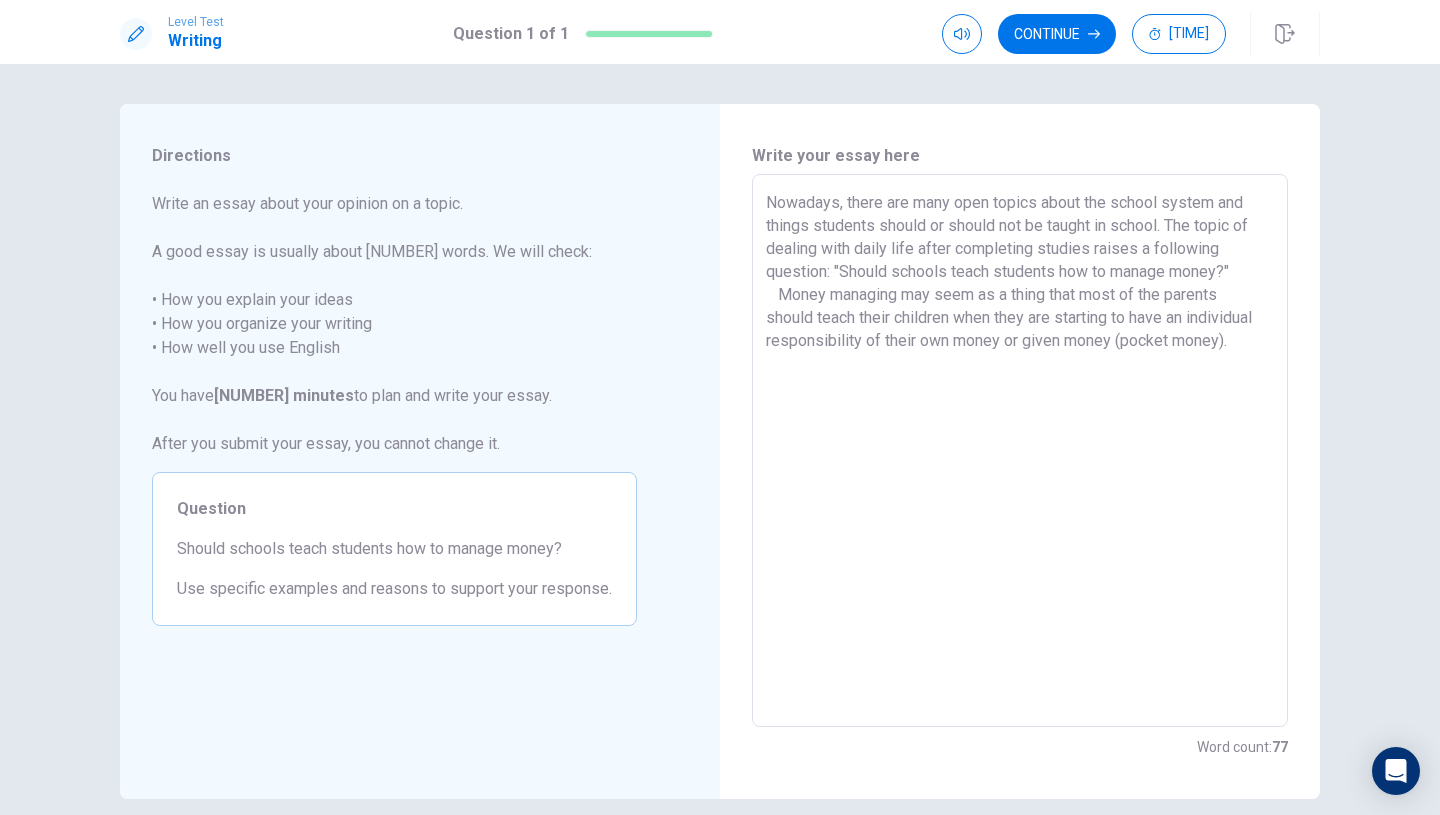 click on "Nowadays, there are many open topics about the school system and things students should or should not be taught in school. The topic of dealing with daily life after completing studies raises a following question: "Should schools teach students how to manage money?"
Money managing may seem as a thing that most of the parents should teach their children when they are starting to have an individual responsibility of their own money or given money (pocket money).  x ​" at bounding box center (1020, 450) 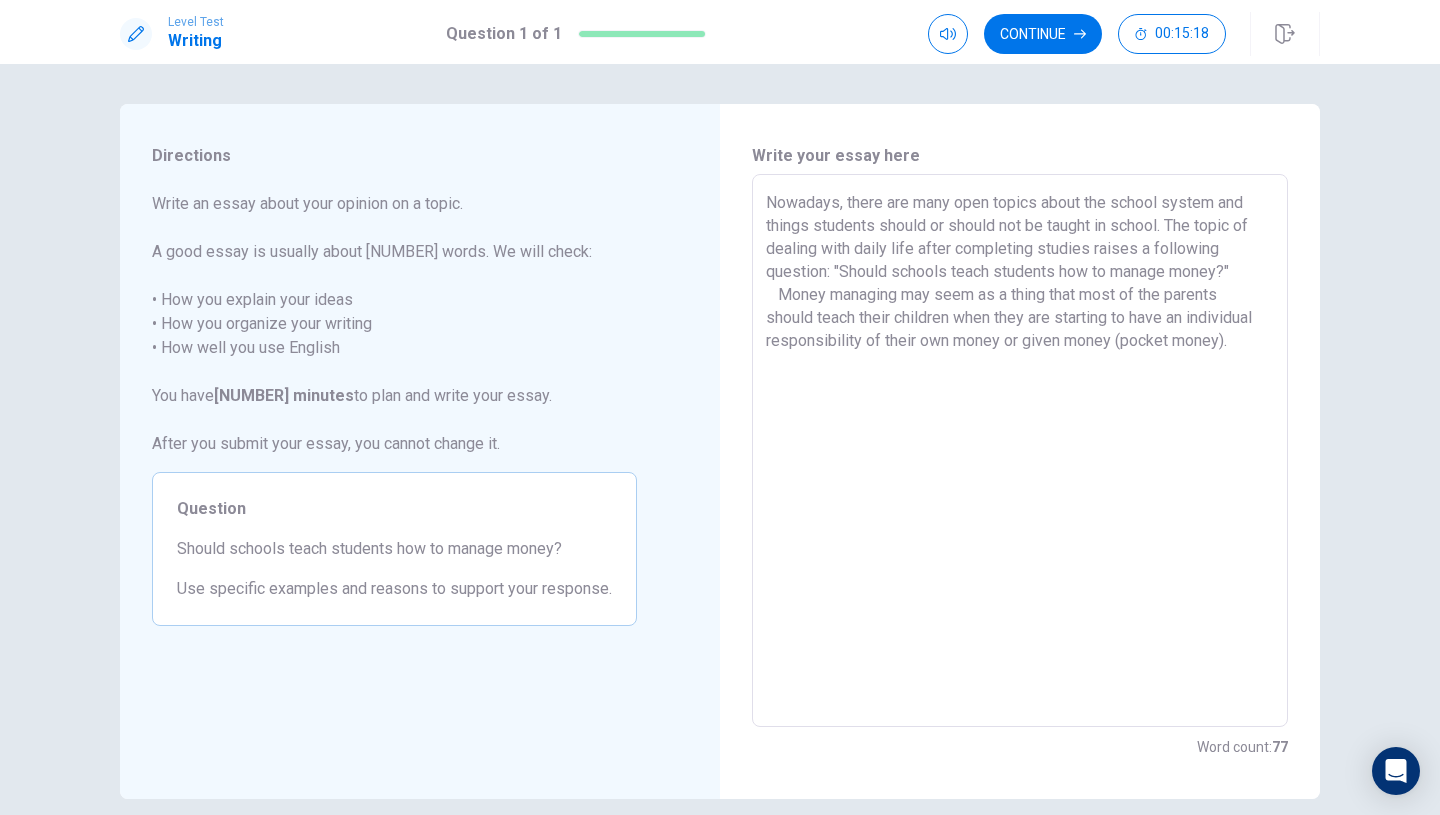 click on "Nowadays, there are many open topics about the school system and things students should or should not be taught in school. The topic of dealing with daily life after completing studies raises a following question: "Should schools teach students how to manage money?"
Money managing may seem as a thing that most of the parents should teach their children when they are starting to have an individual responsibility of their own money or given money (pocket money)." at bounding box center (1020, 451) 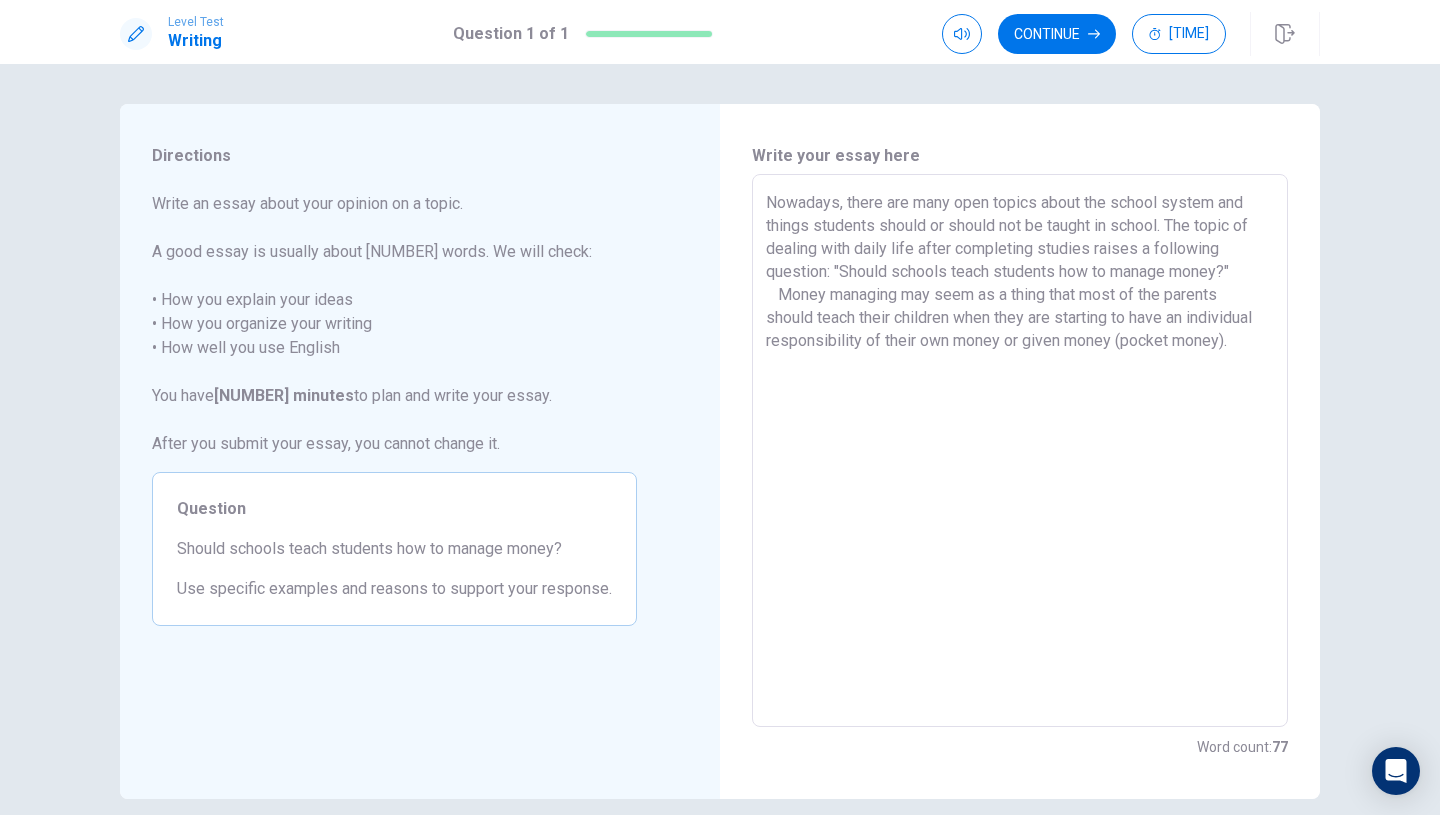 click on "Nowadays, there are many open topics about the school system and things students should or should not be taught in school. The topic of dealing with daily life after completing studies raises a following question: "Should schools teach students how to manage money?"
Money managing may seem as a thing that most of the parents should teach their children when they are starting to have an individual responsibility of their own money or given money (pocket money)." at bounding box center (1020, 451) 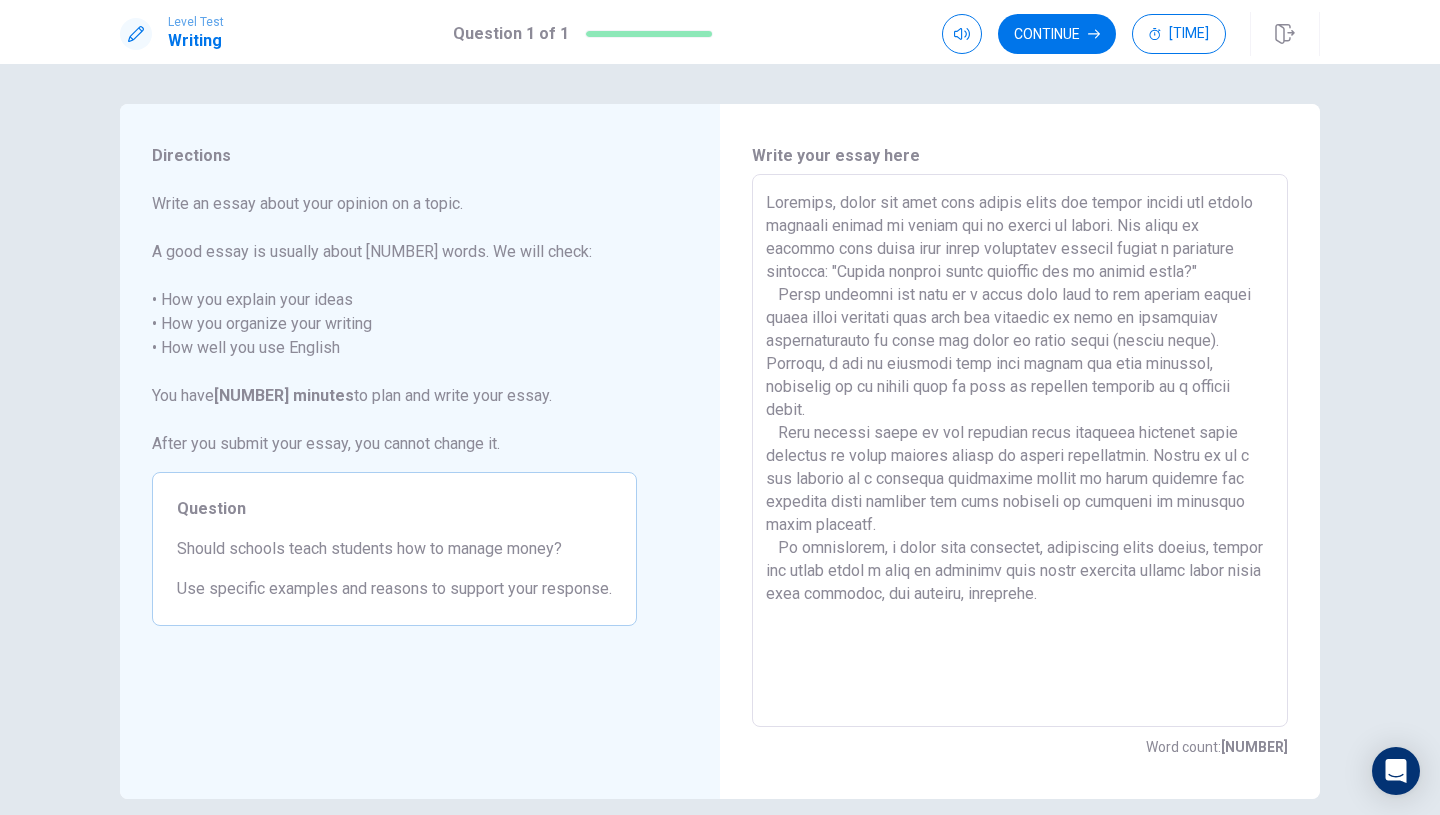 click at bounding box center (1020, 451) 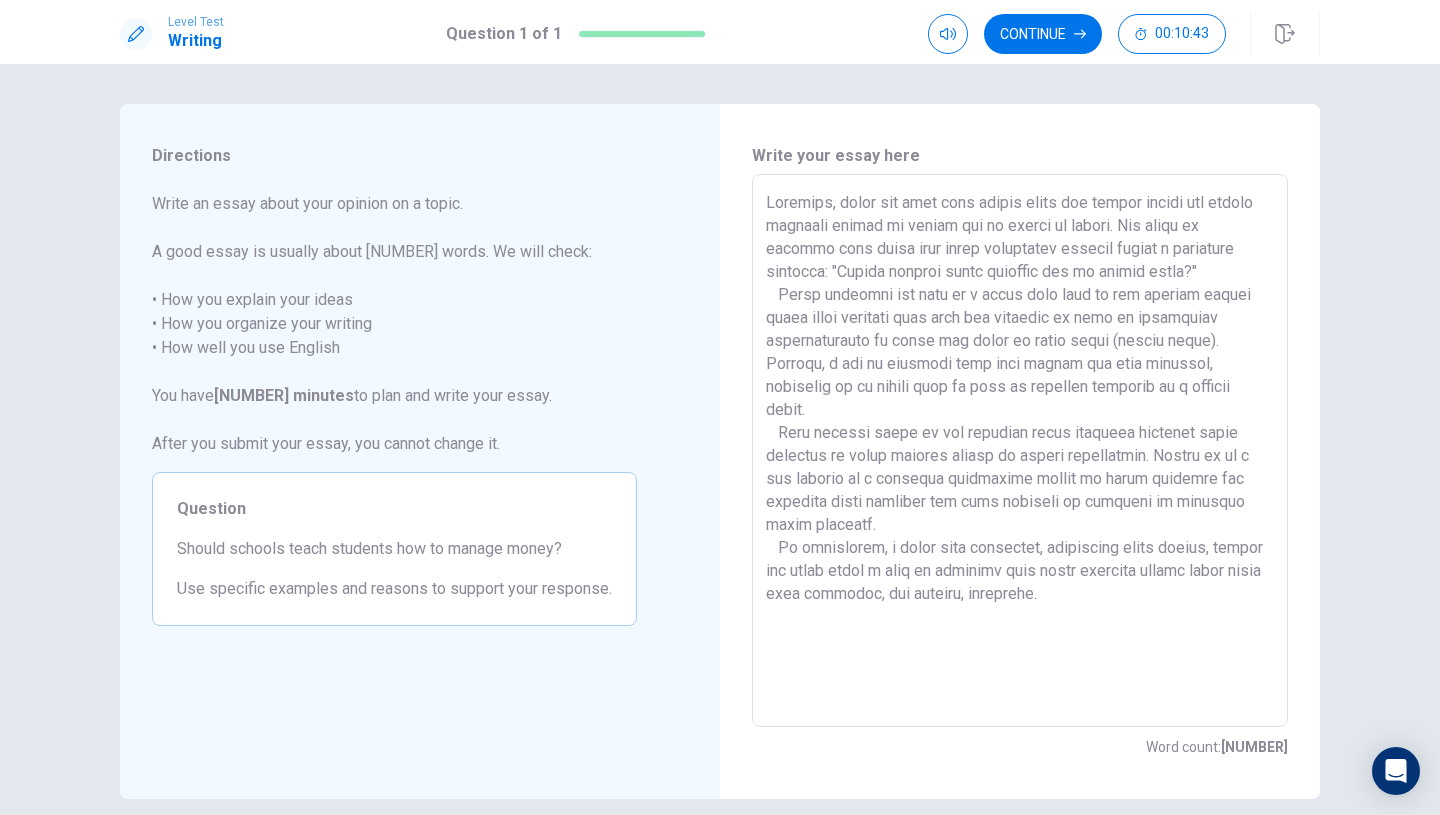 click at bounding box center (1020, 451) 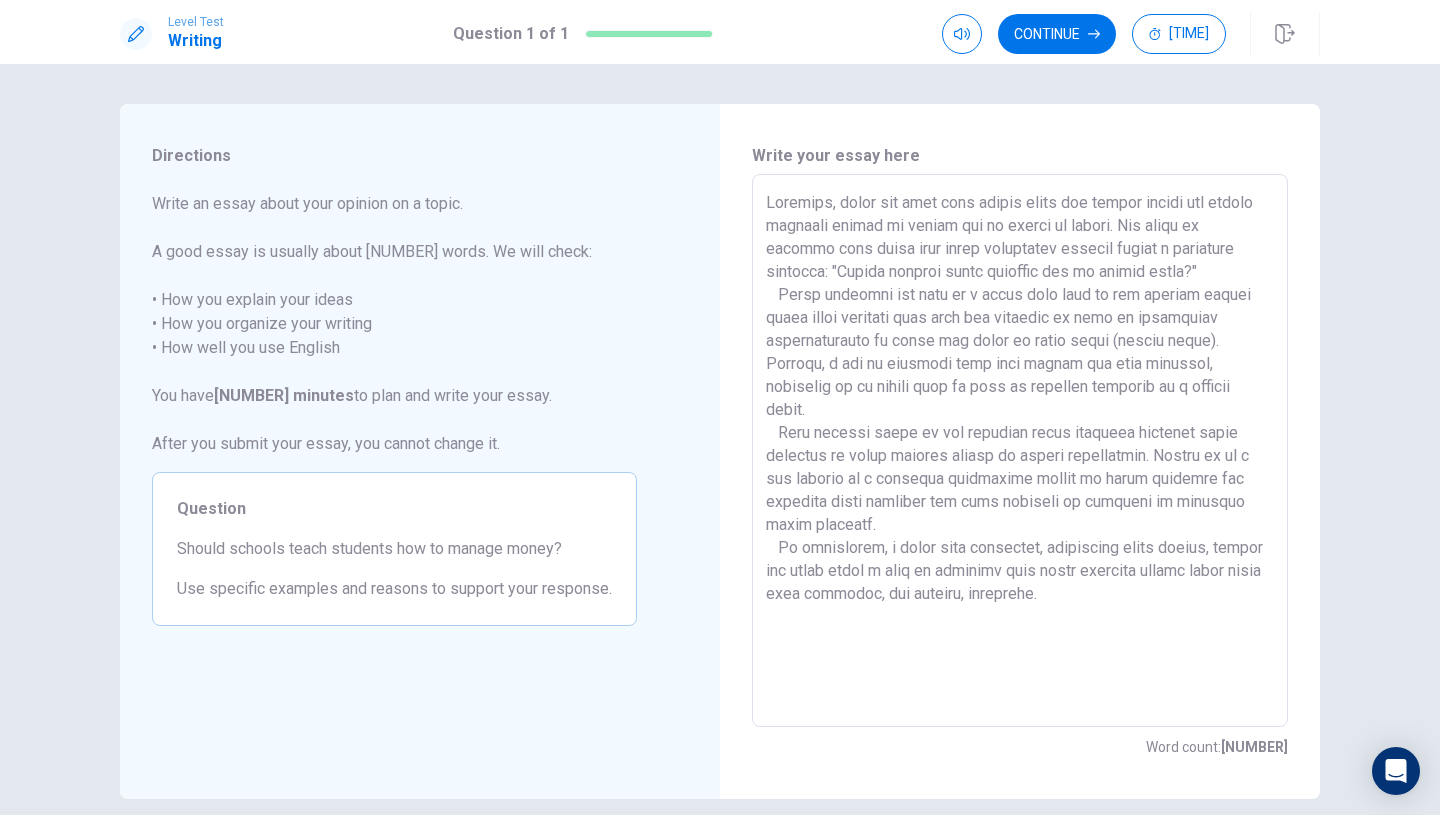 drag, startPoint x: 892, startPoint y: 599, endPoint x: 829, endPoint y: 601, distance: 63.03174 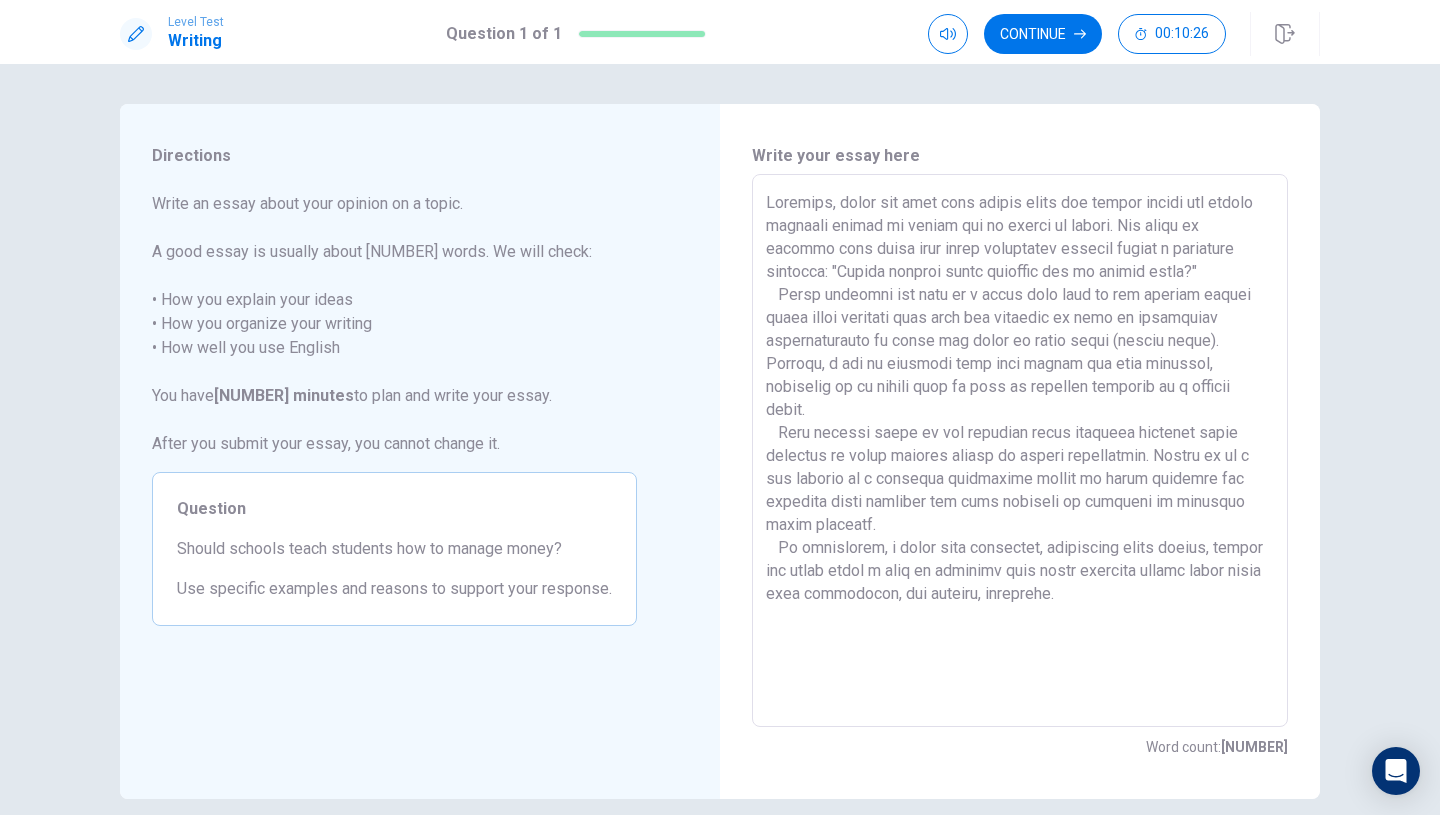 click at bounding box center (1020, 451) 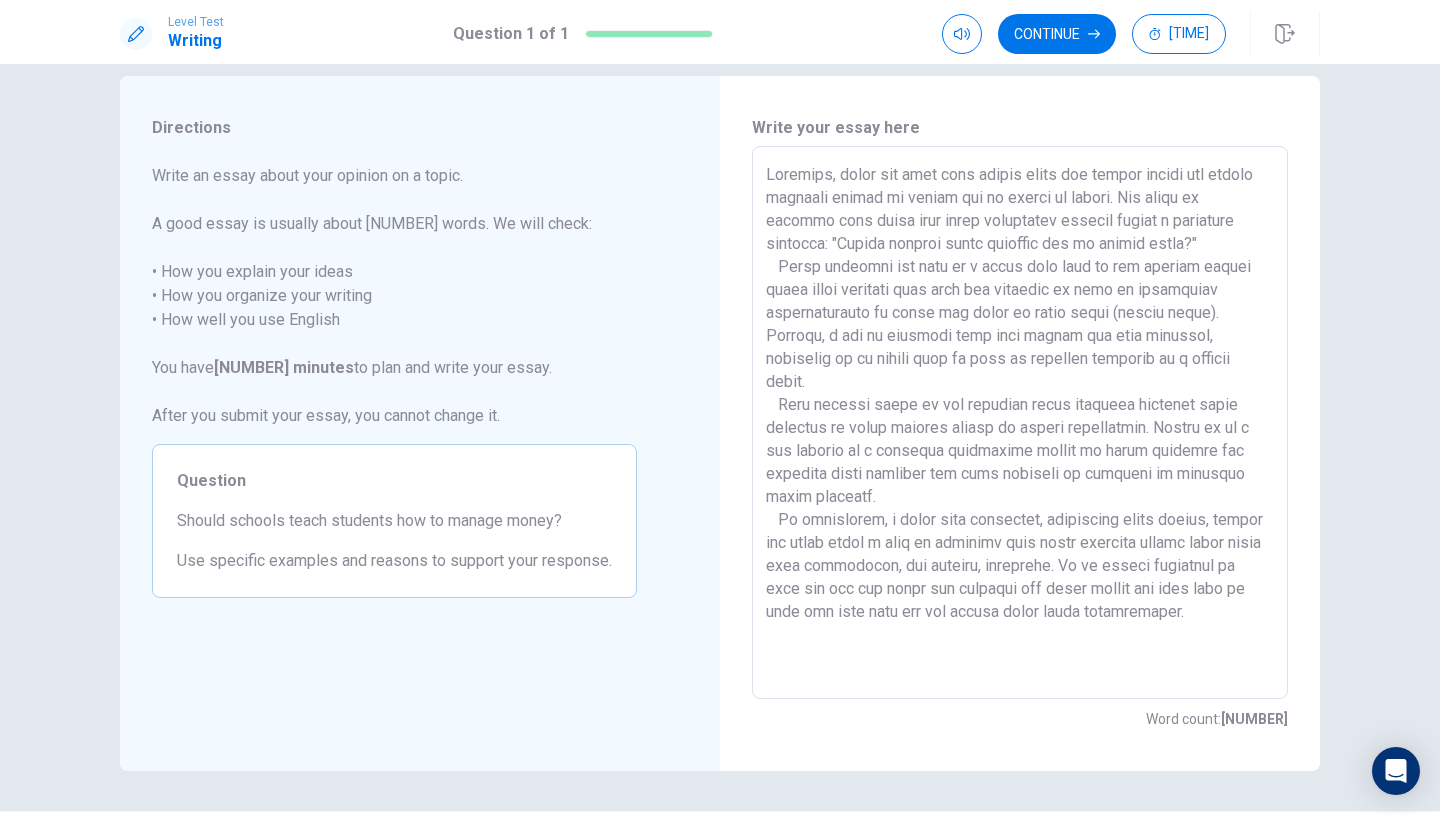 scroll, scrollTop: 29, scrollLeft: 0, axis: vertical 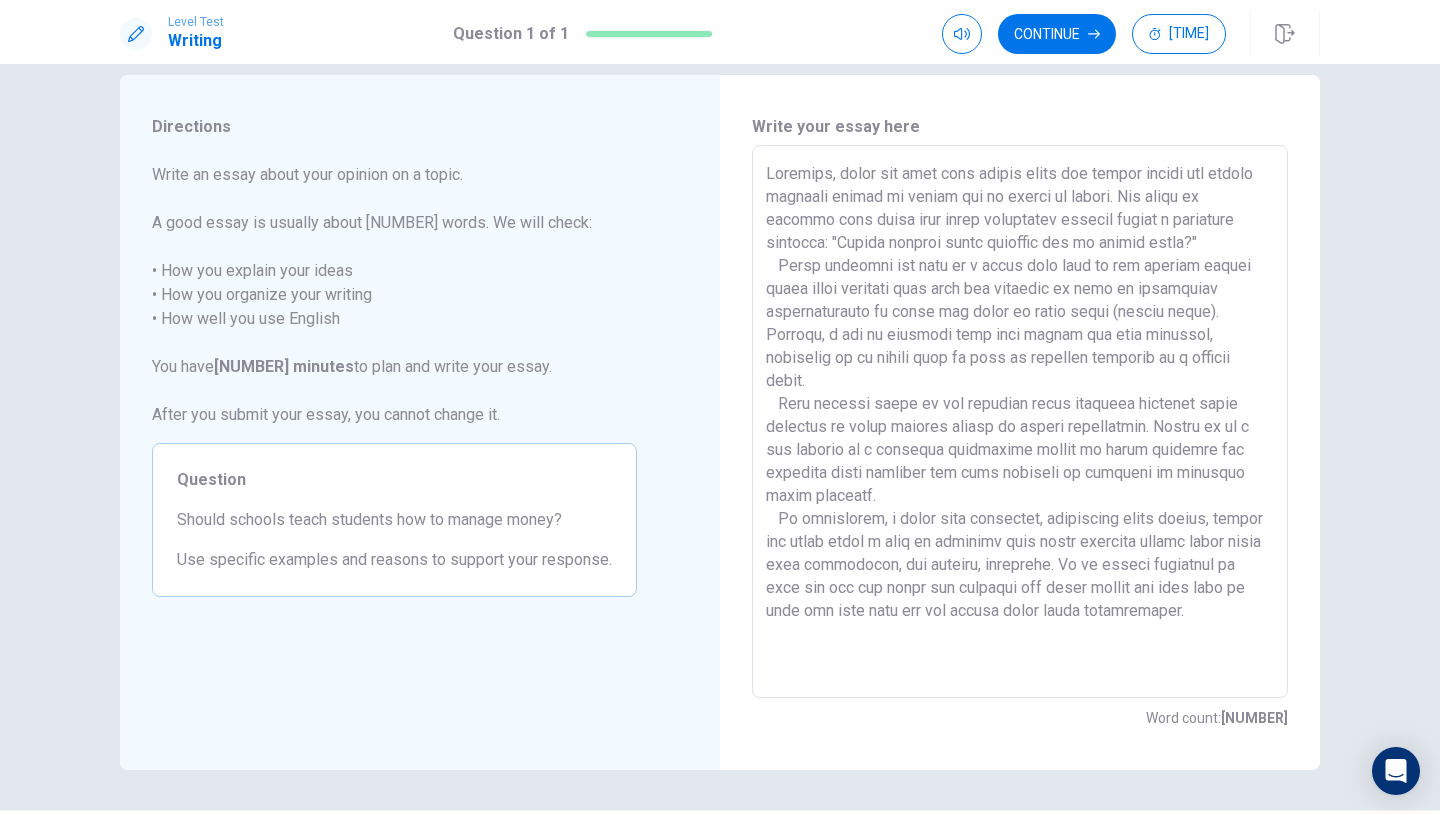 click at bounding box center [1020, 422] 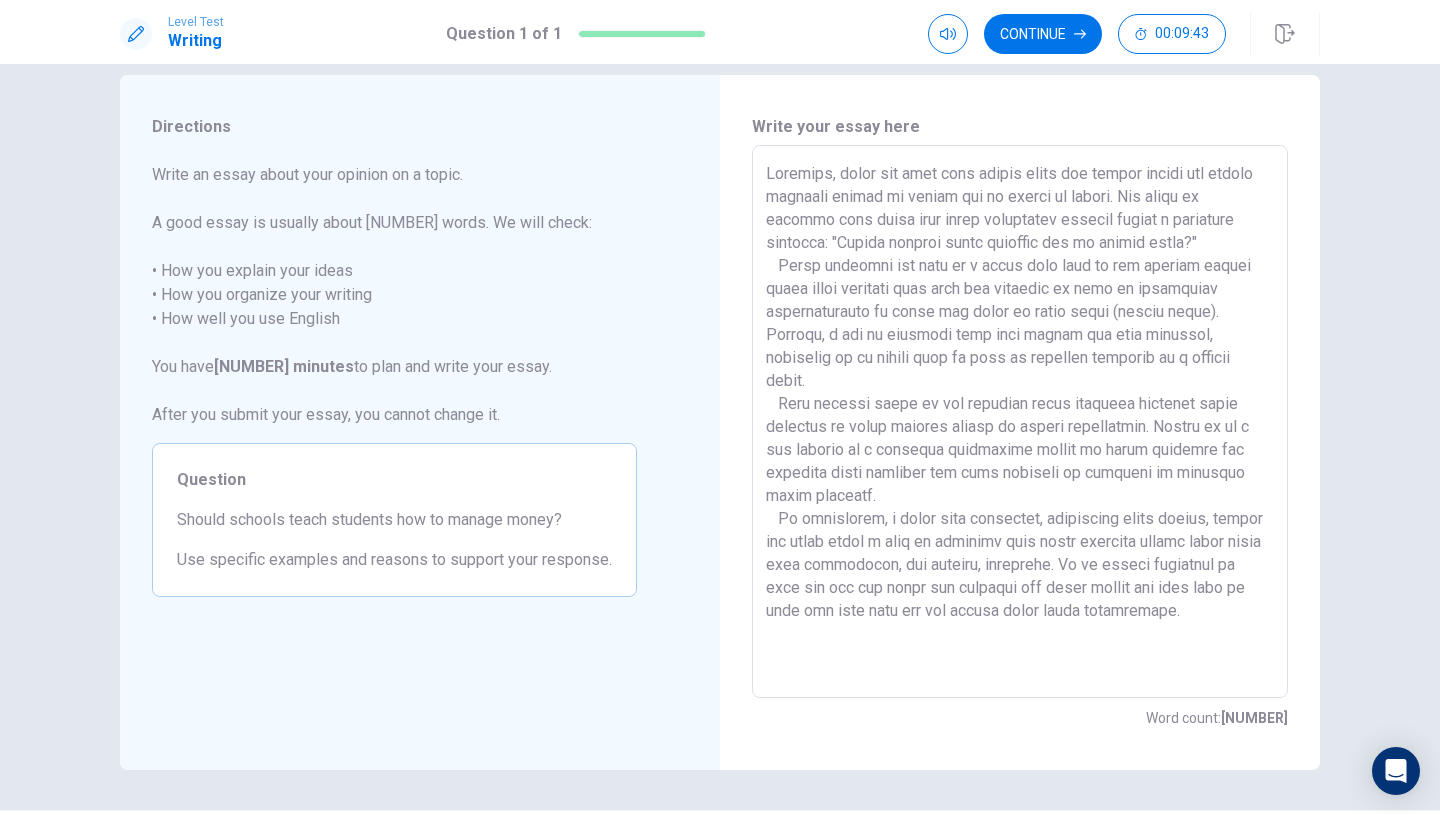 click at bounding box center (1020, 422) 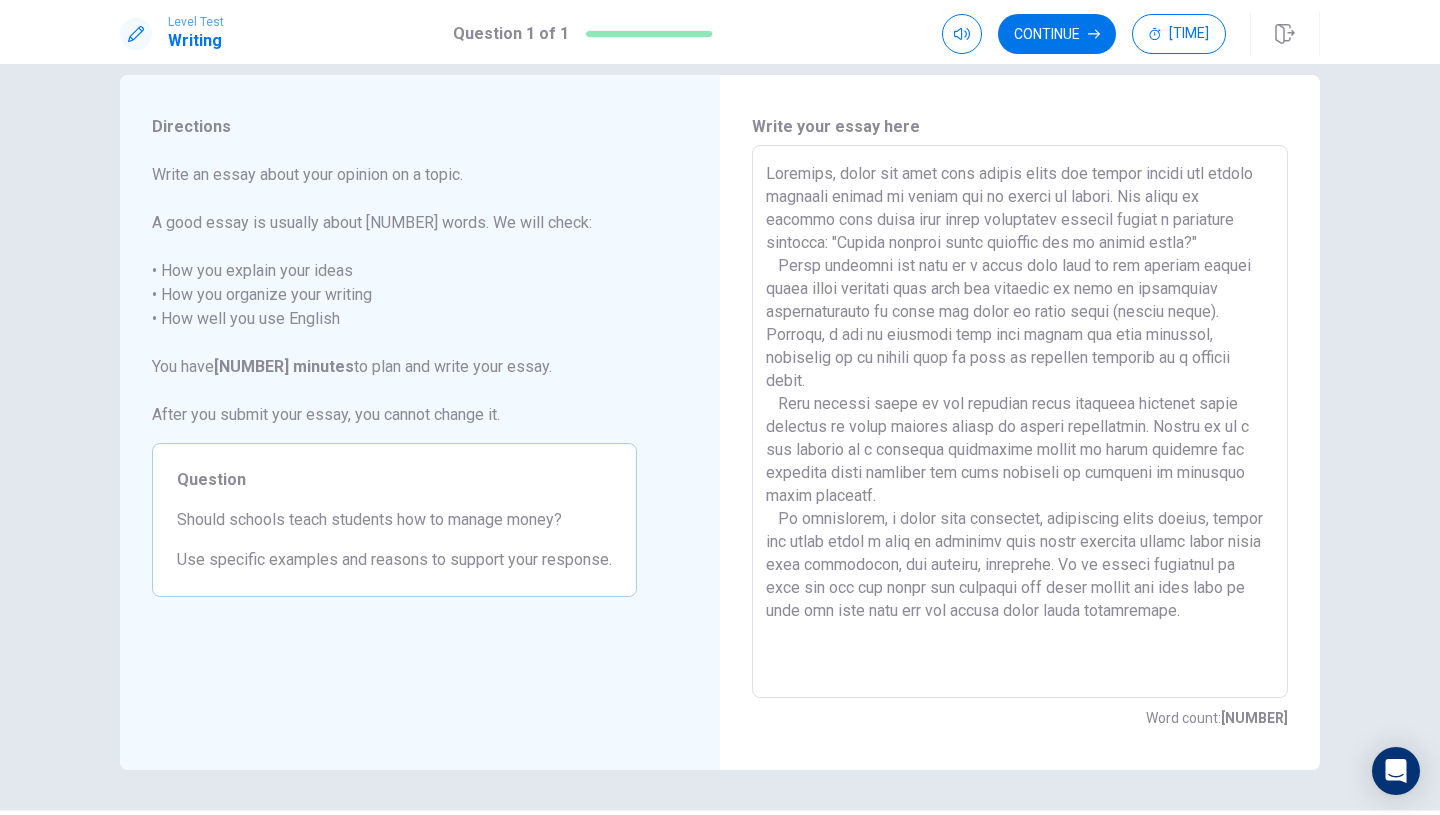 scroll, scrollTop: 0, scrollLeft: 0, axis: both 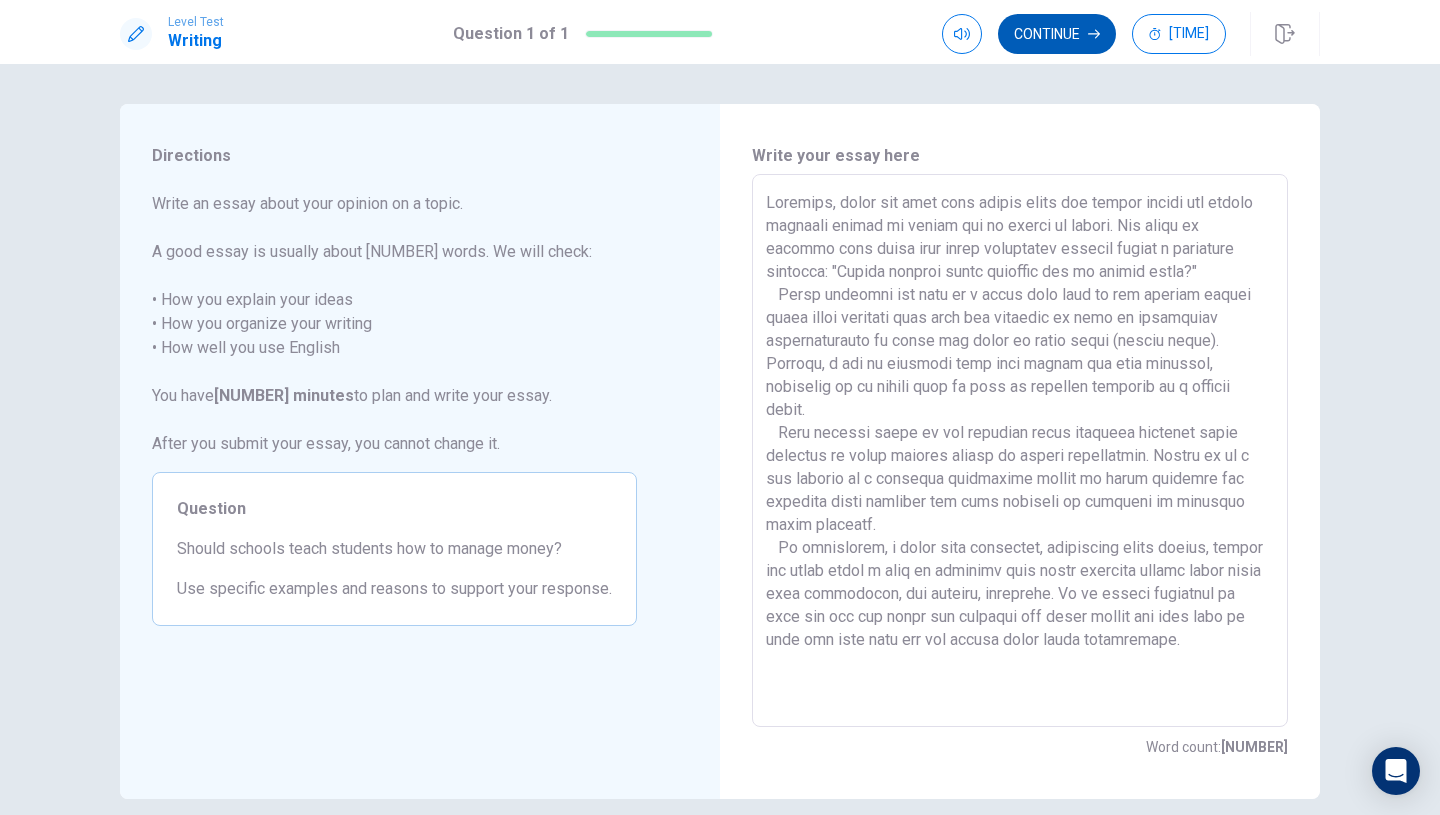 type on "Nowadays, there are many open topics about the school system and things students should or should not be taught in school. The topic of dealing with daily life after completing studies raises a following question: "Should schools teach students how to manage money?"
Money managing may seem as a thing that most of the parents should teach their children when they are starting to have an individual responsibility of their own money or given money (pocket money). However, a lot of children come from broken and poor families, therefore it is really hard to rely on parental teaching on a regular basis.
This problem leads to the solution which supports children being educated in money related topics in school environment. Either it is a new subject or a optional attendence course in which students can approach their teachers and show interest in learning to managing their finances.
In conclusion, i think that community, especially young adults, raises the topic about a lack of teaching from their a..." 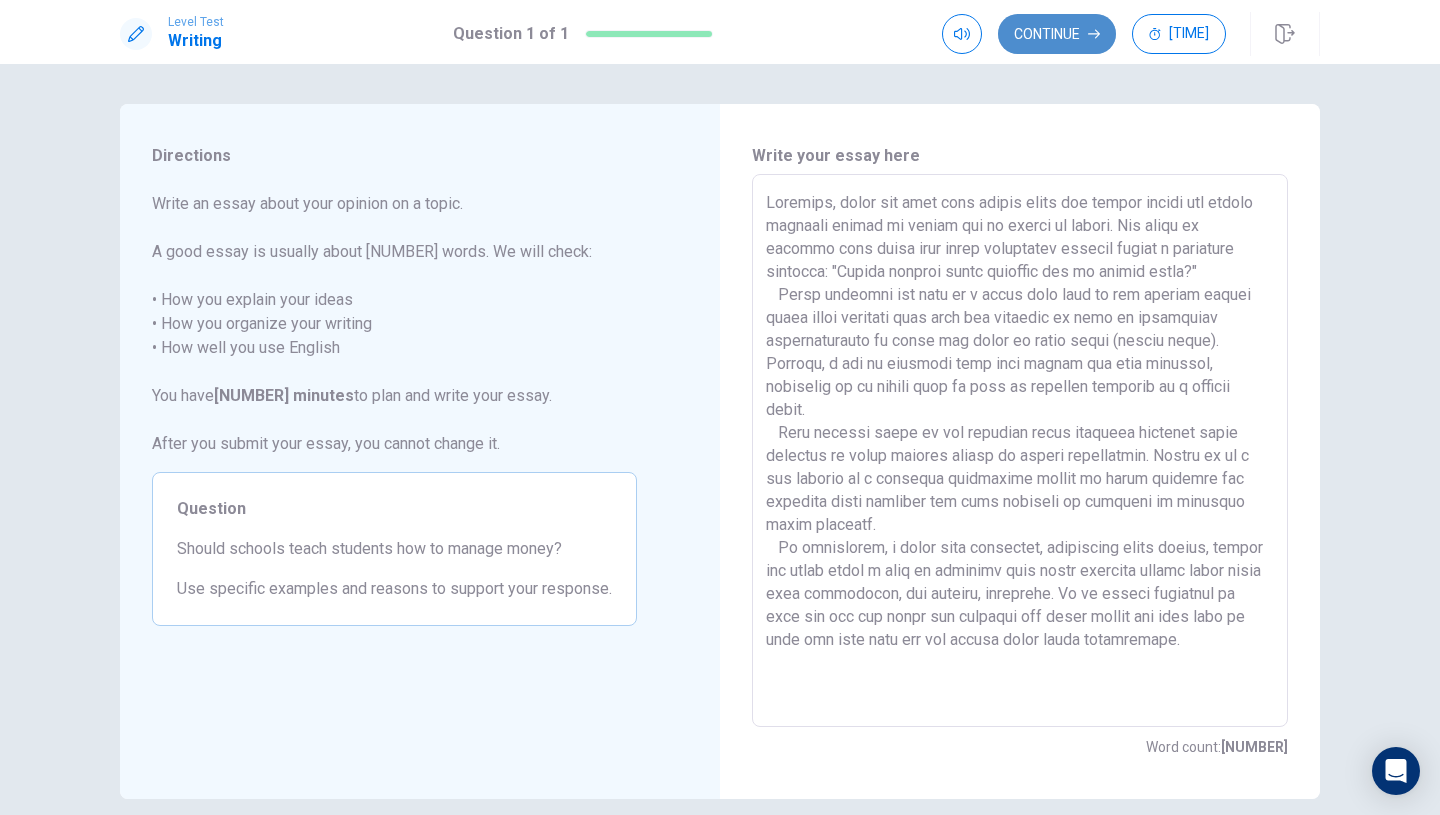 click on "Continue" at bounding box center (1057, 34) 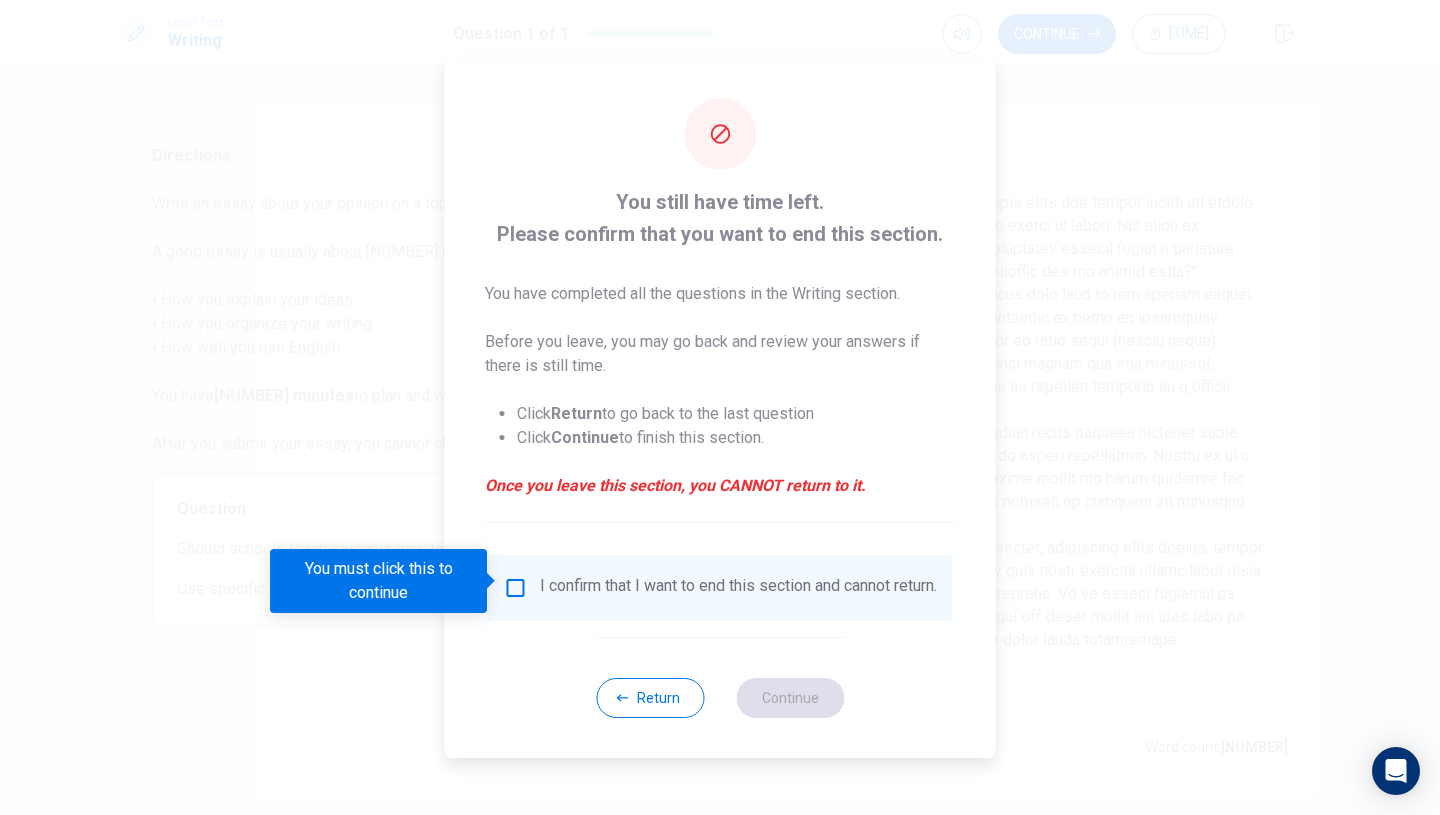 click at bounding box center [516, 588] 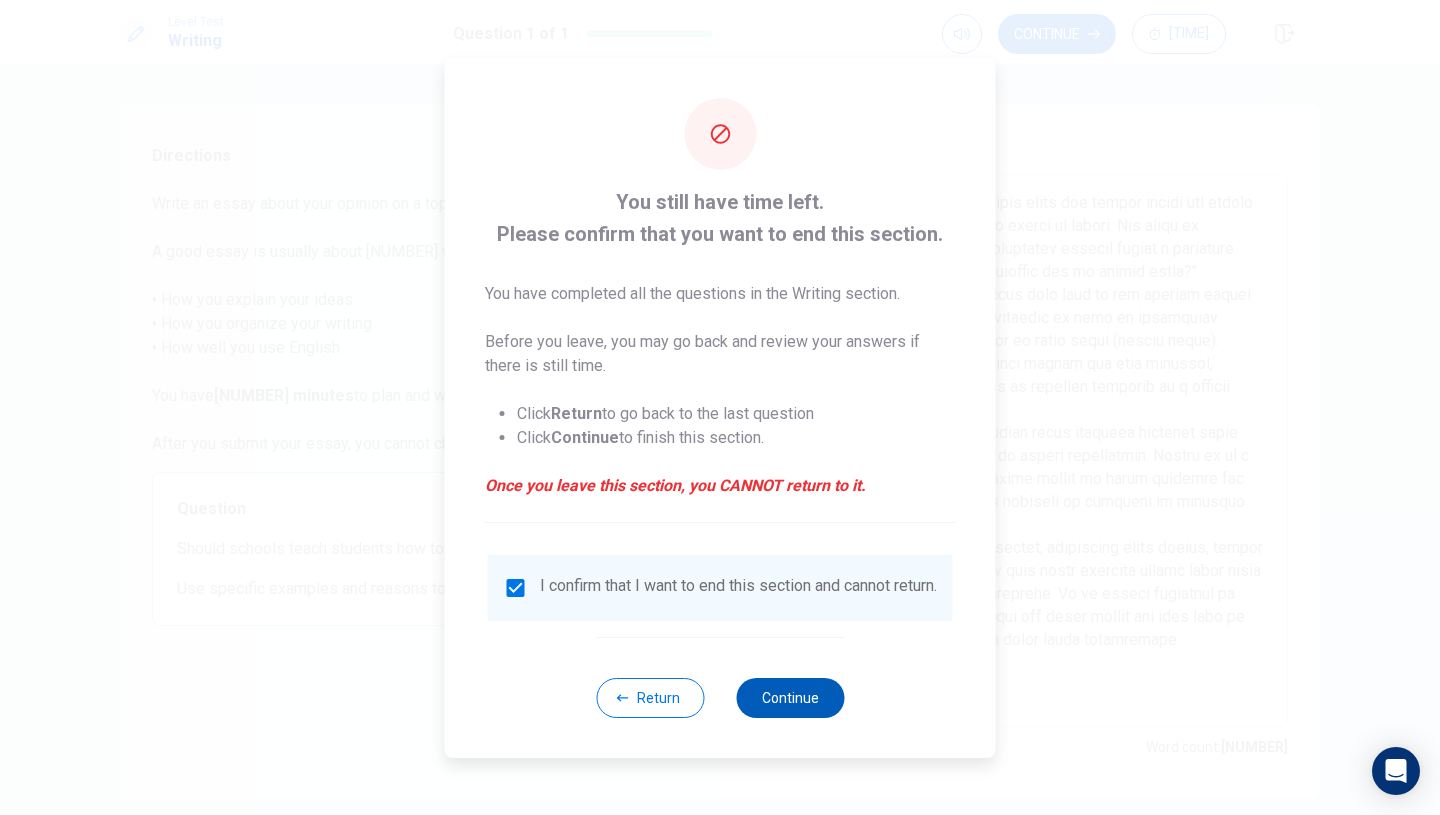 click on "Continue" at bounding box center (790, 698) 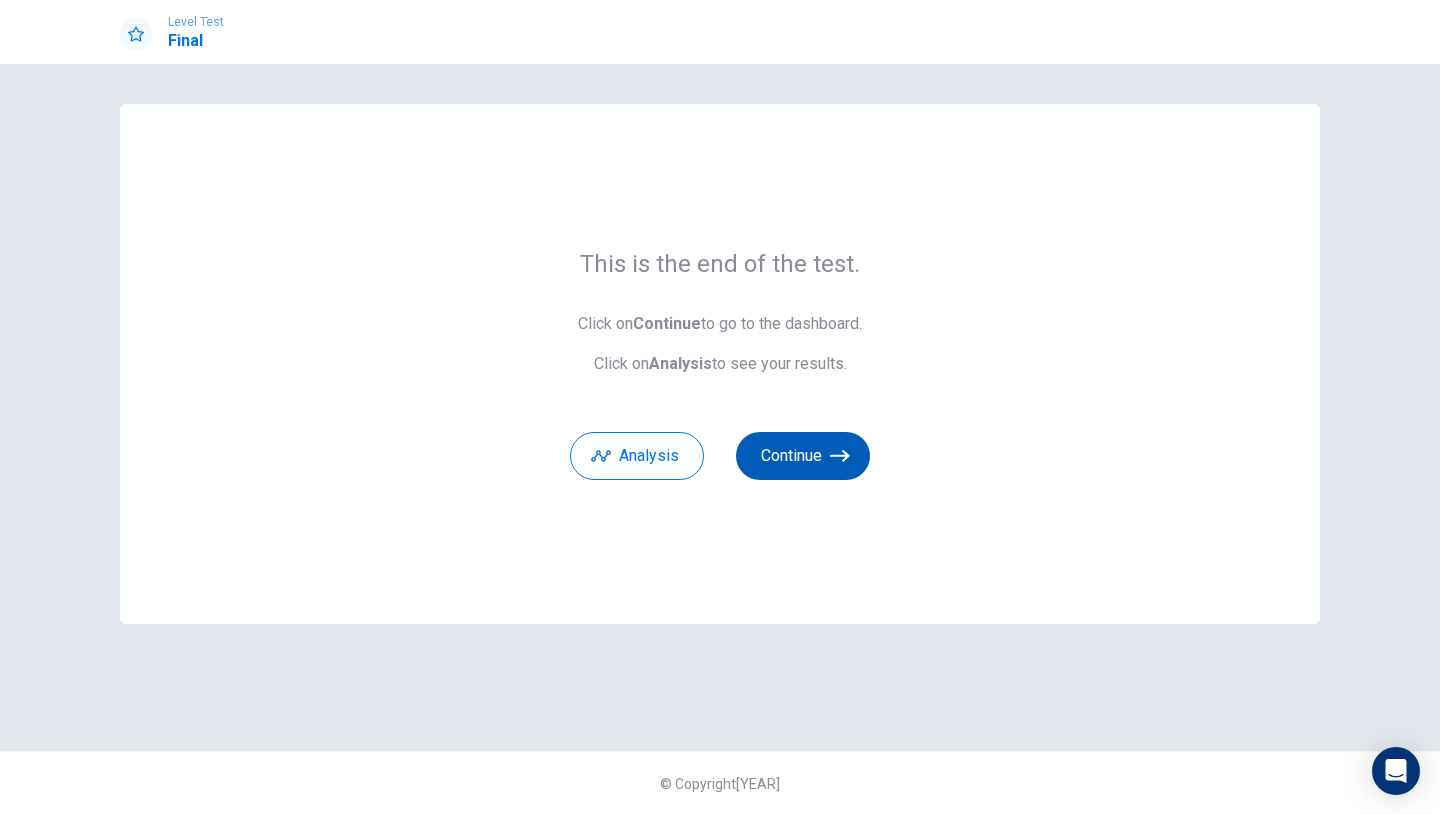click on "Continue" at bounding box center [803, 456] 